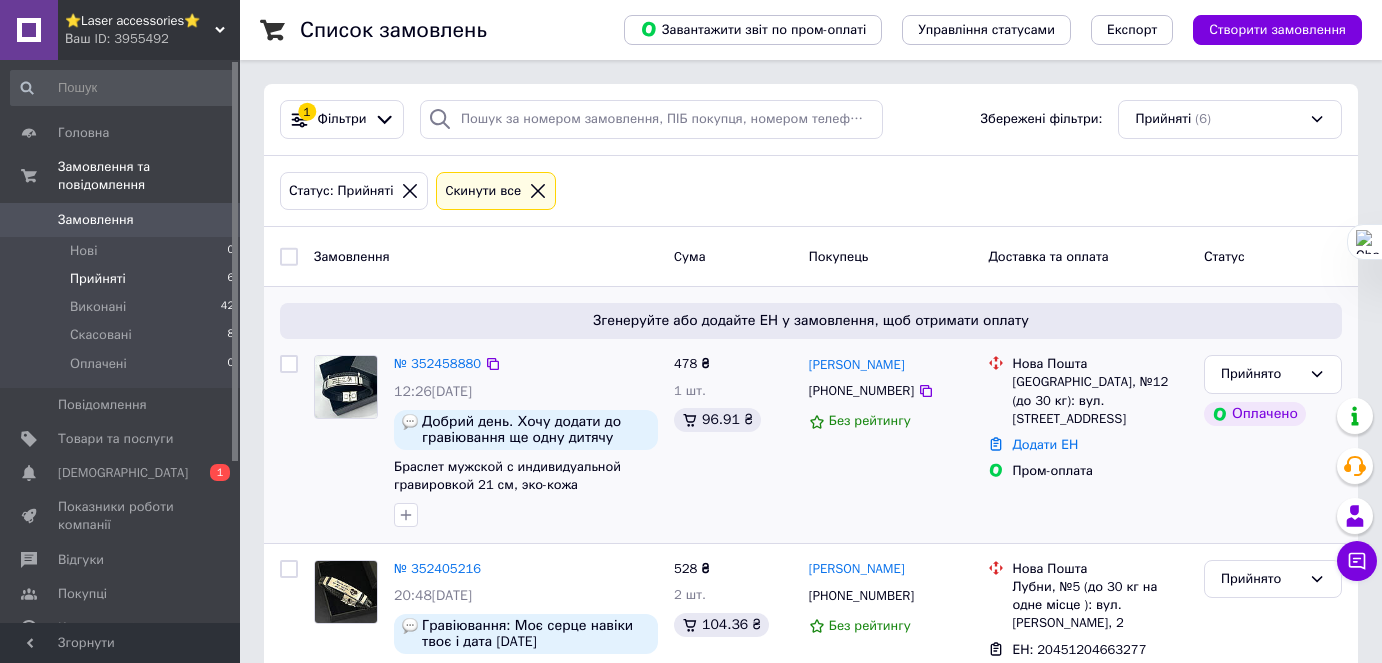 scroll, scrollTop: 0, scrollLeft: 0, axis: both 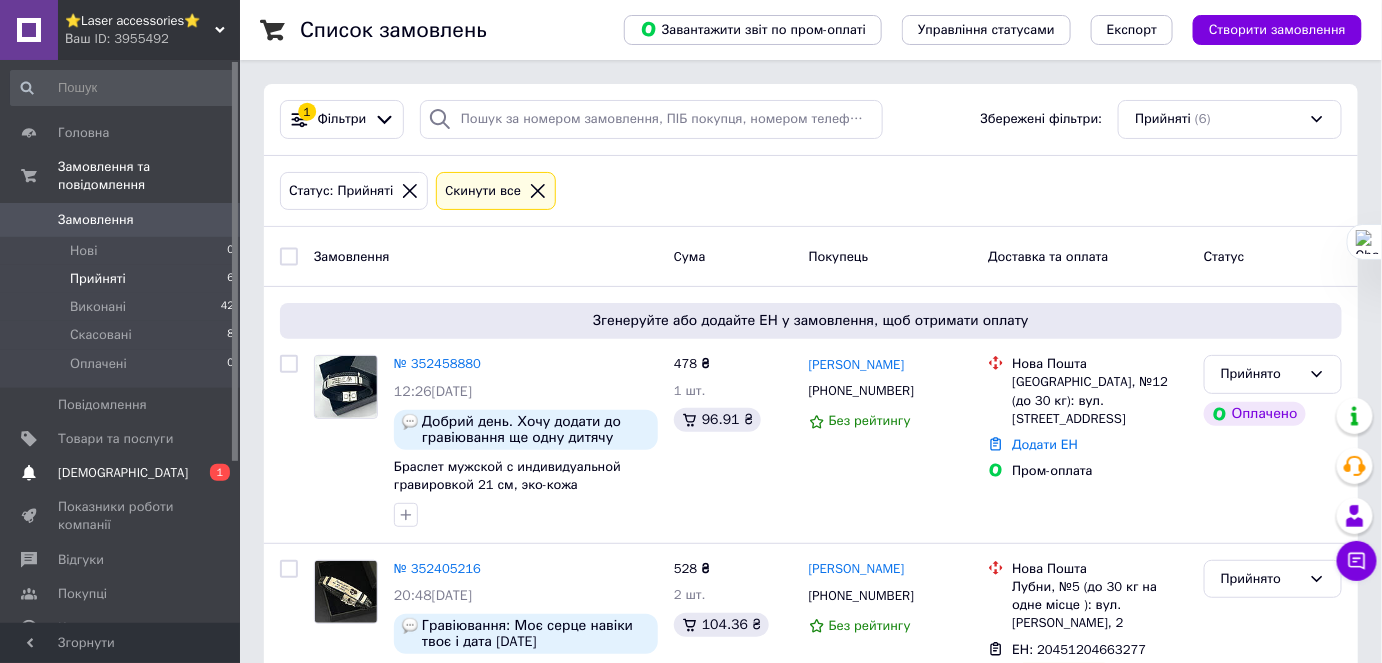 click on "Сповіщення 0 1" at bounding box center [123, 473] 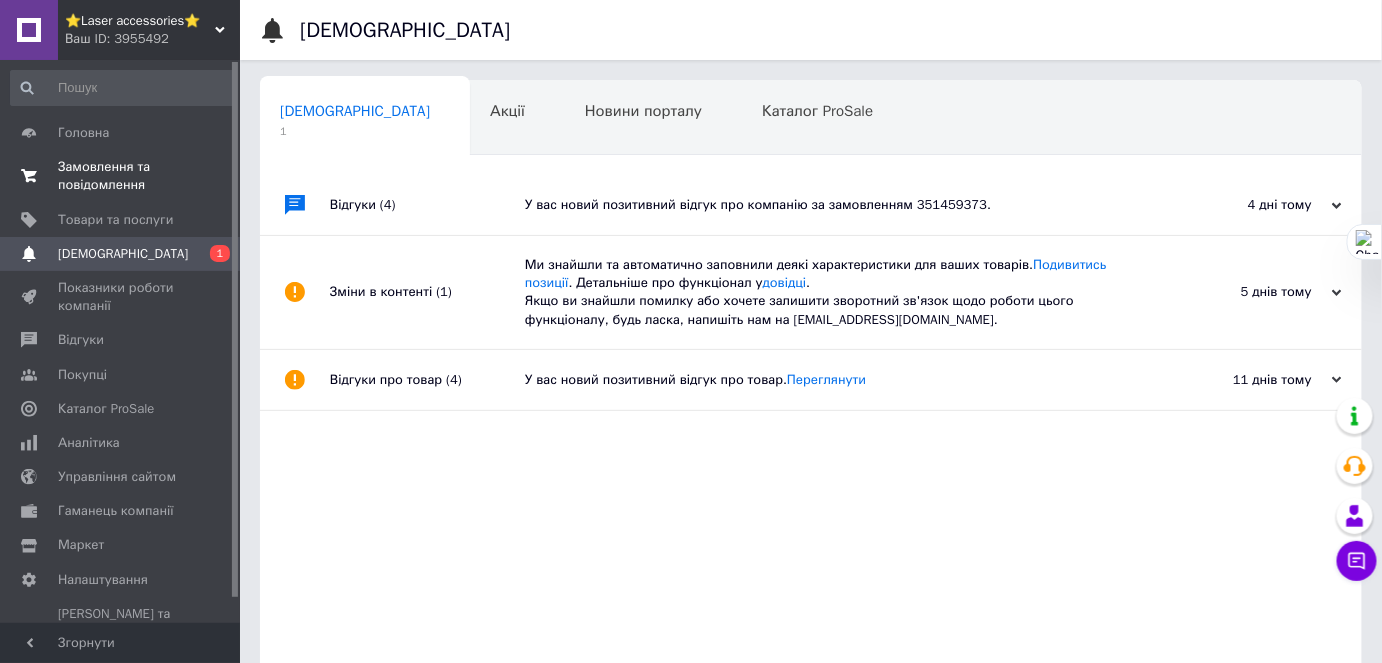 click on "Замовлення та повідомлення" at bounding box center [121, 176] 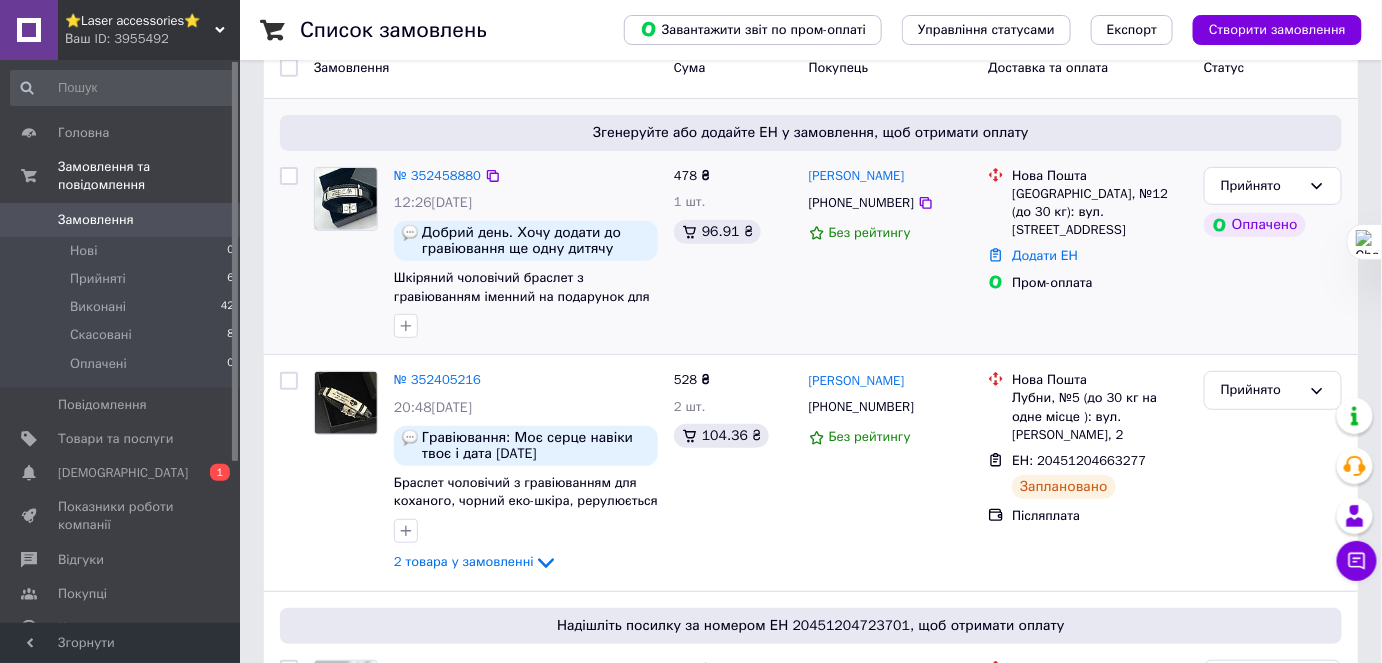 scroll, scrollTop: 272, scrollLeft: 0, axis: vertical 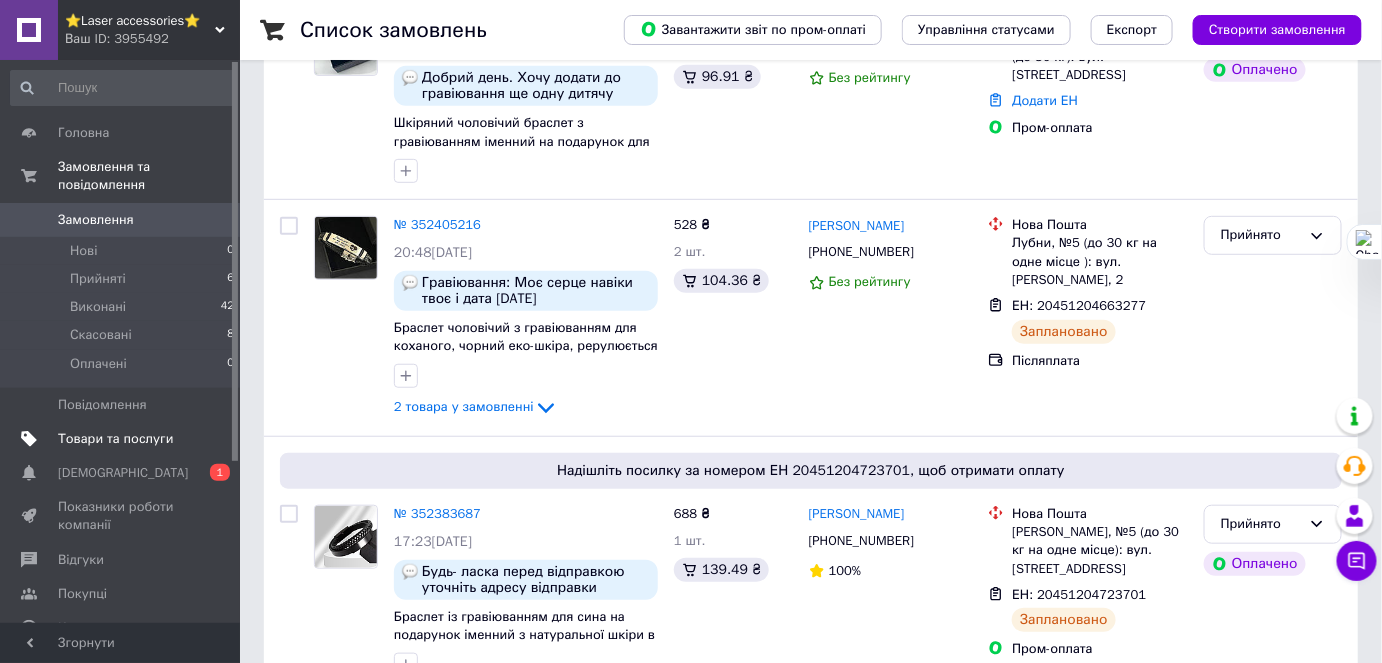 click on "Товари та послуги" at bounding box center (115, 439) 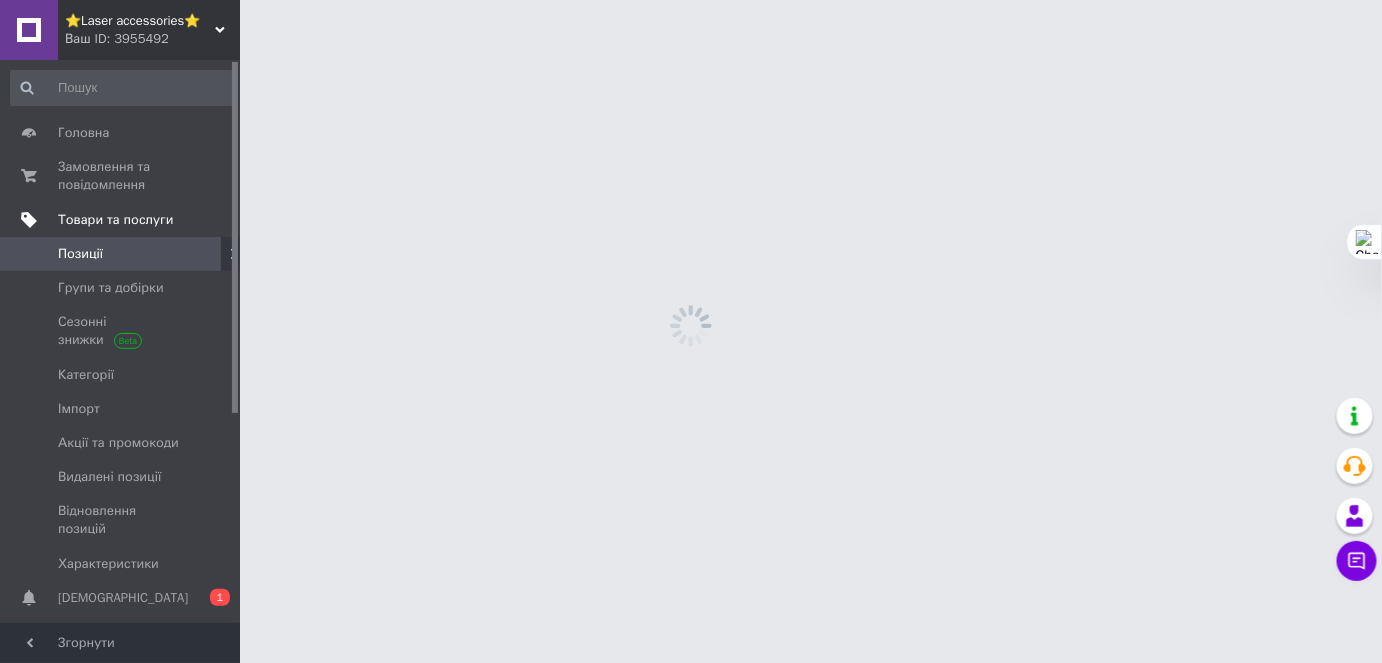 scroll, scrollTop: 0, scrollLeft: 0, axis: both 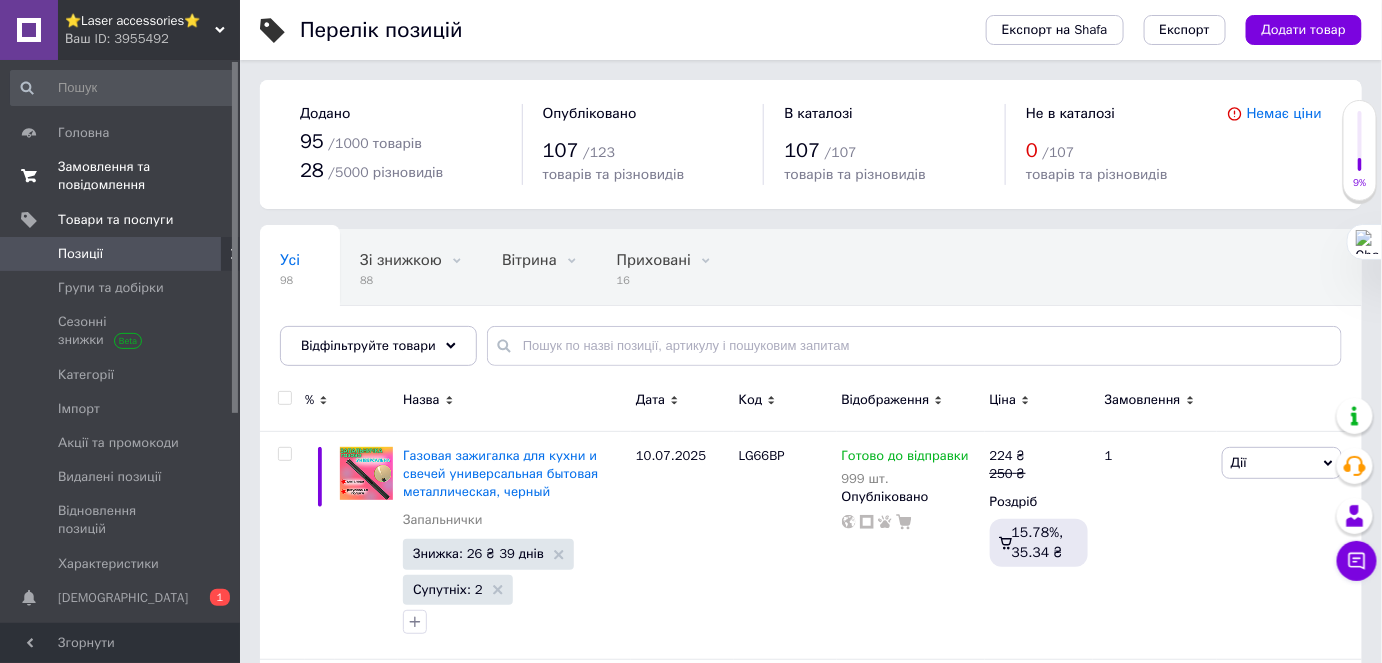 click on "Замовлення та повідомлення" at bounding box center (121, 176) 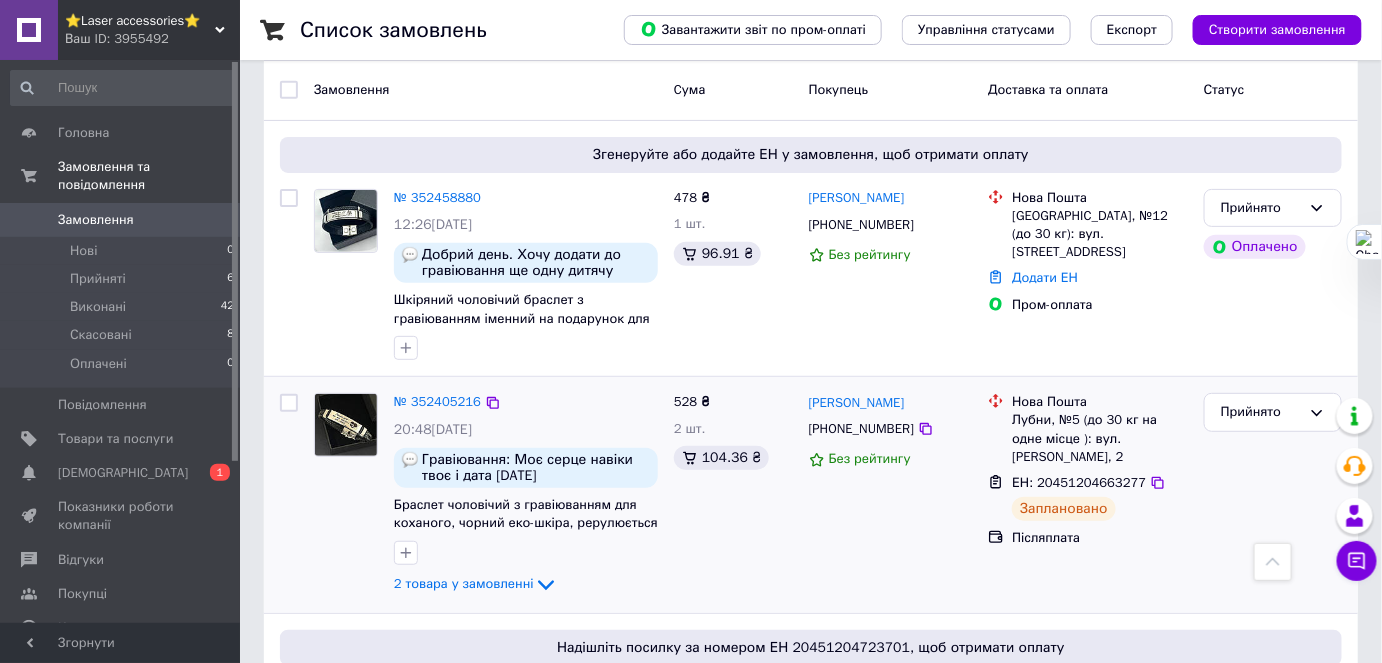 scroll, scrollTop: 90, scrollLeft: 0, axis: vertical 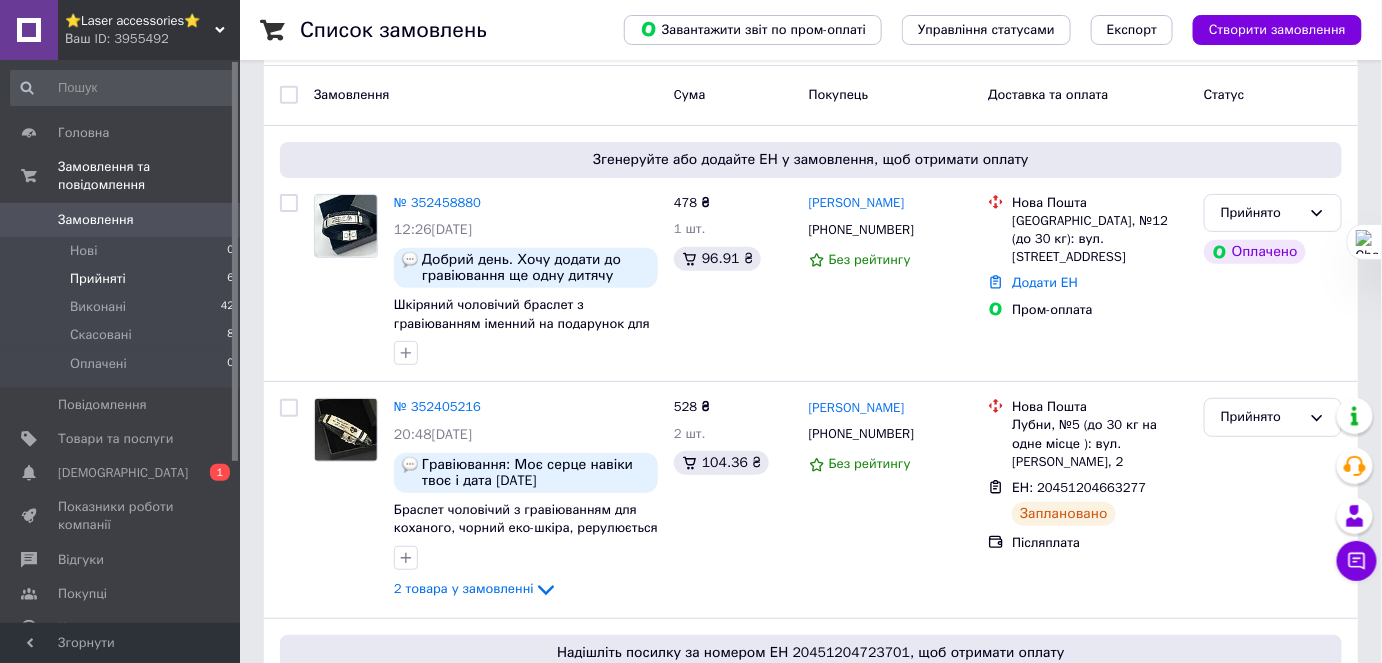 click on "Прийняті 6" at bounding box center [123, 279] 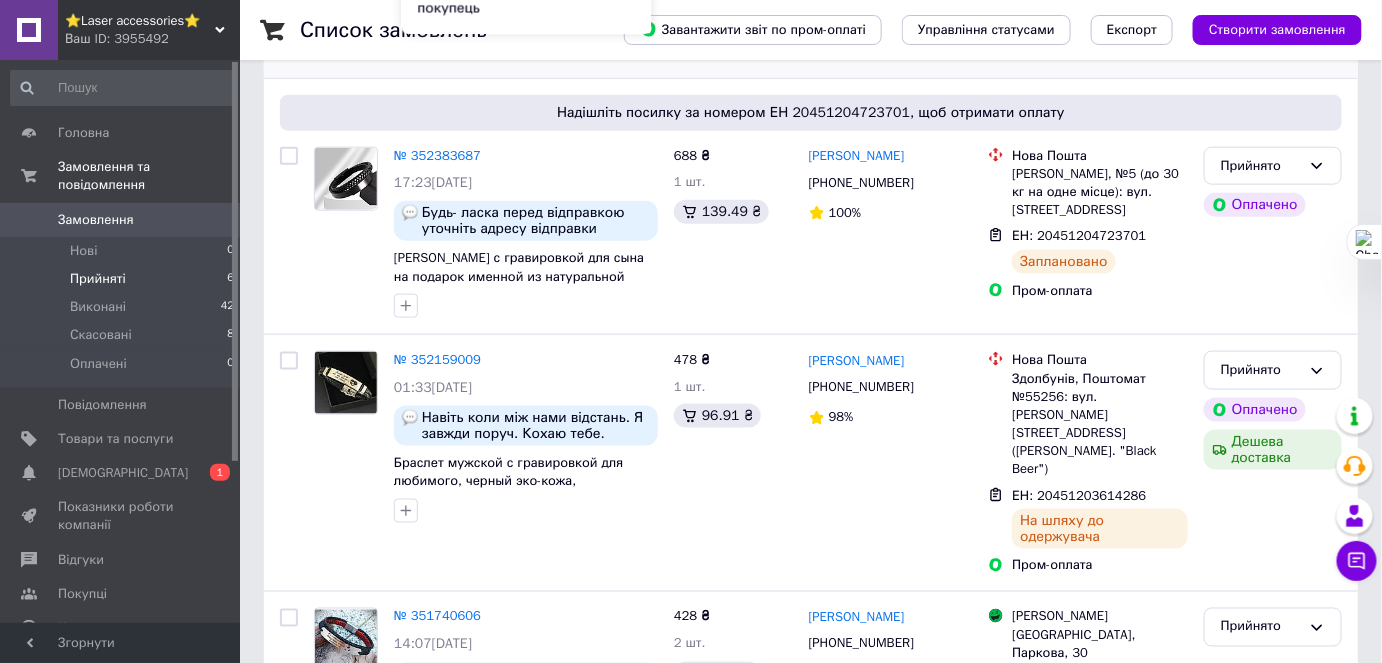scroll, scrollTop: 818, scrollLeft: 0, axis: vertical 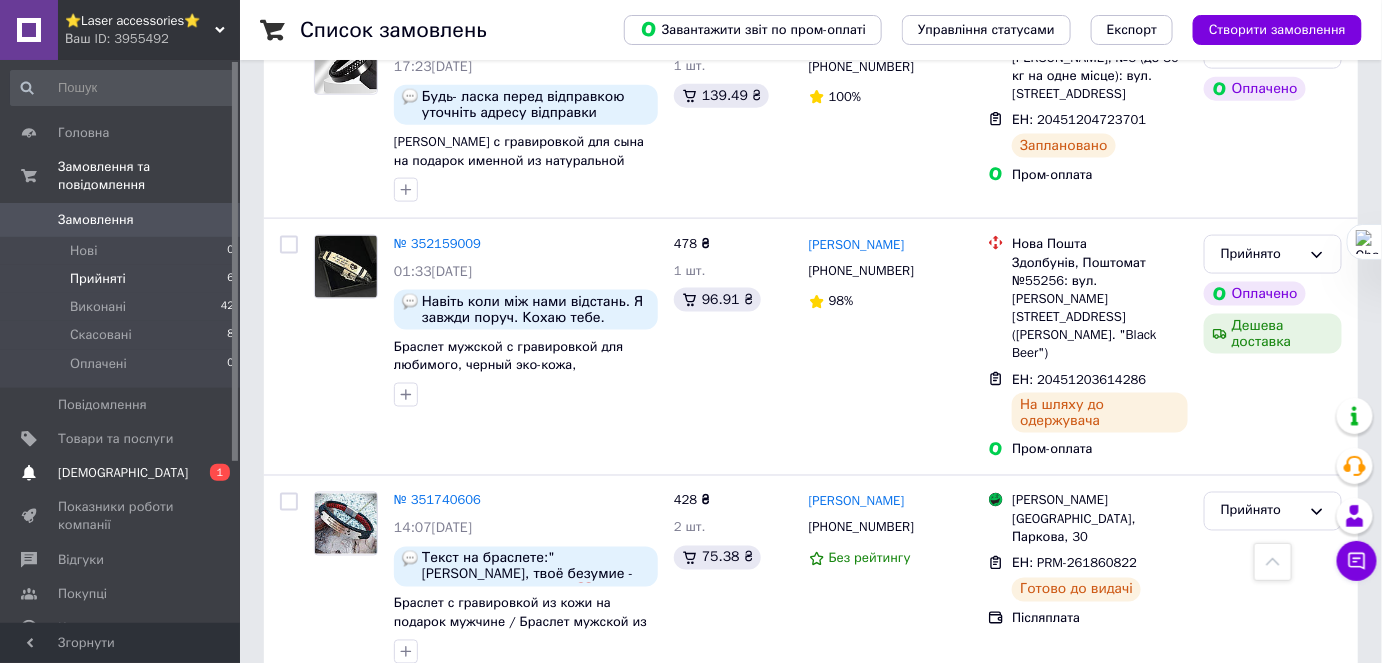 click on "Сповіщення 0 1" at bounding box center [123, 473] 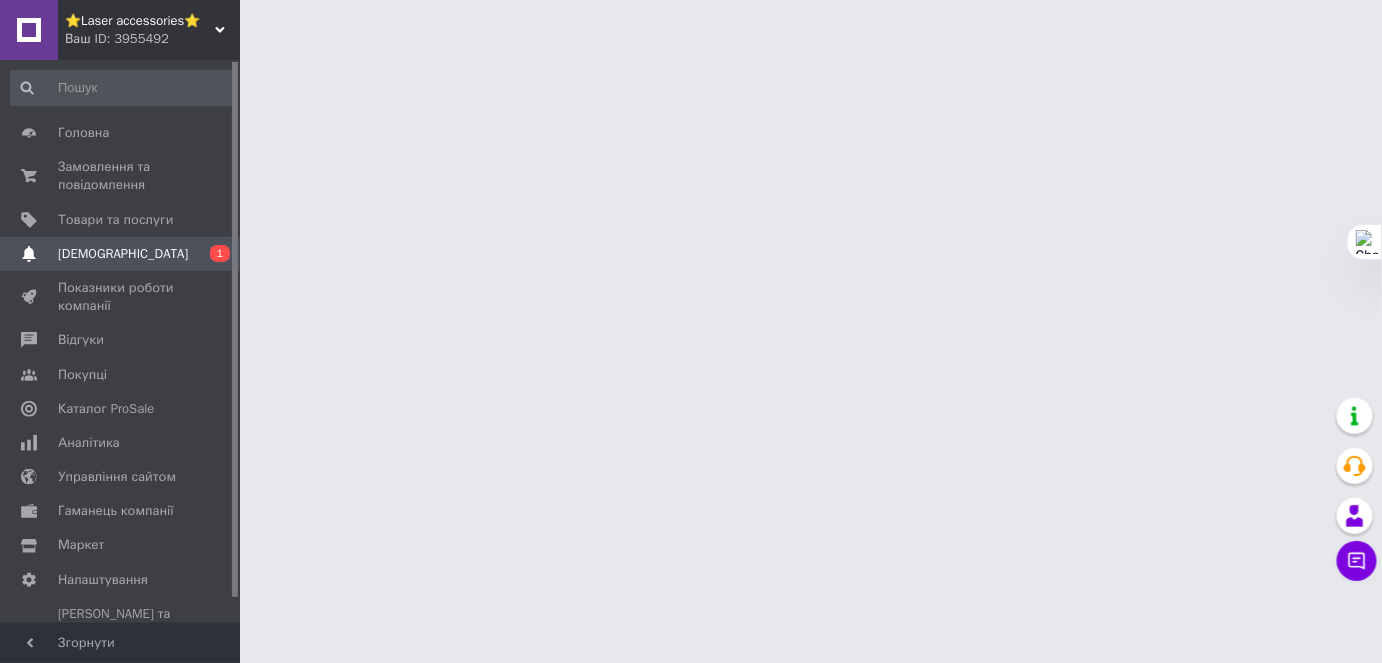 scroll, scrollTop: 0, scrollLeft: 0, axis: both 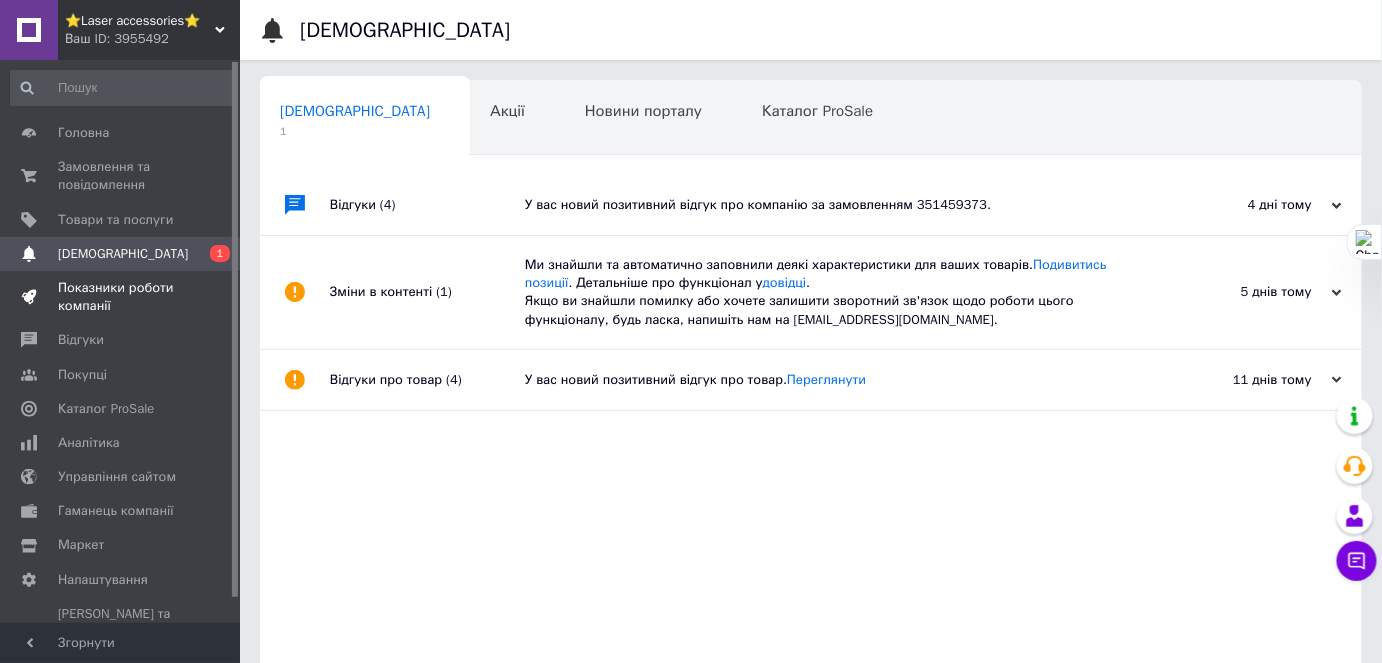 click on "Показники роботи компанії" at bounding box center (121, 297) 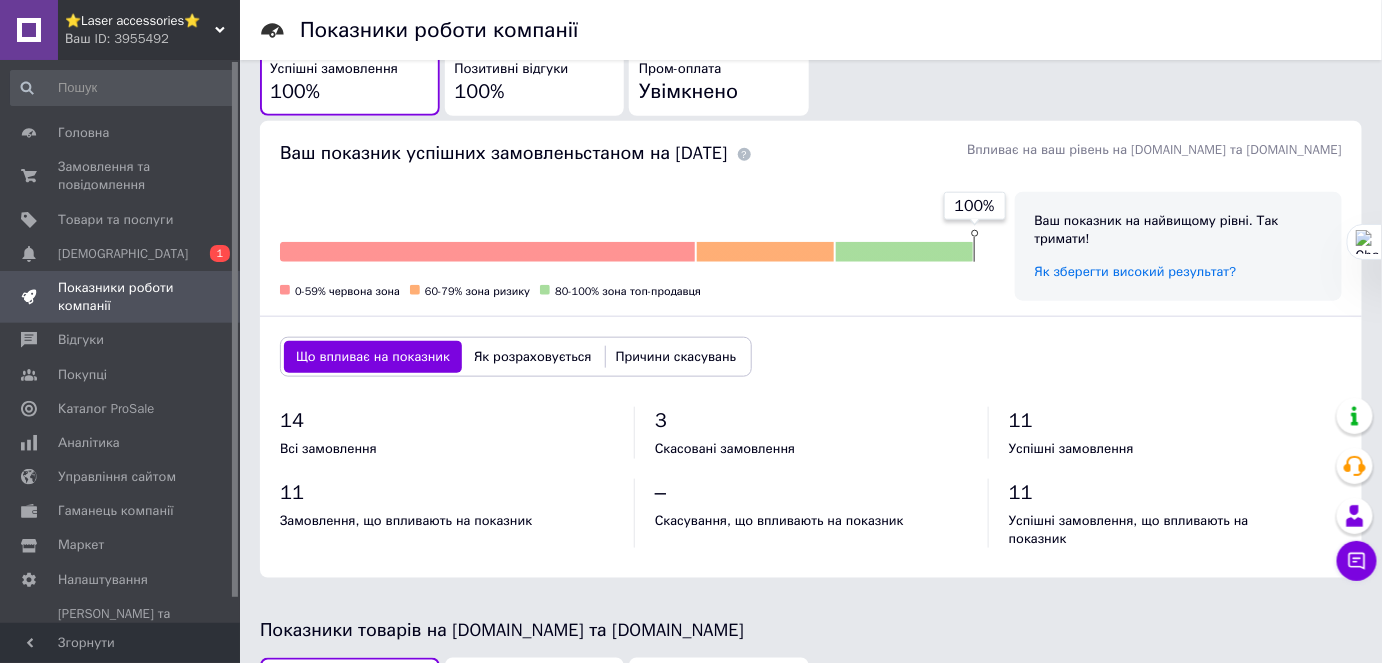 scroll, scrollTop: 818, scrollLeft: 0, axis: vertical 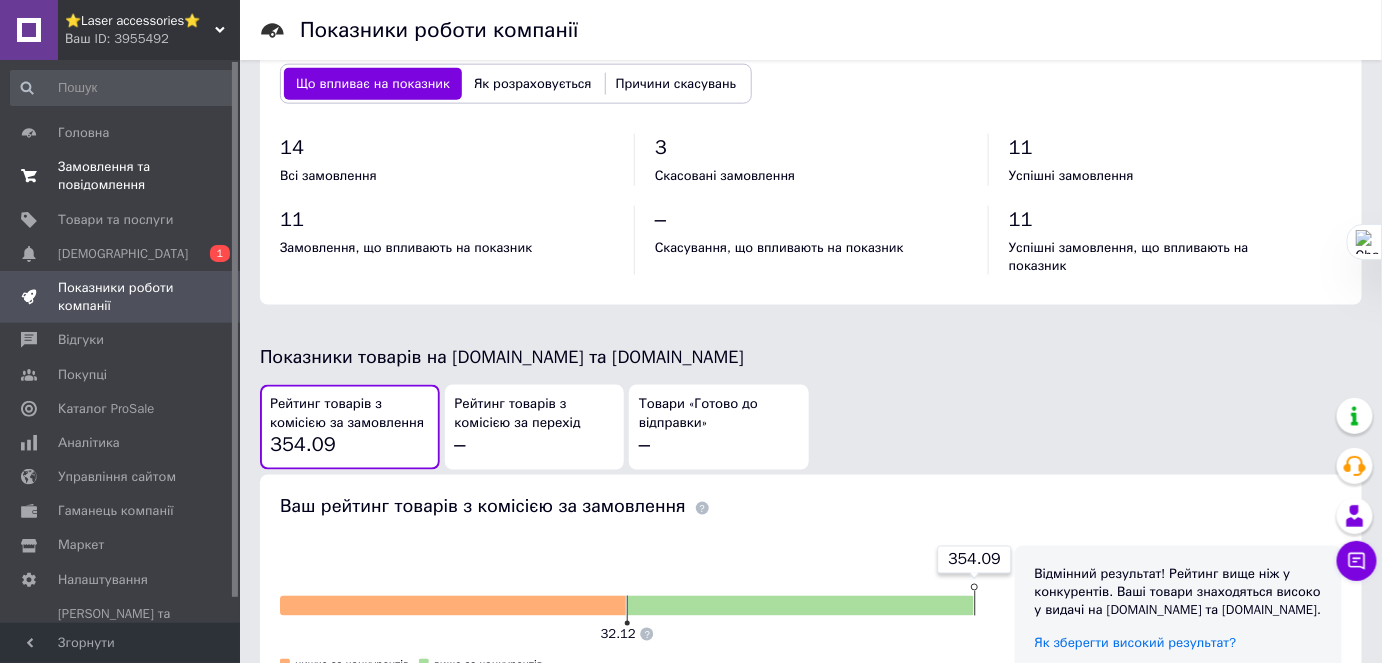 click on "Замовлення та повідомлення" at bounding box center (121, 176) 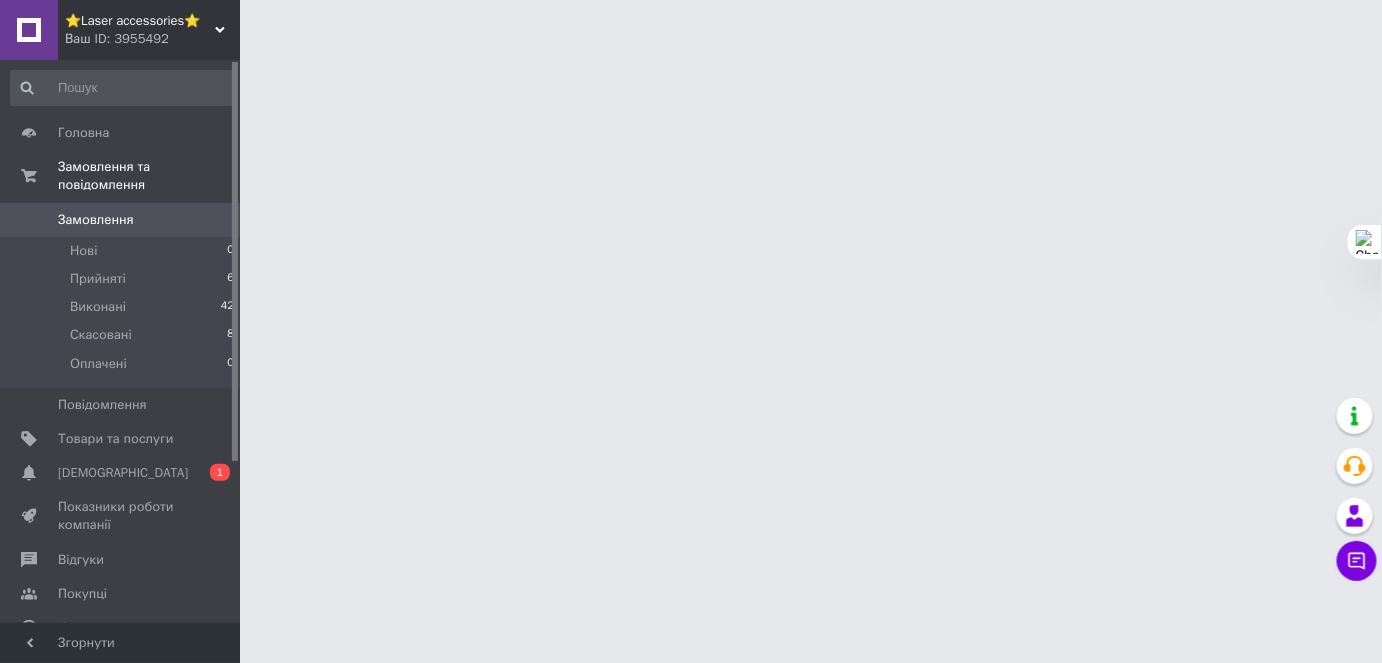 scroll, scrollTop: 0, scrollLeft: 0, axis: both 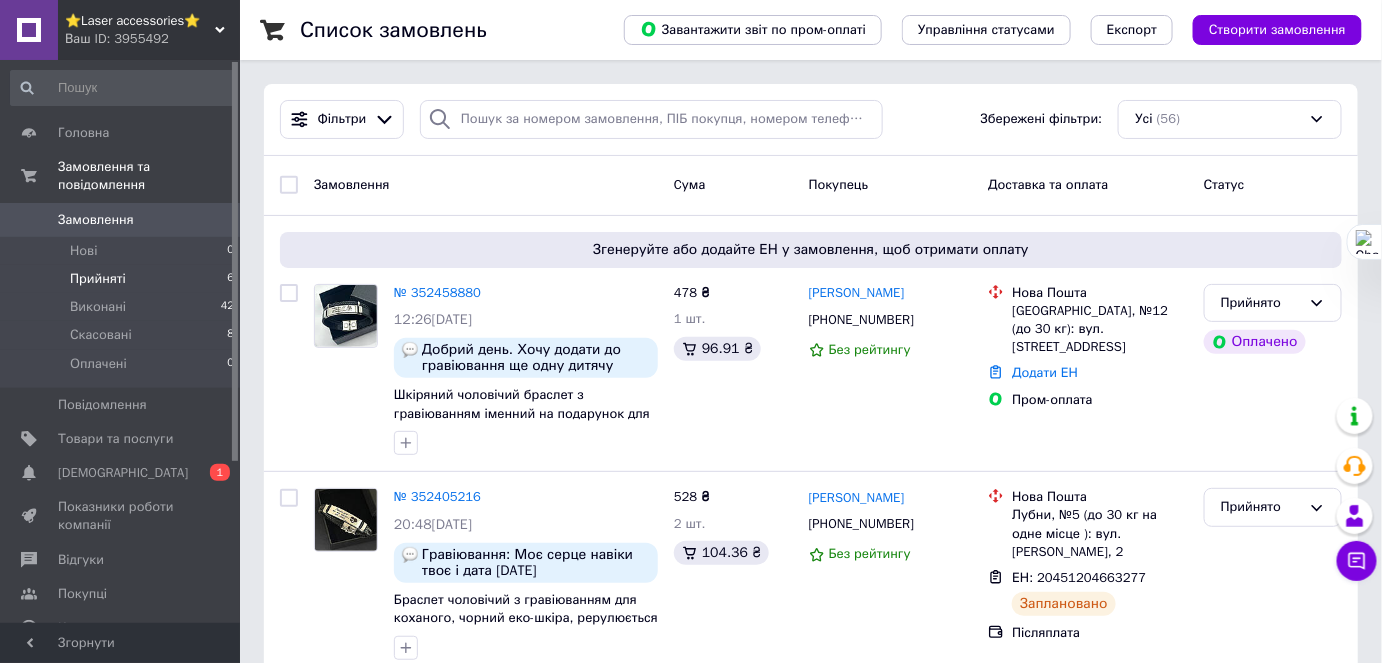 click on "Прийняті" at bounding box center [98, 279] 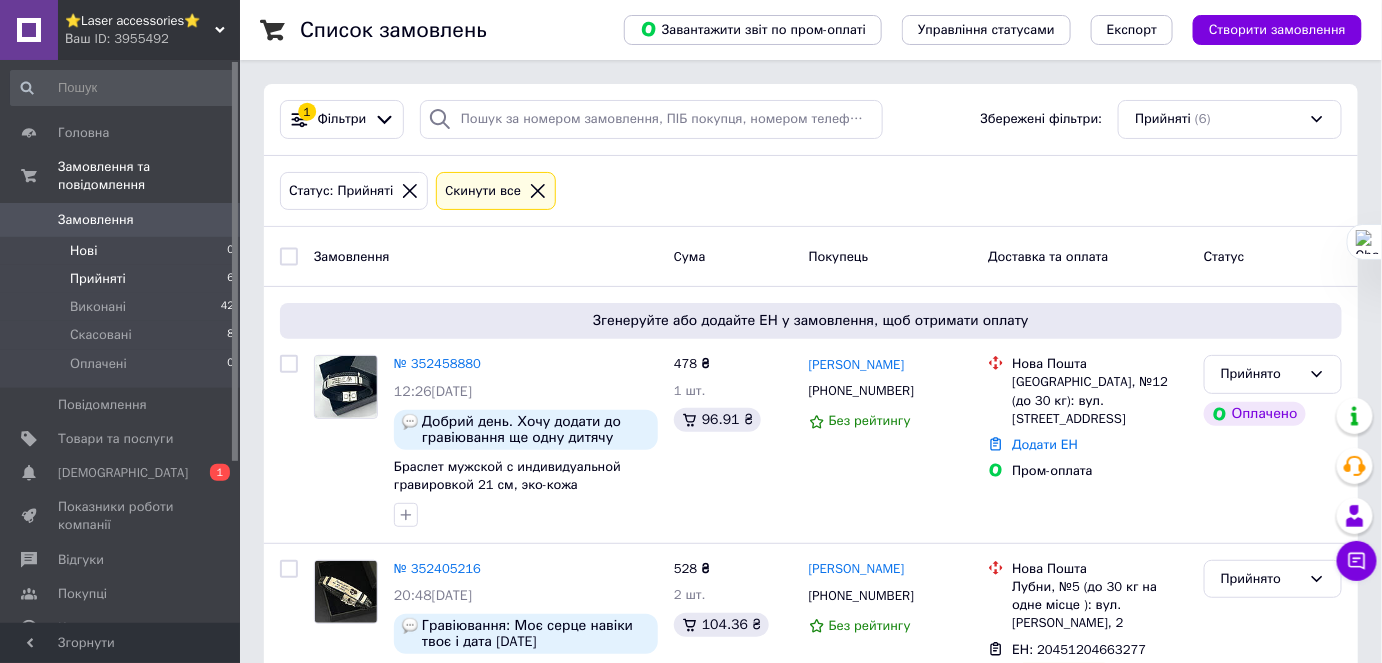 click on "Нові 0" at bounding box center (123, 251) 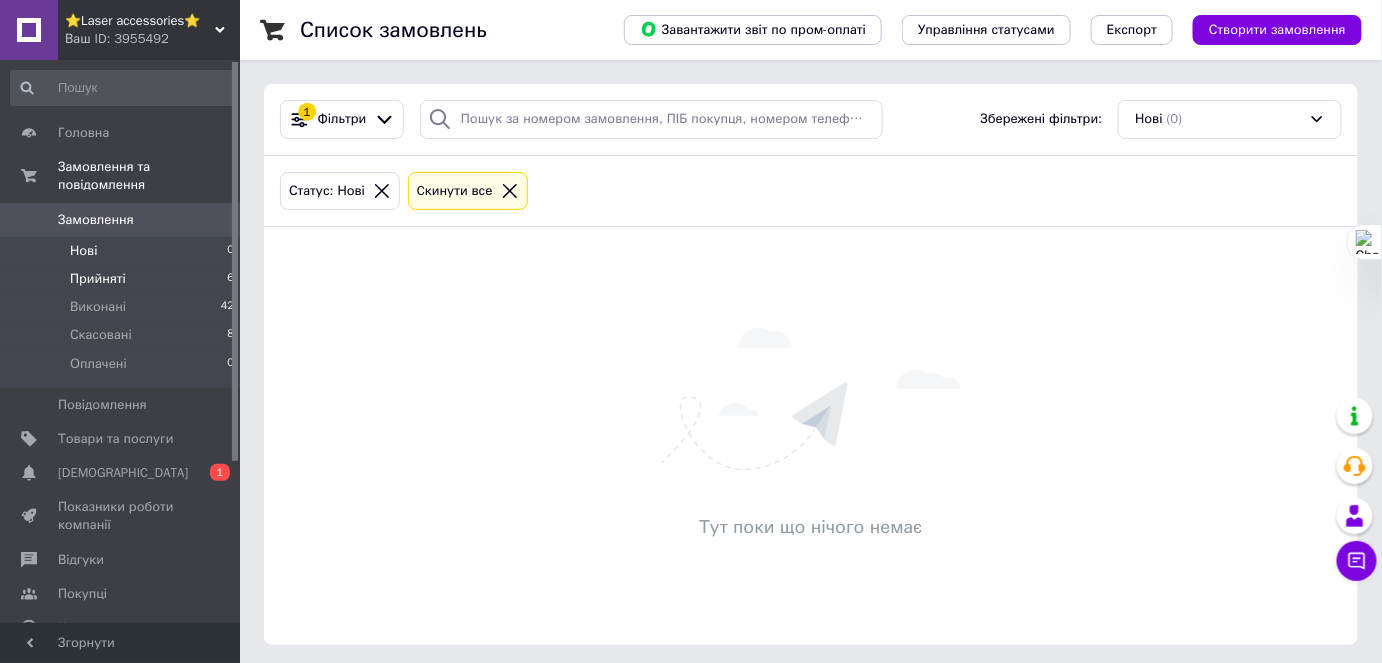 click on "Прийняті" at bounding box center [98, 279] 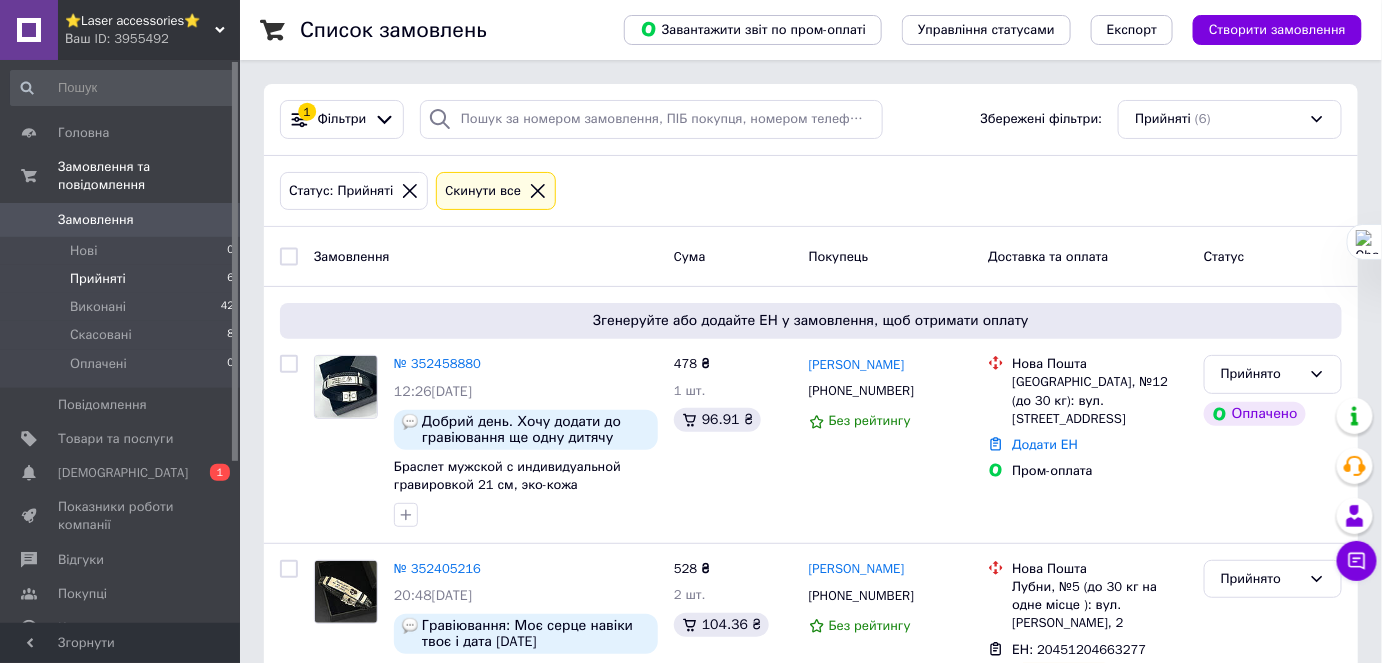 click on "Прийняті 6" at bounding box center (123, 279) 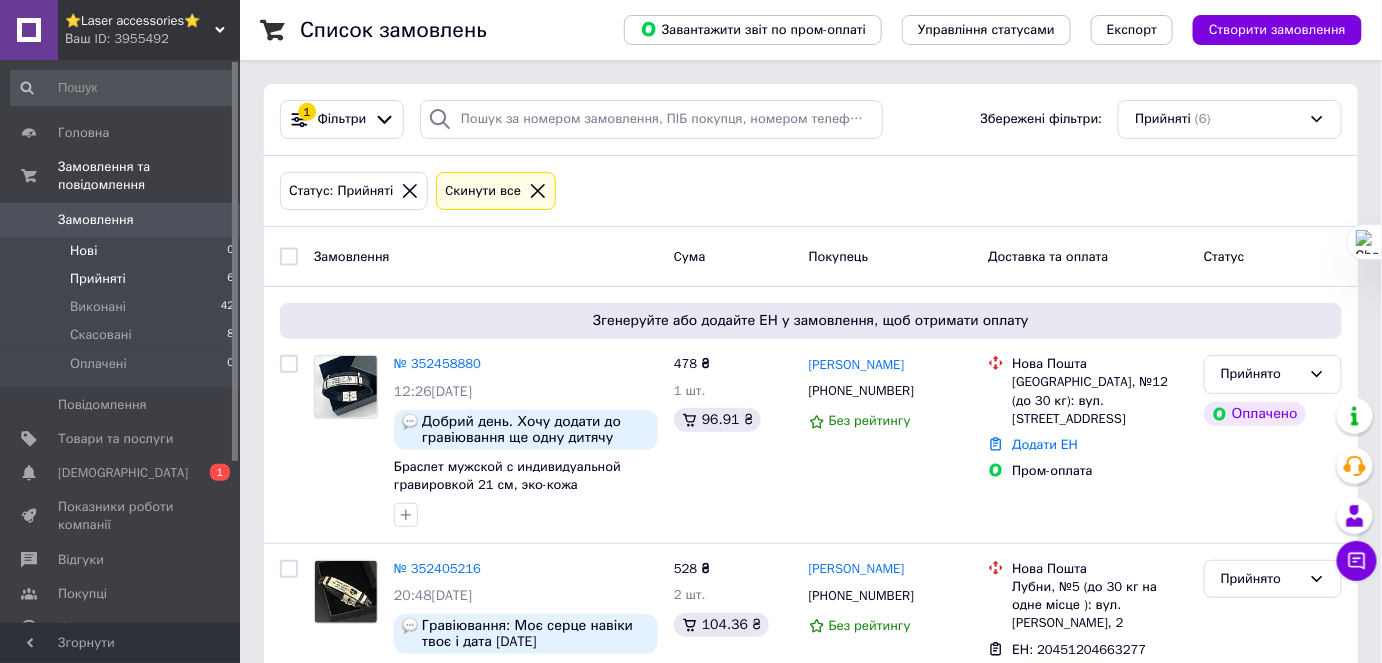 click on "Нові" at bounding box center (83, 251) 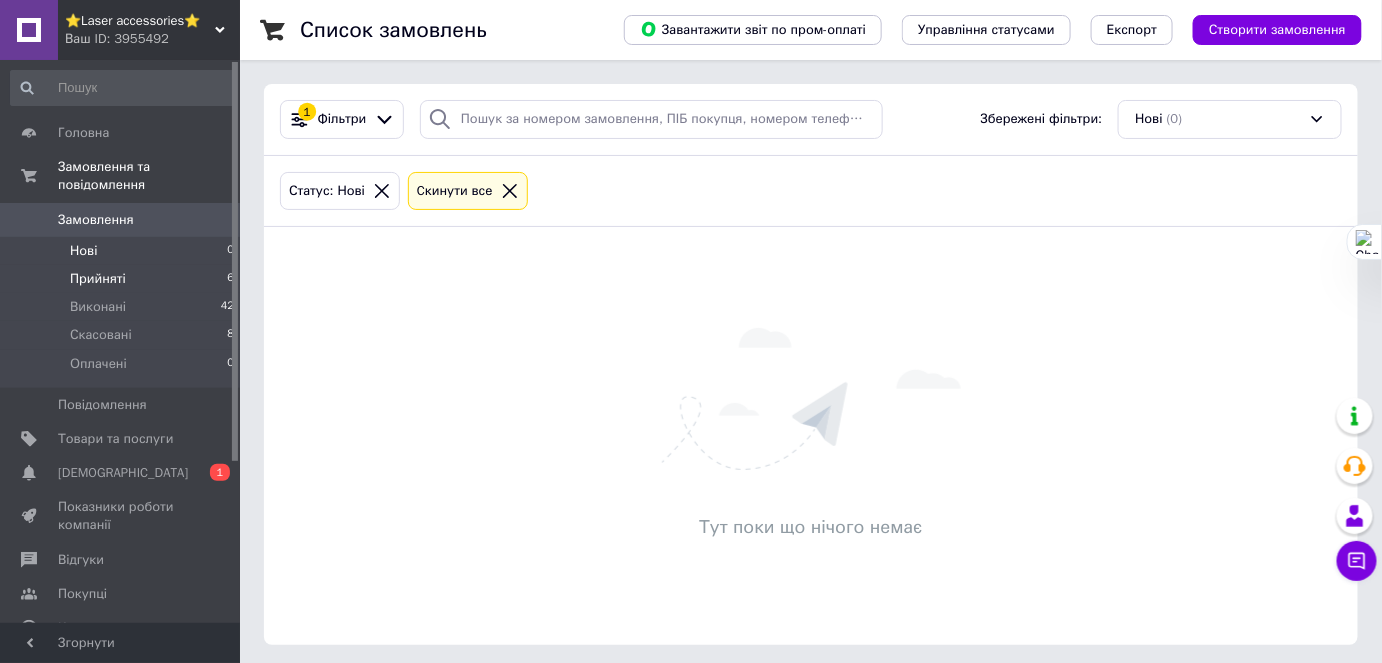 click on "Прийняті" at bounding box center (98, 279) 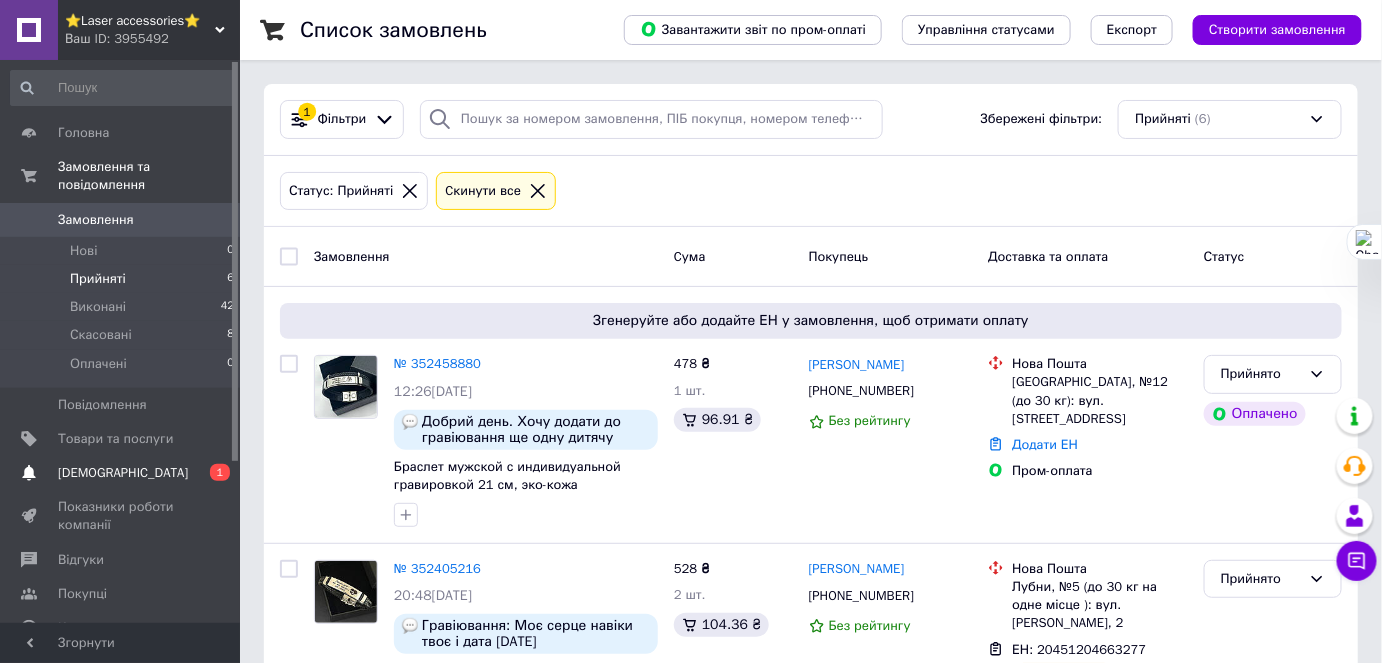 click on "[DEMOGRAPHIC_DATA]" at bounding box center [123, 473] 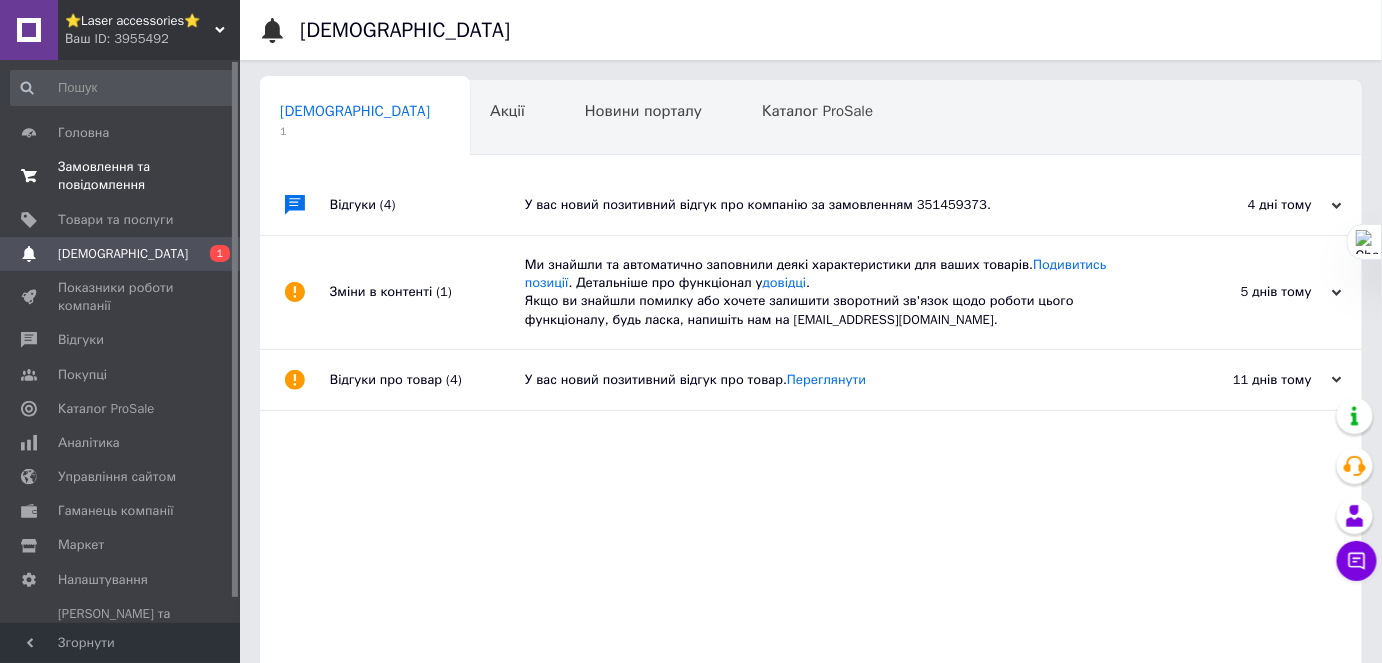 click on "Замовлення та повідомлення" at bounding box center [121, 176] 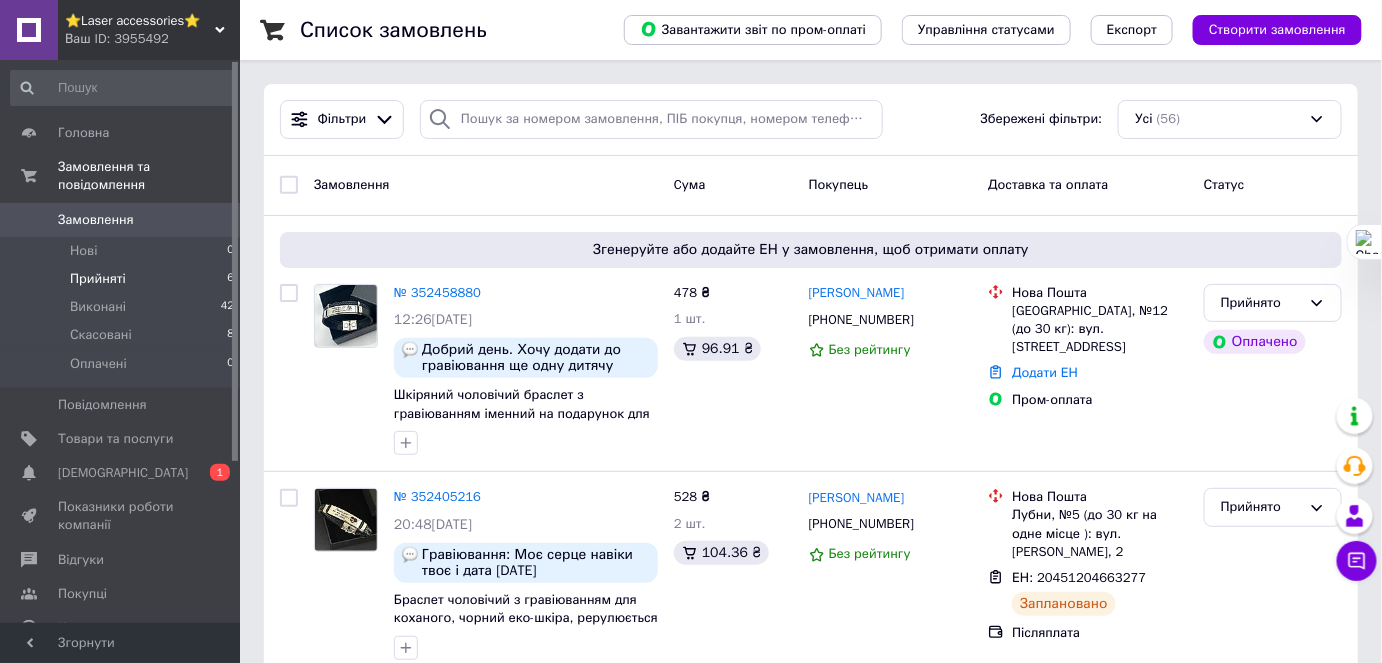 click on "Прийняті" at bounding box center (98, 279) 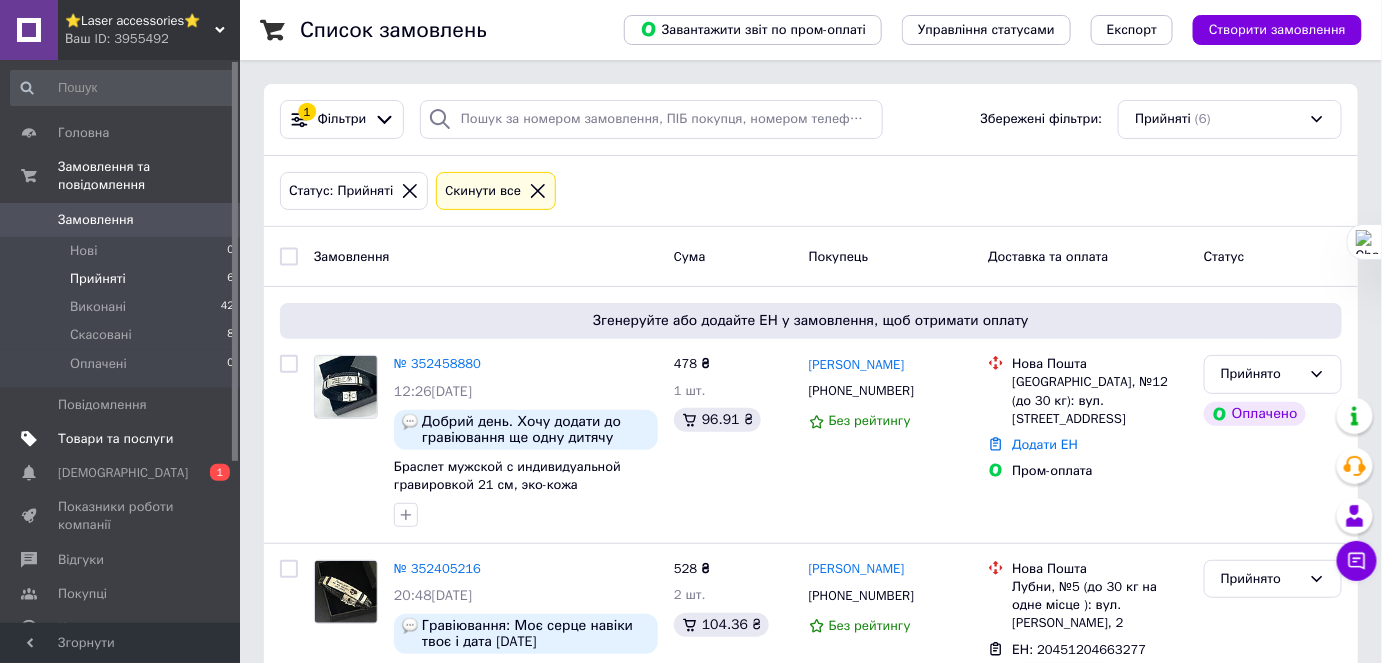 click on "Товари та послуги" at bounding box center [115, 439] 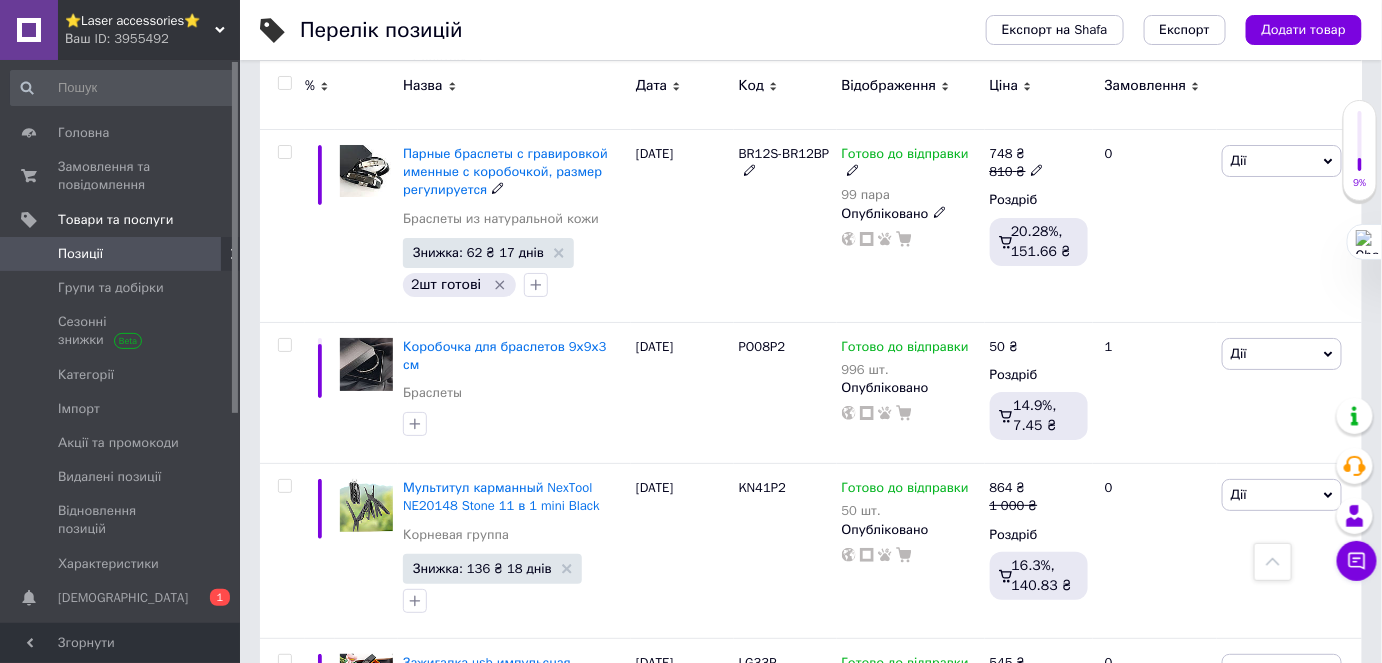 scroll, scrollTop: 2545, scrollLeft: 0, axis: vertical 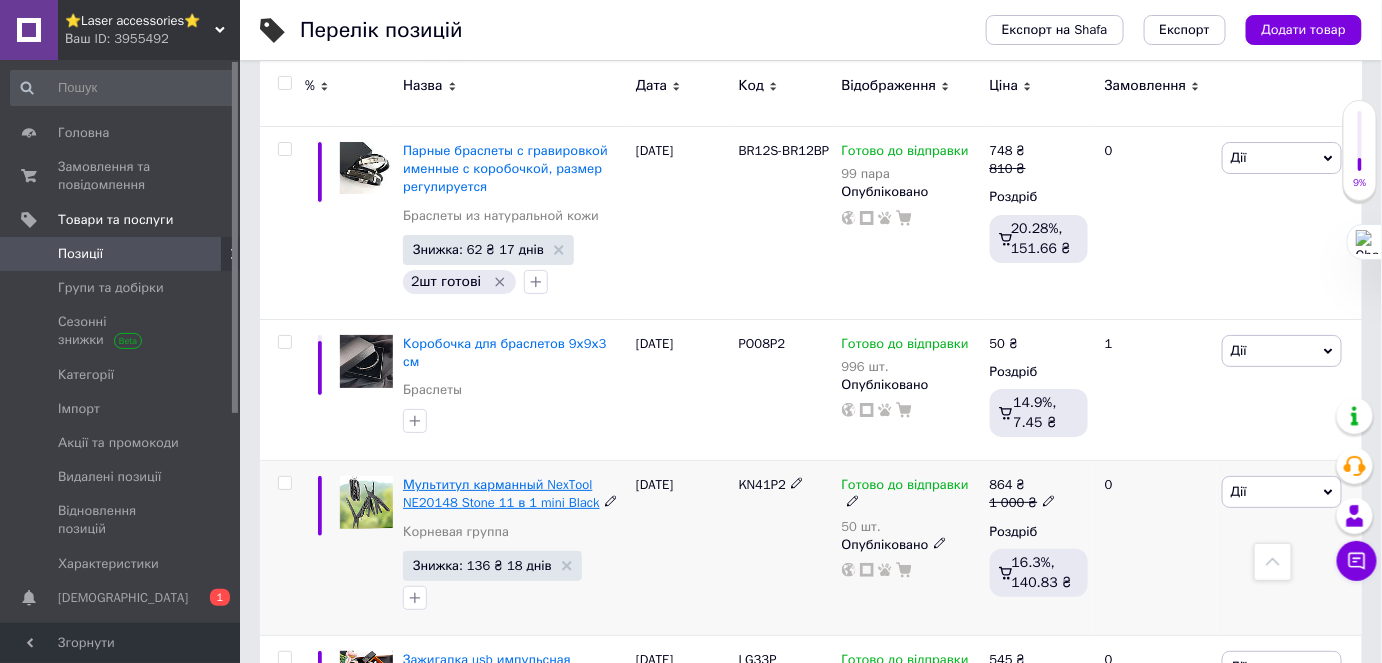 click on "Мультитул карманный NexTool NE20148 Stone 11 в 1 mini Black" at bounding box center (501, 493) 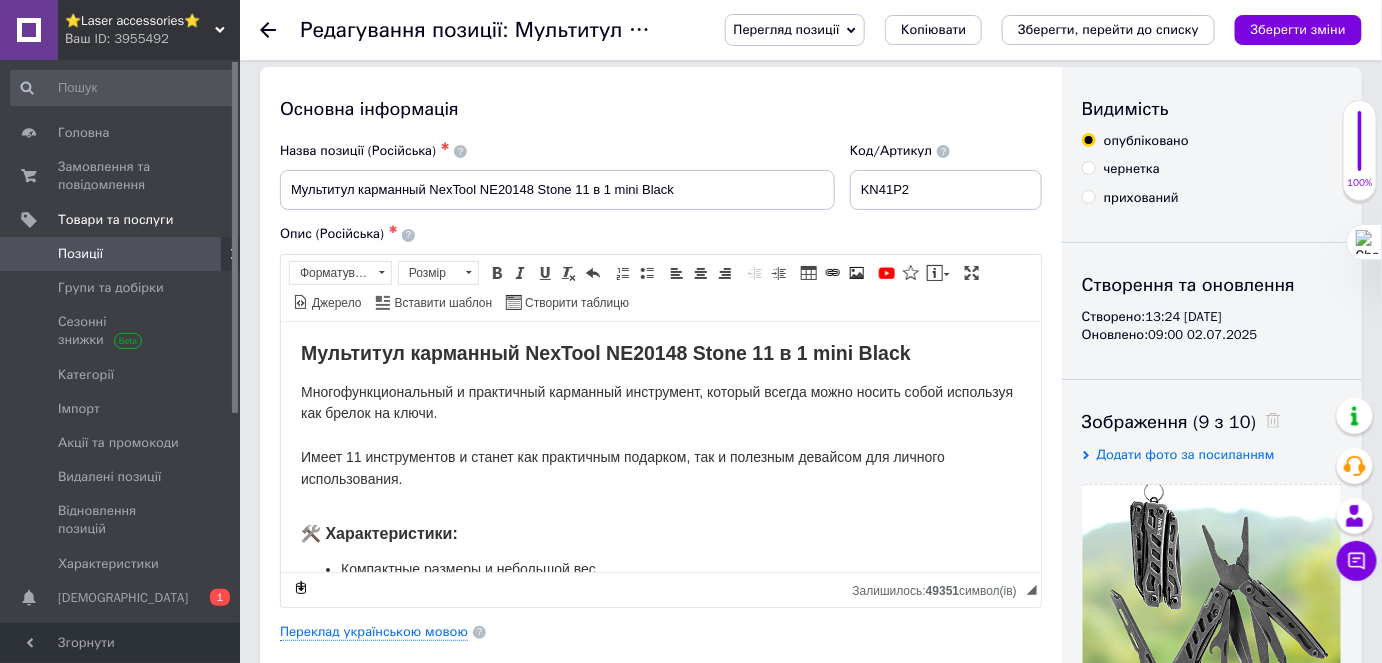 scroll, scrollTop: 0, scrollLeft: 0, axis: both 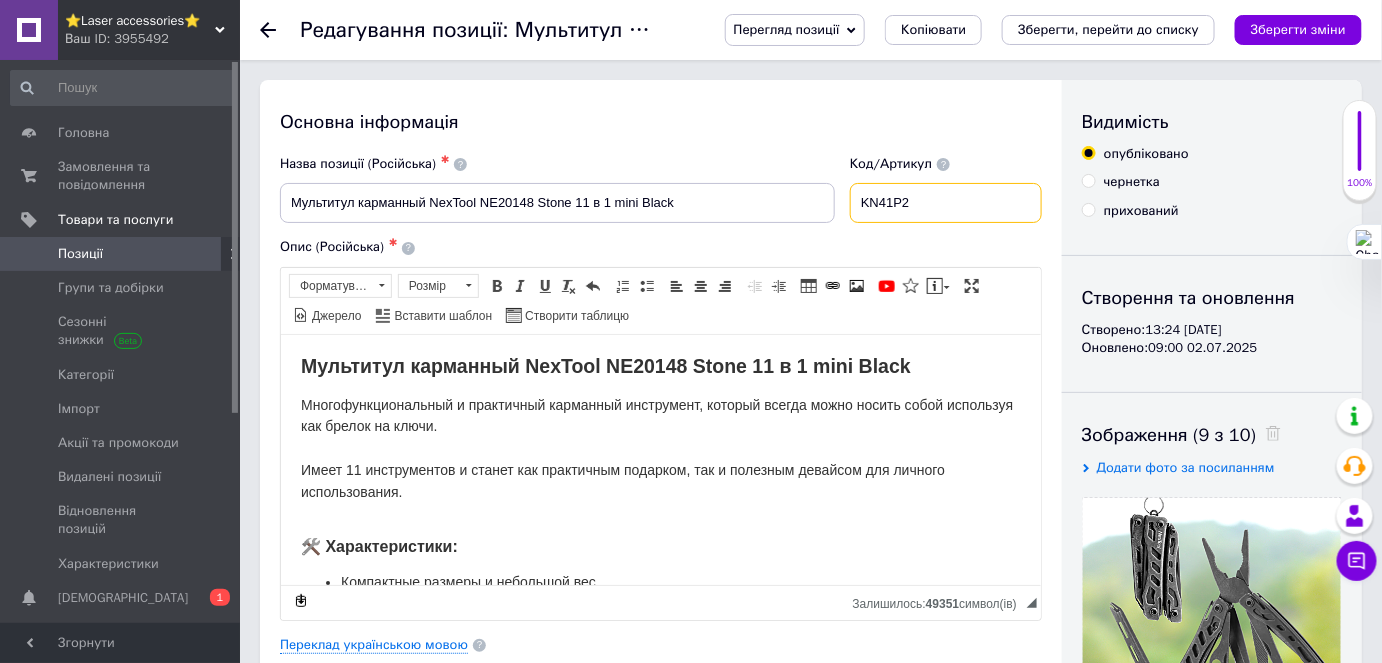 drag, startPoint x: 862, startPoint y: 210, endPoint x: 906, endPoint y: 206, distance: 44.181442 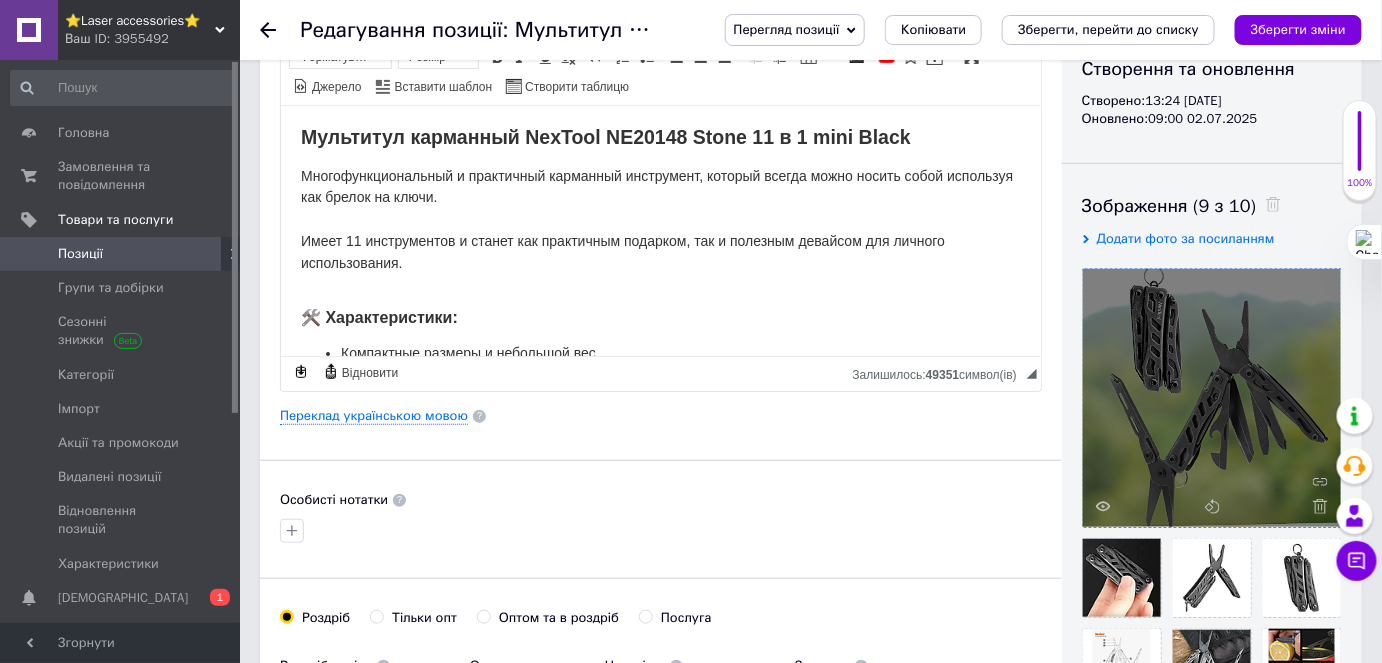 scroll, scrollTop: 454, scrollLeft: 0, axis: vertical 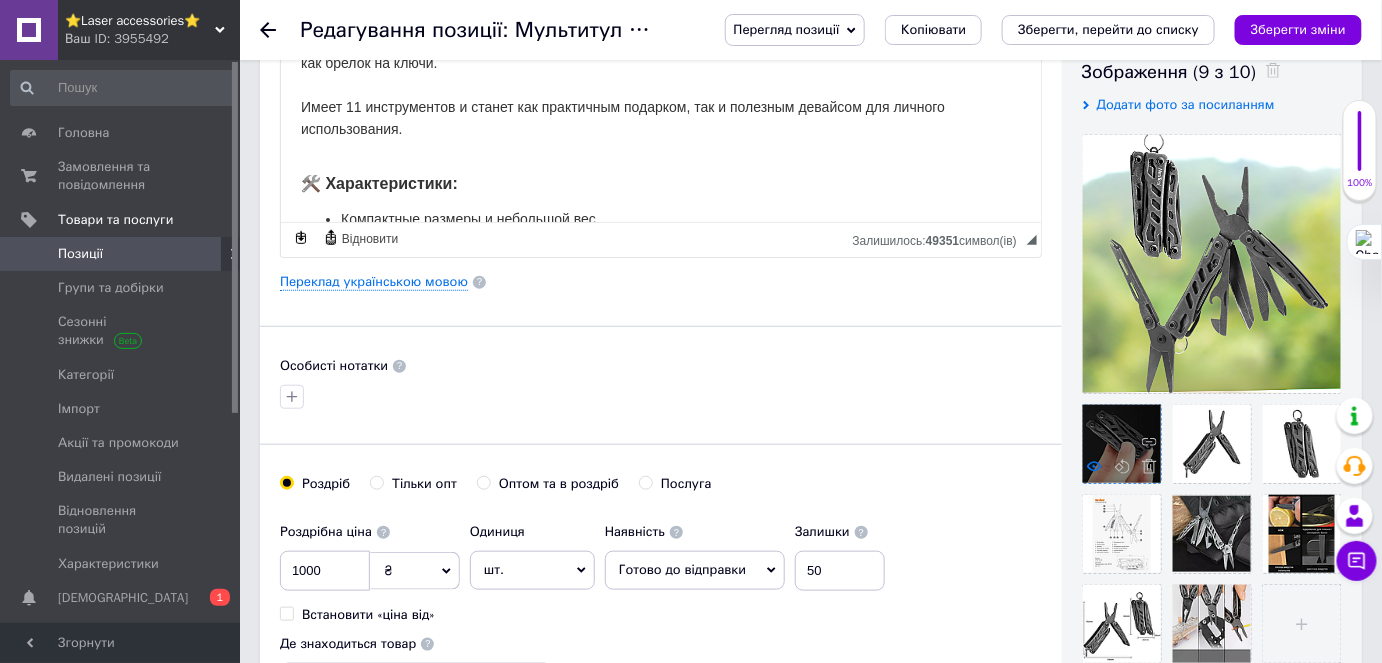 click 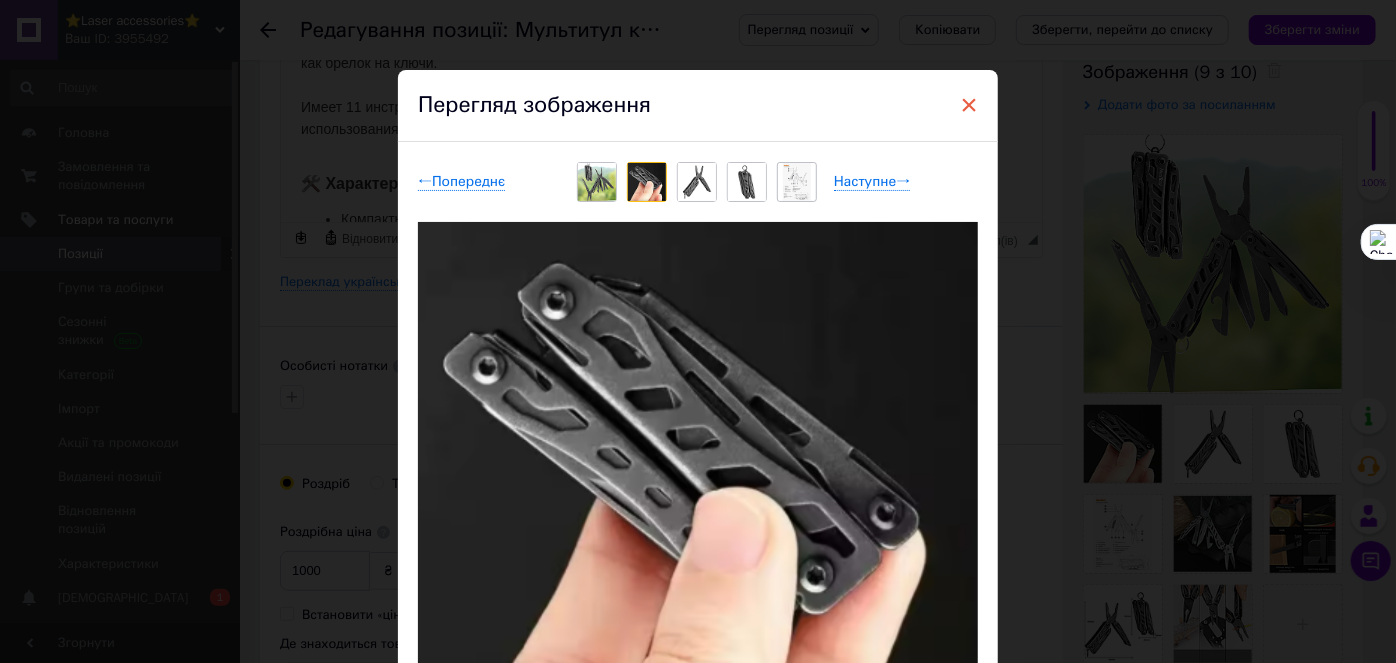 click on "×" at bounding box center [969, 105] 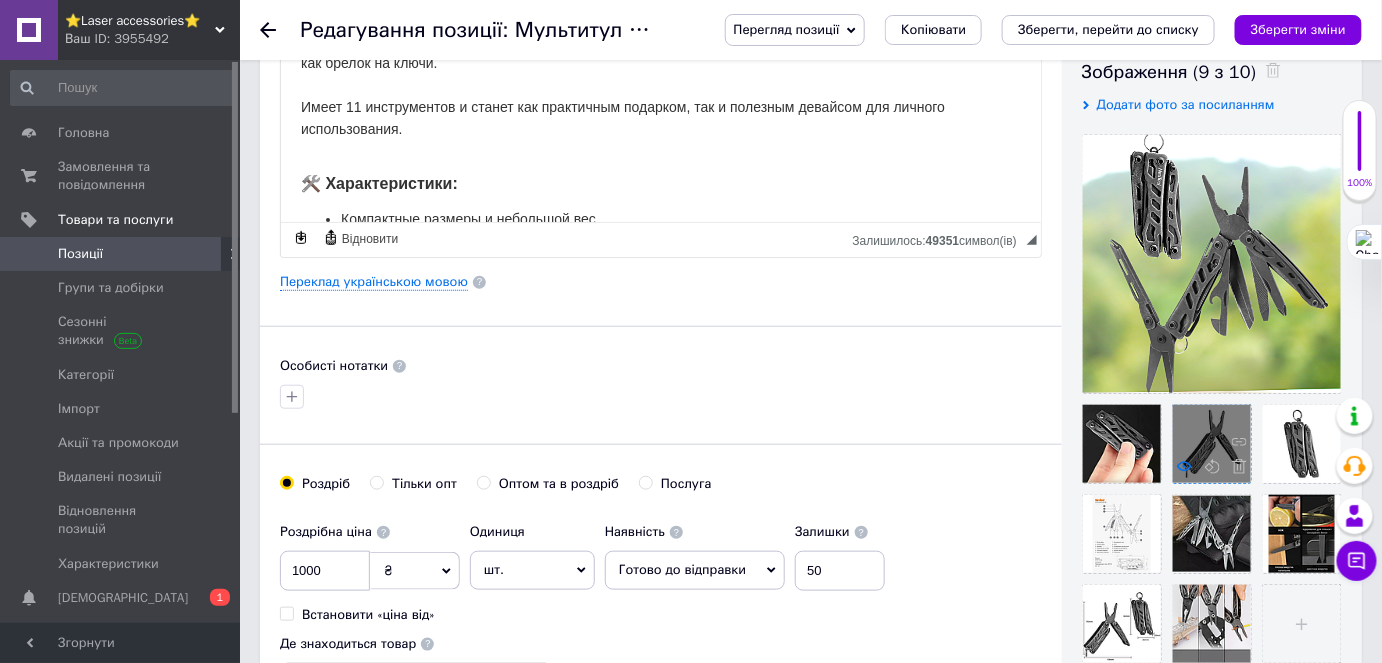 click 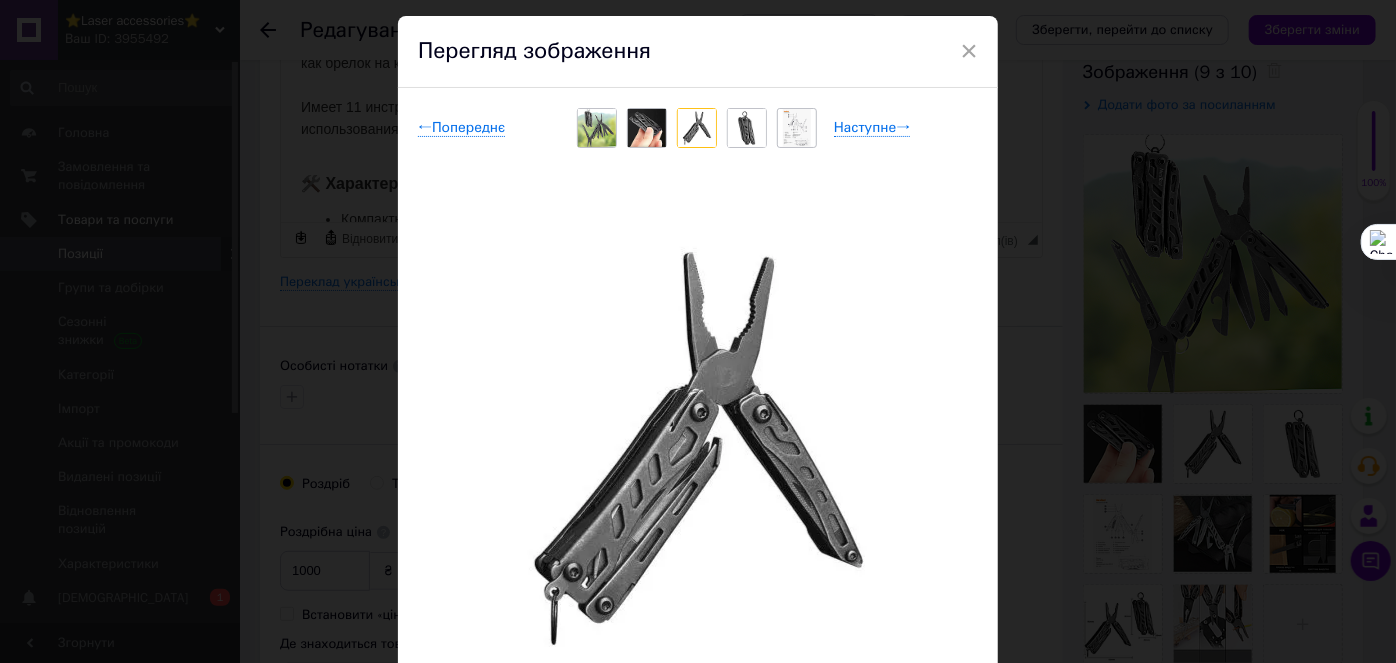 scroll, scrollTop: 0, scrollLeft: 0, axis: both 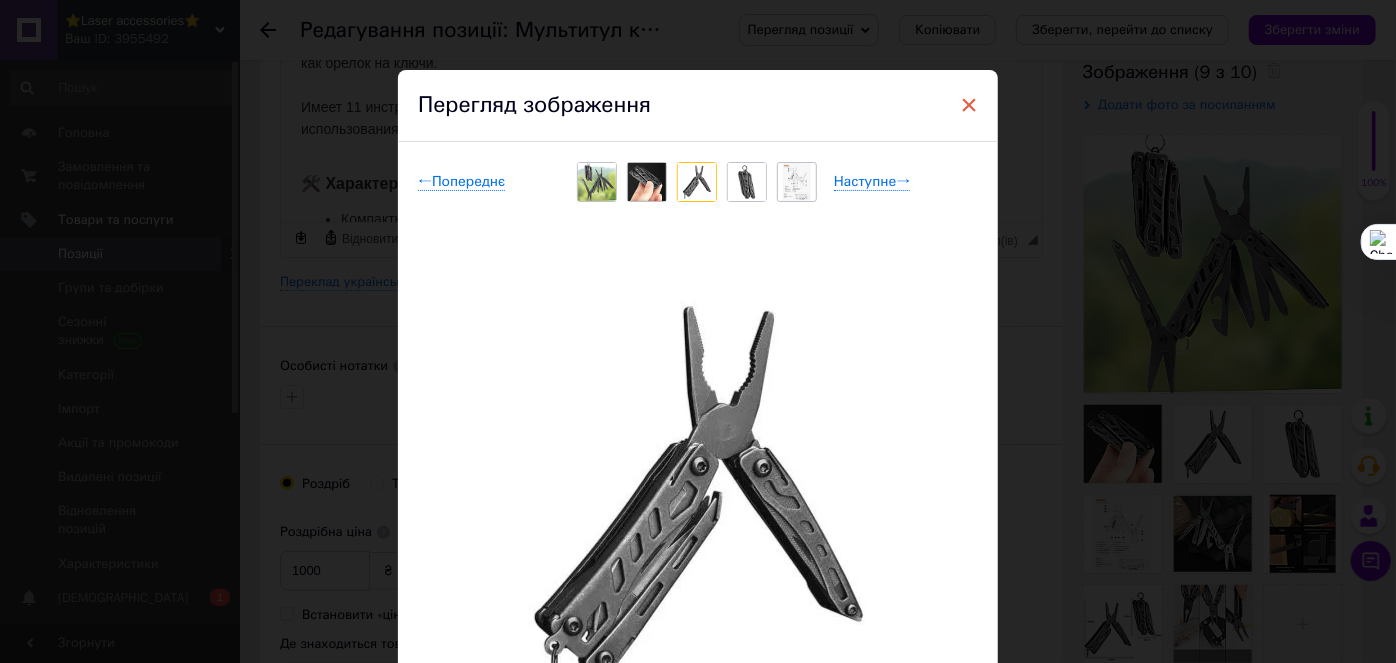 click on "×" at bounding box center (969, 105) 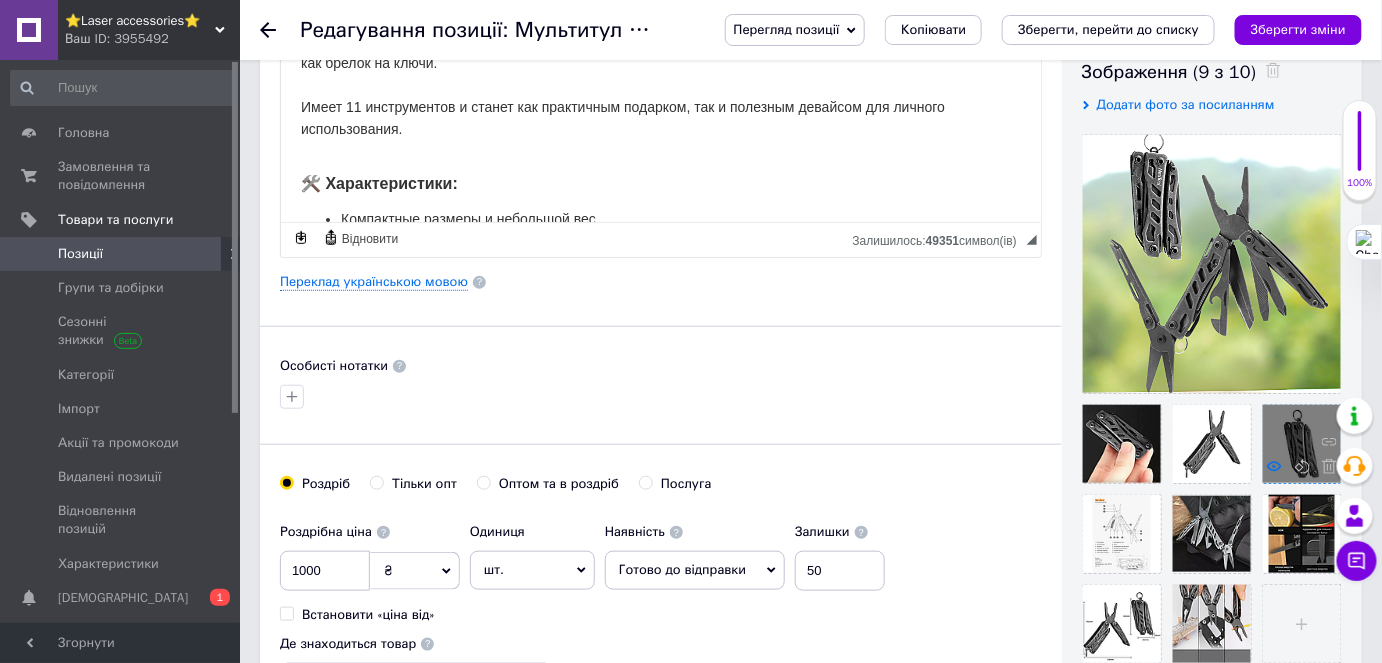 click 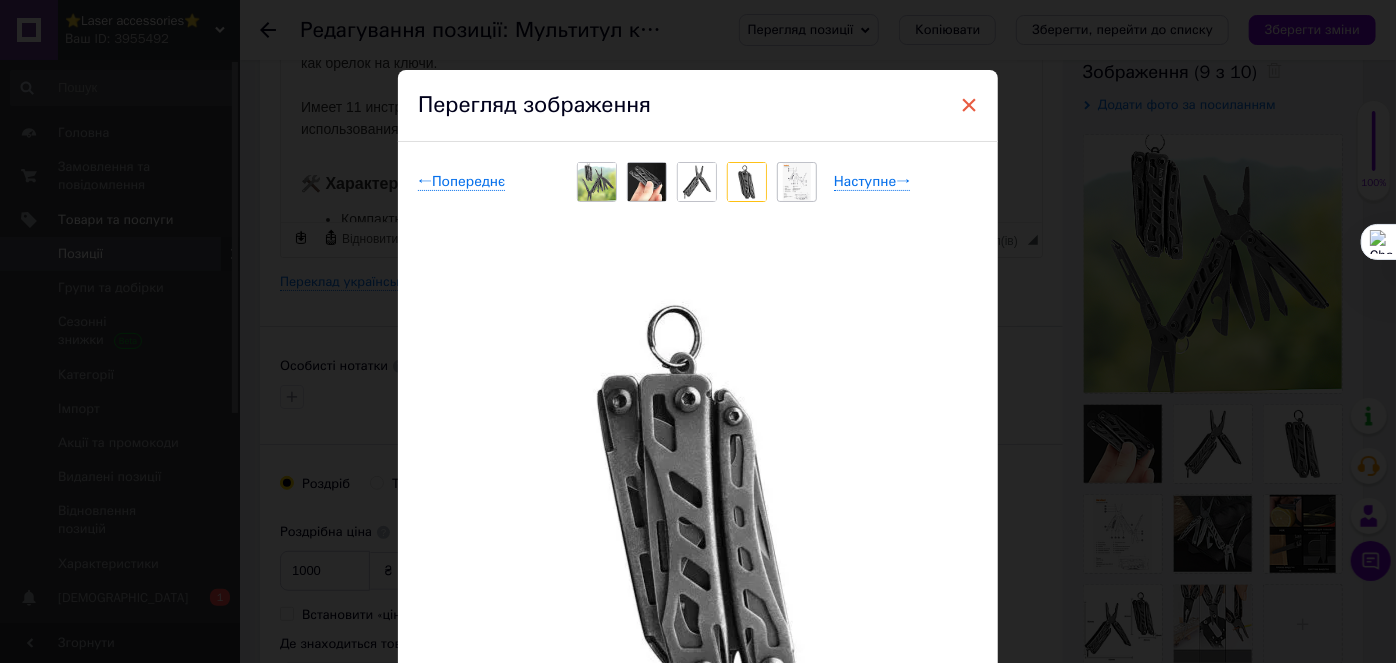 click on "×" at bounding box center [969, 105] 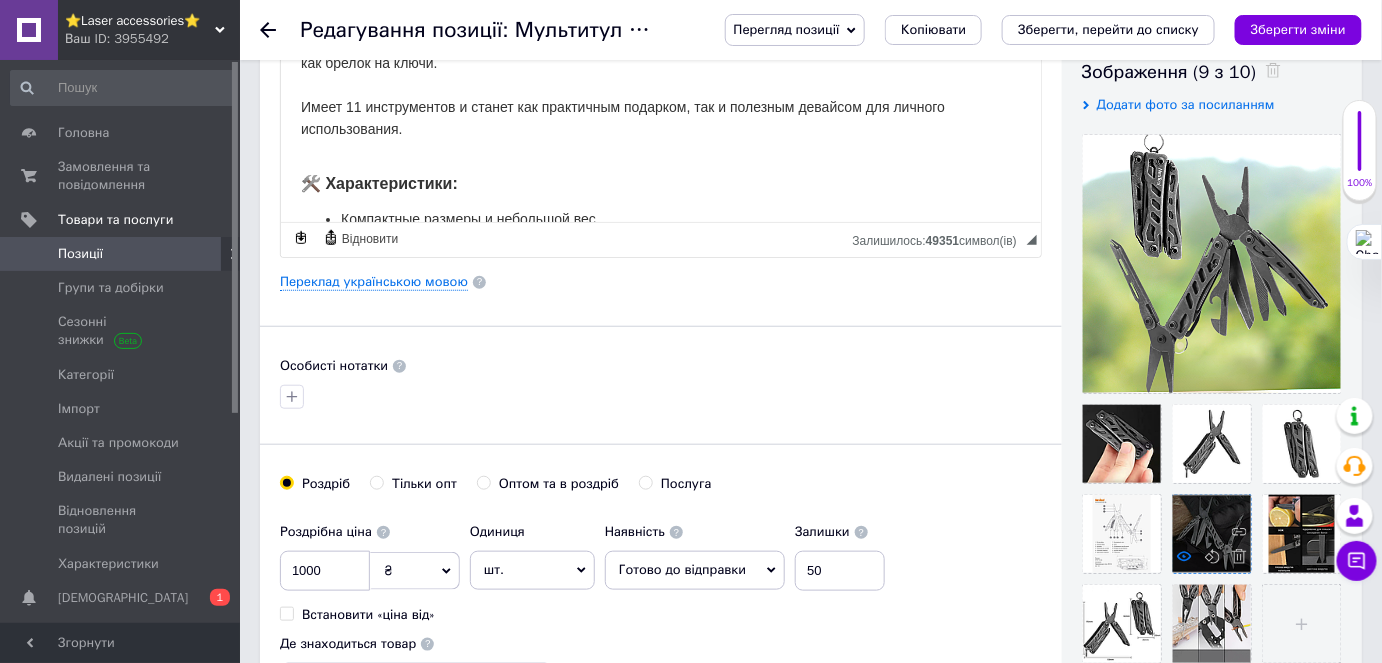 click 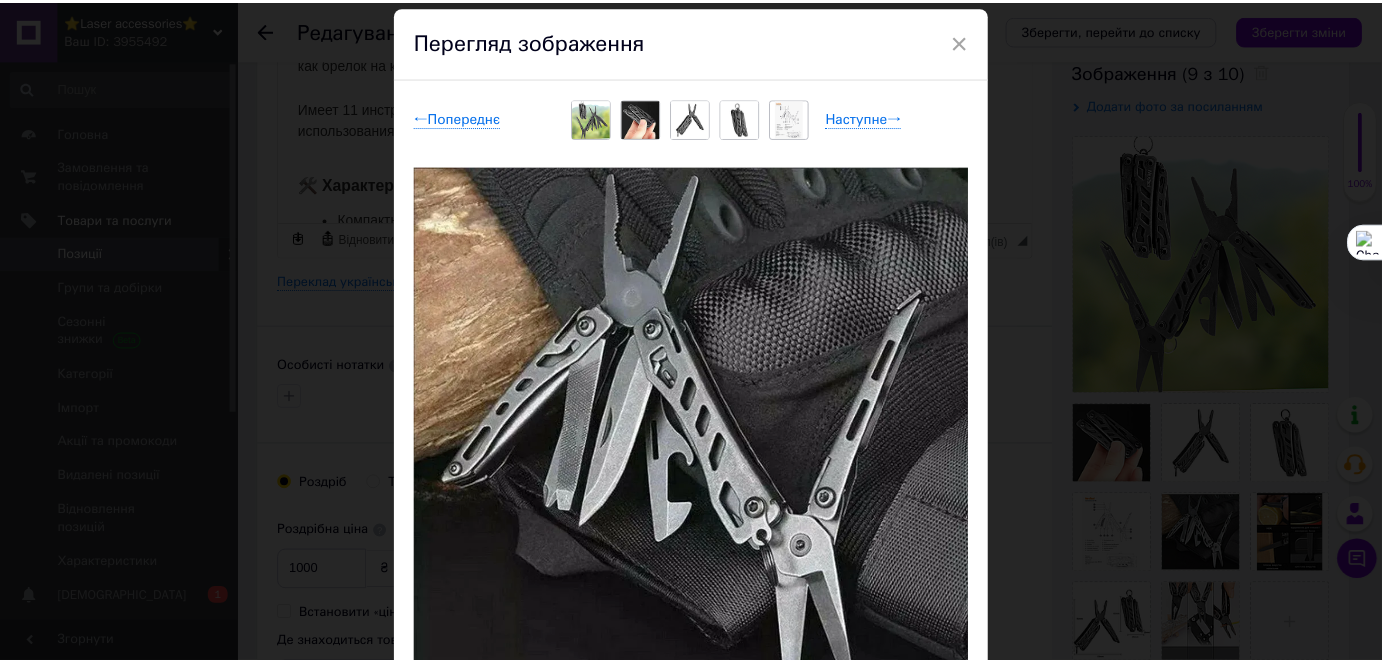 scroll, scrollTop: 90, scrollLeft: 0, axis: vertical 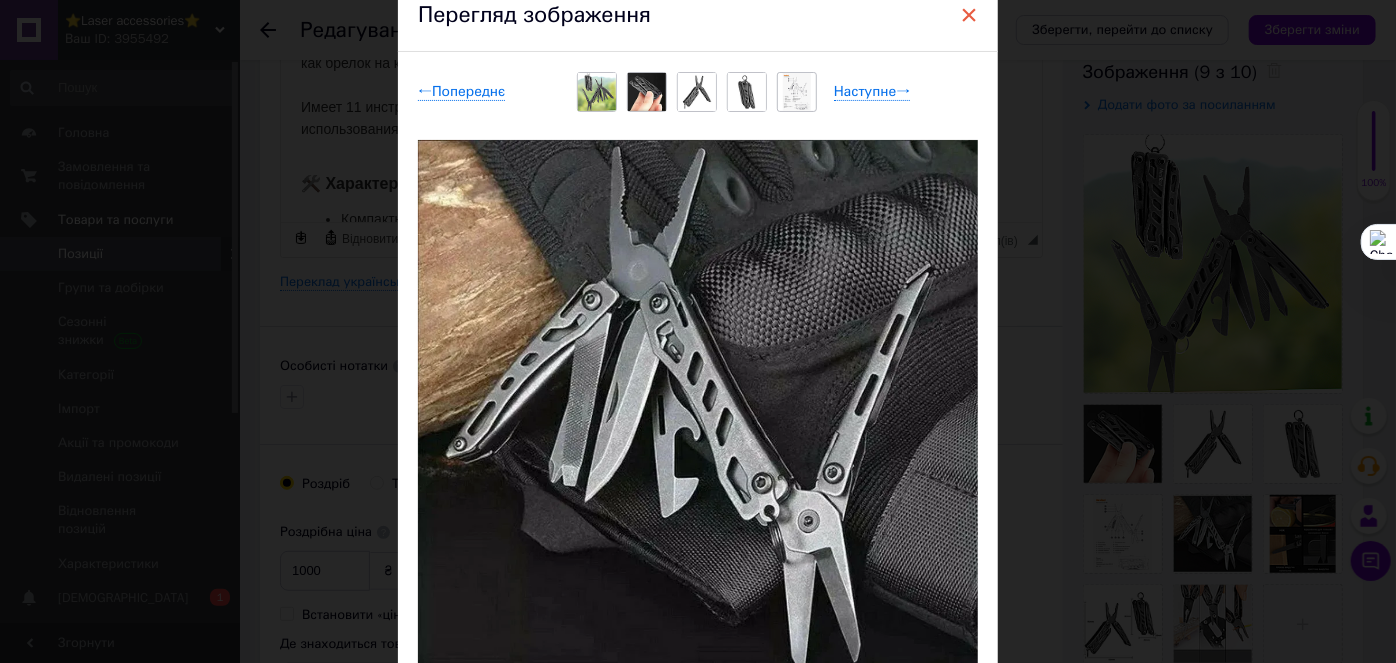 click on "×" at bounding box center (969, 15) 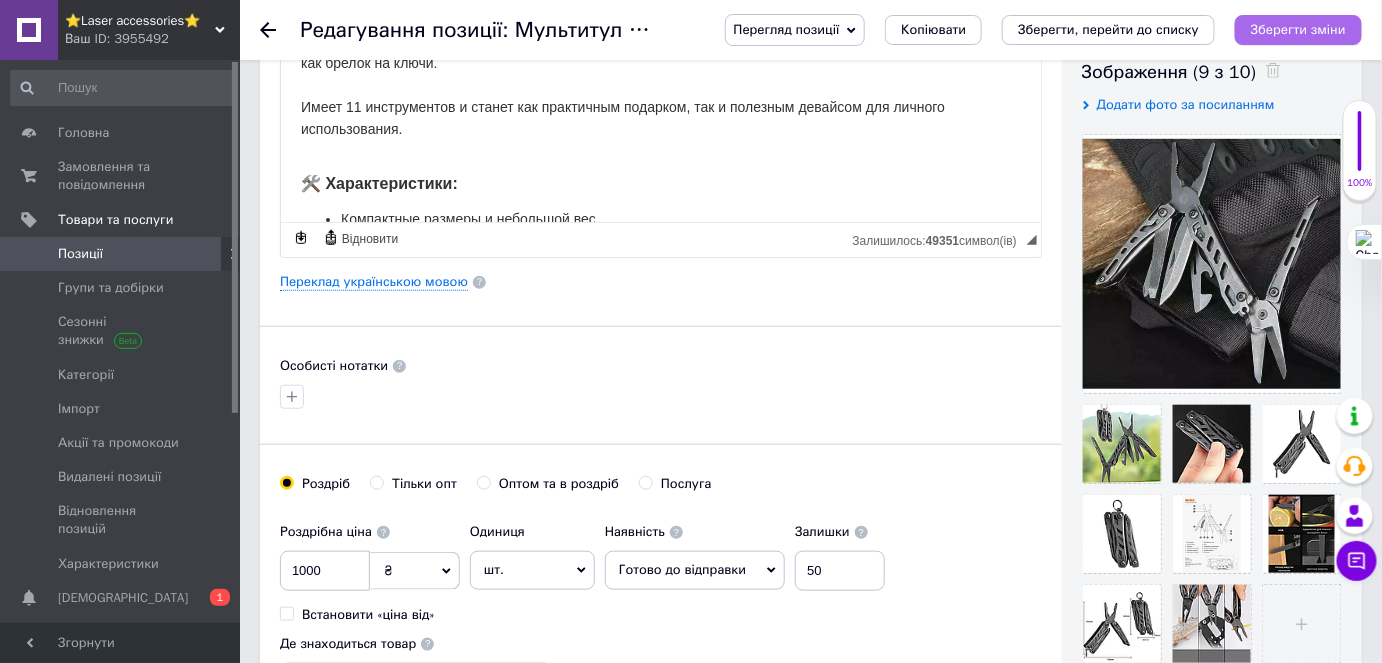 click on "Зберегти зміни" at bounding box center (1298, 29) 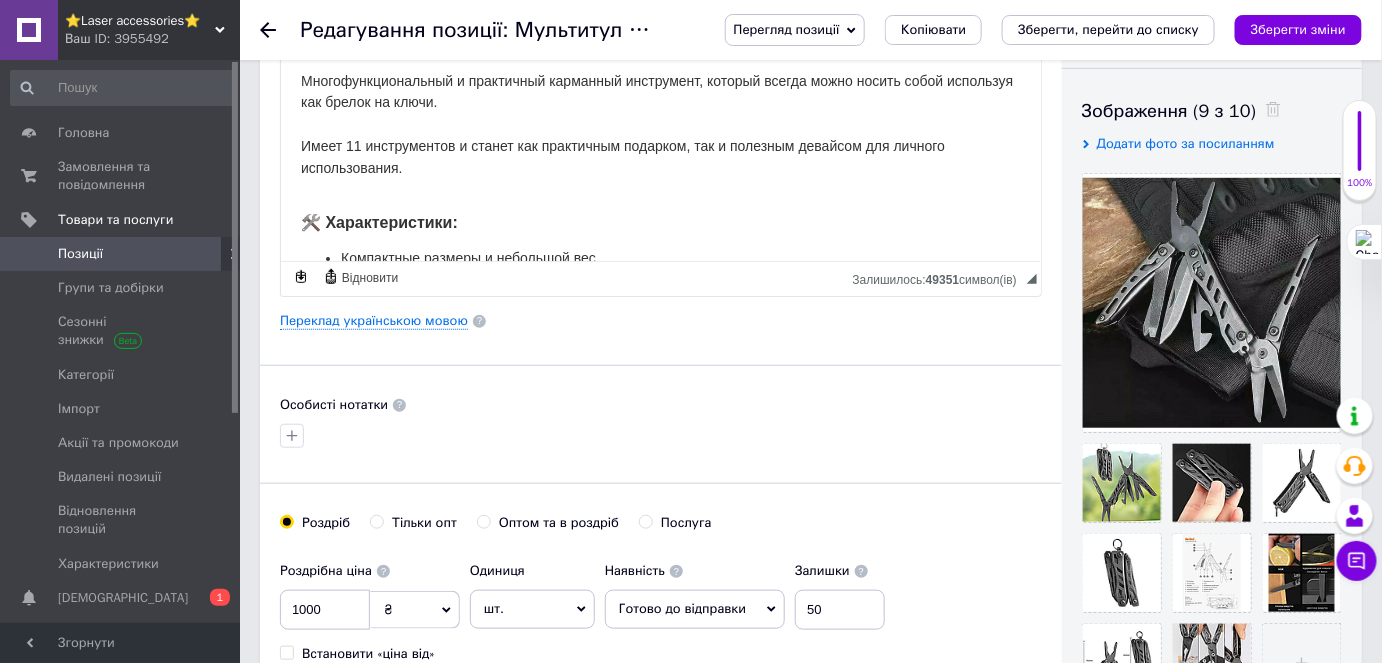 scroll, scrollTop: 454, scrollLeft: 0, axis: vertical 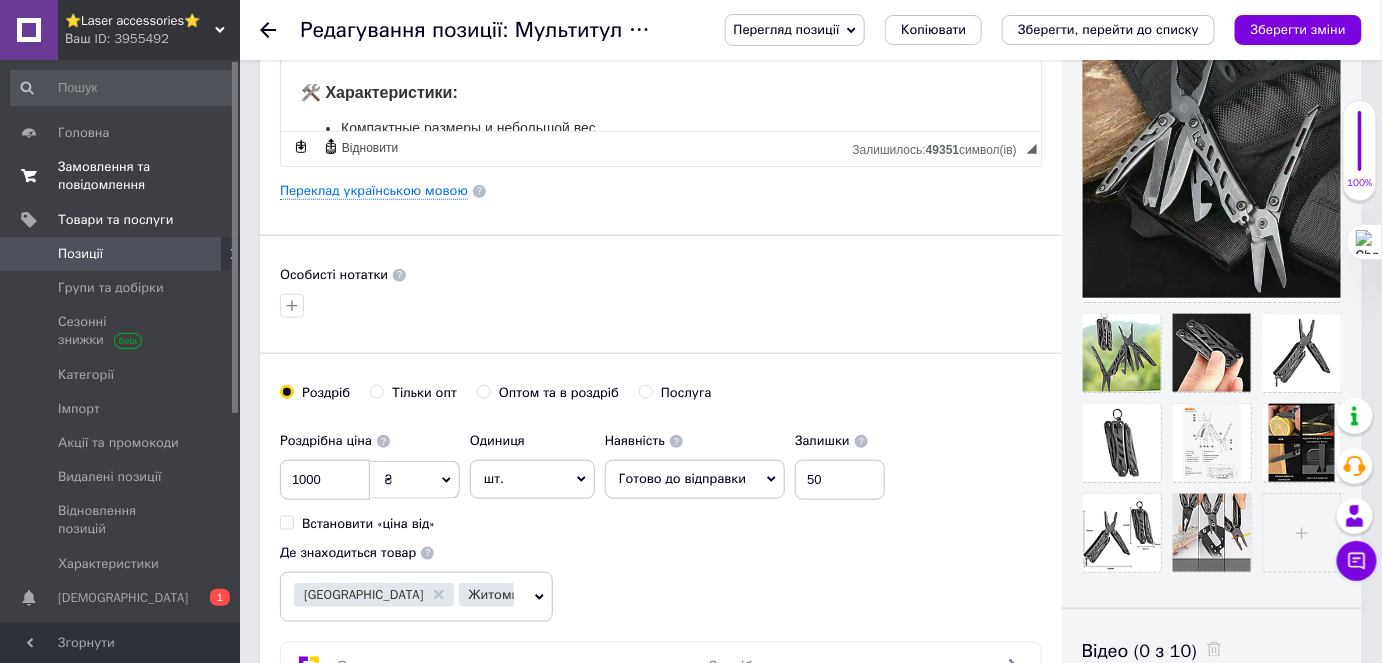 click on "Замовлення та повідомлення" at bounding box center (121, 176) 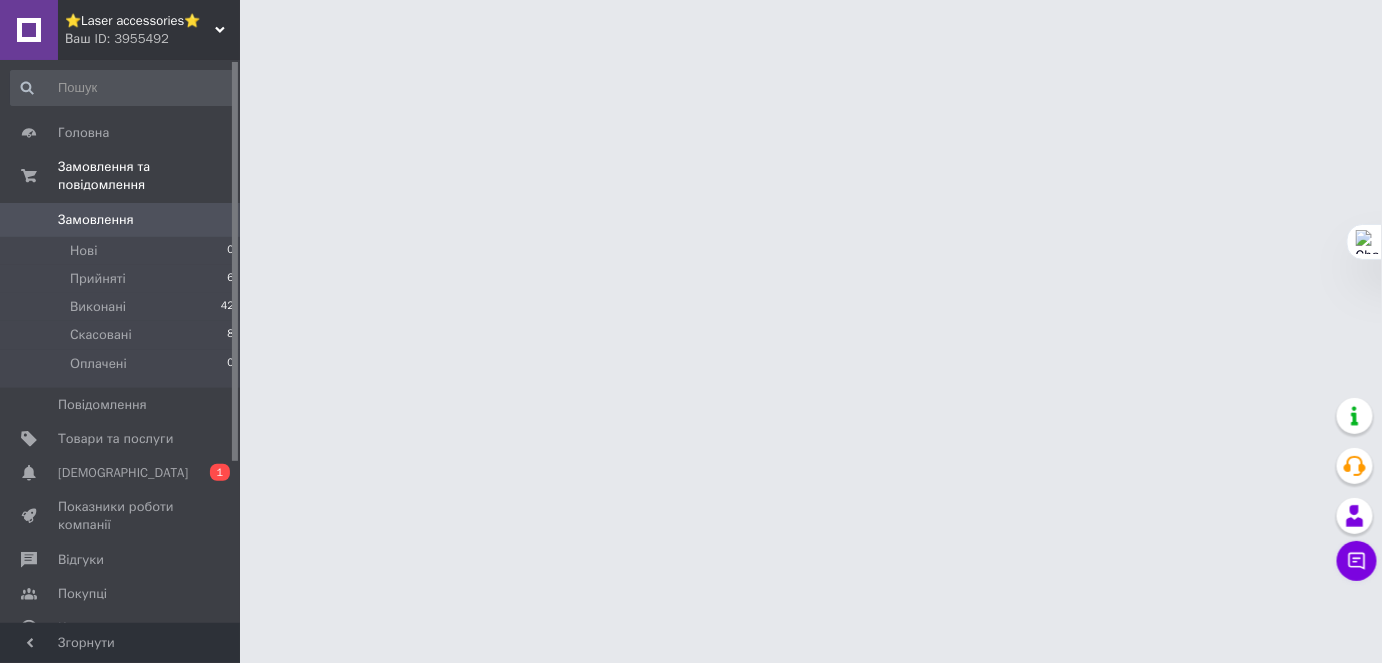 scroll, scrollTop: 0, scrollLeft: 0, axis: both 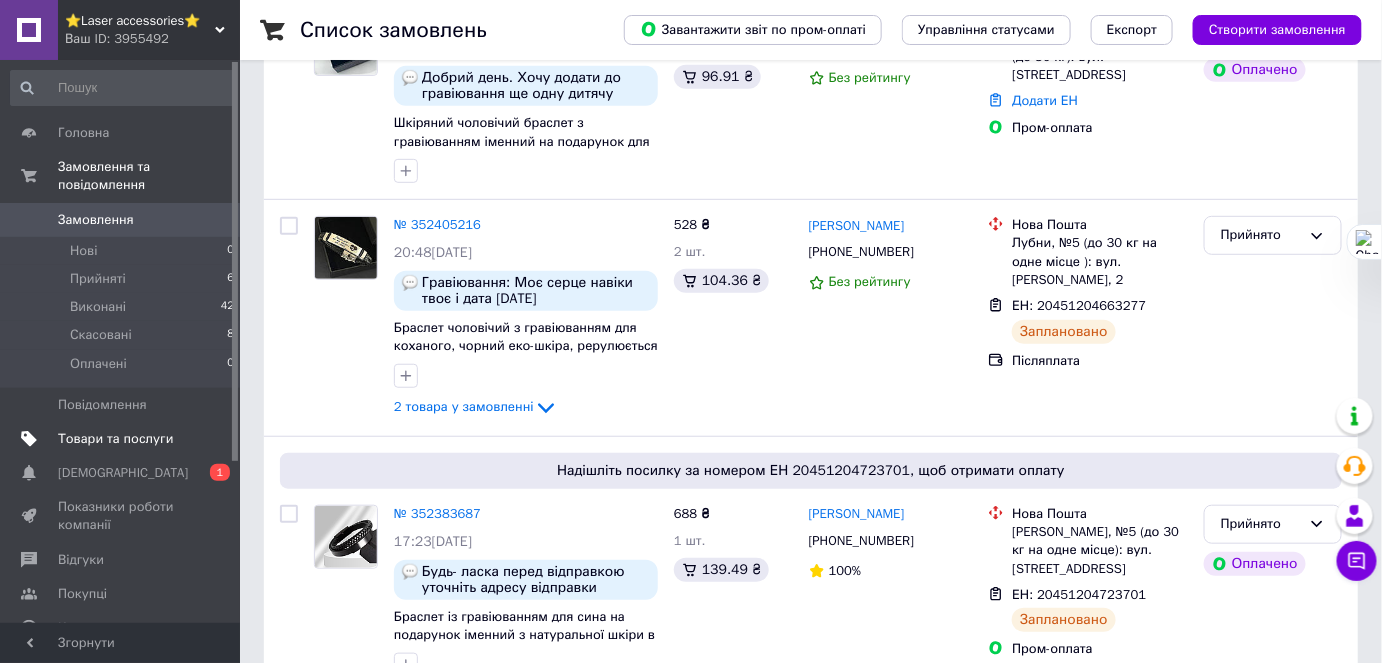 click on "Товари та послуги" at bounding box center [115, 439] 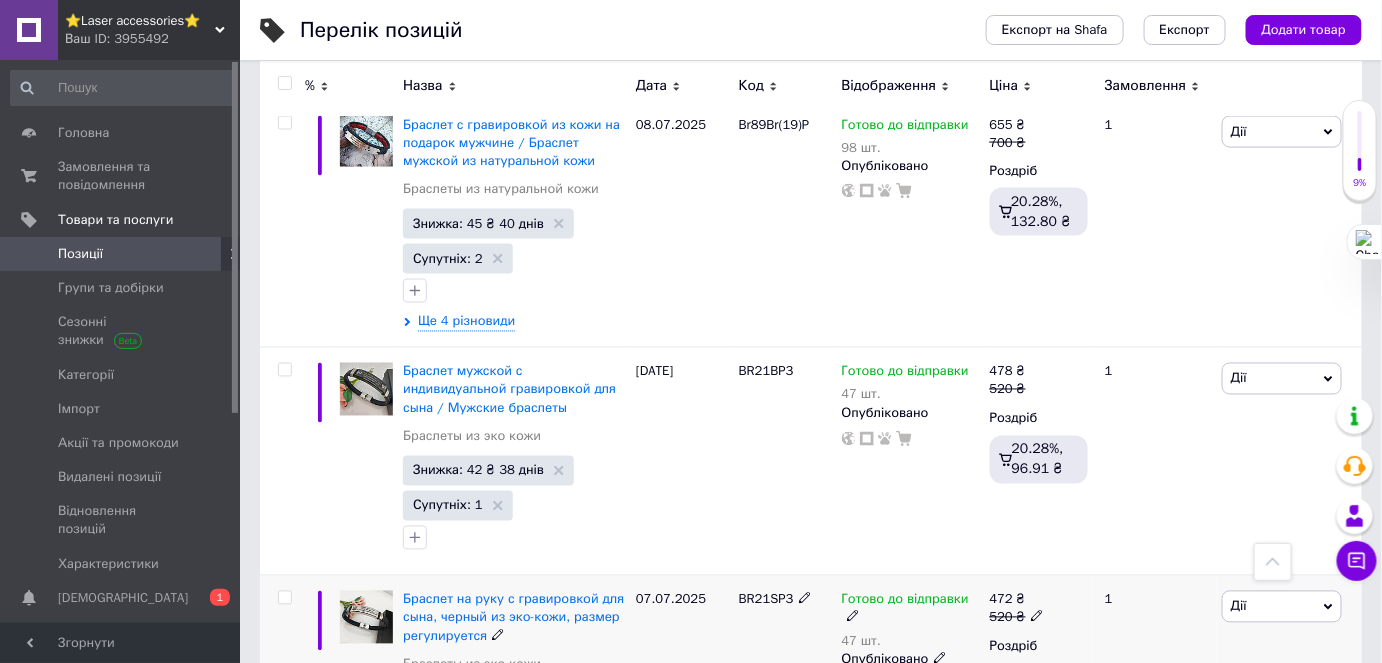 scroll, scrollTop: 909, scrollLeft: 0, axis: vertical 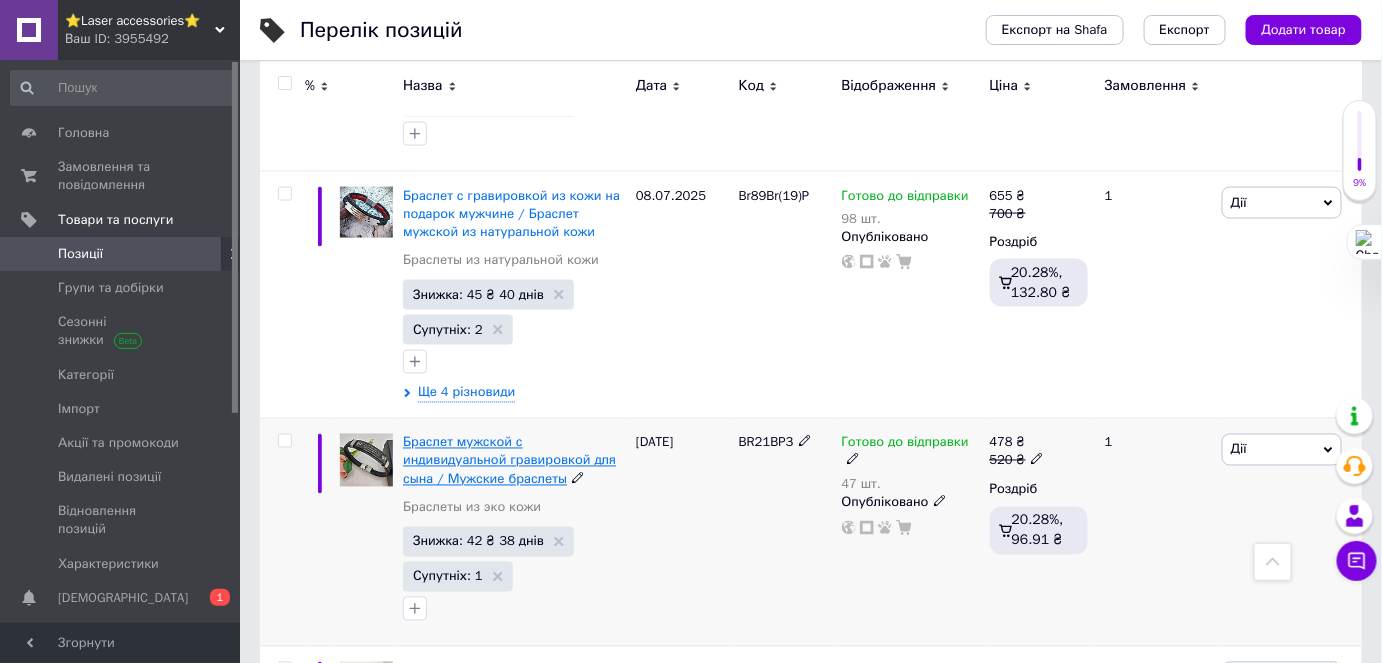 click on "Браслет мужской с индивидуальной гравировкой для сына / Мужские браслеты" at bounding box center [509, 460] 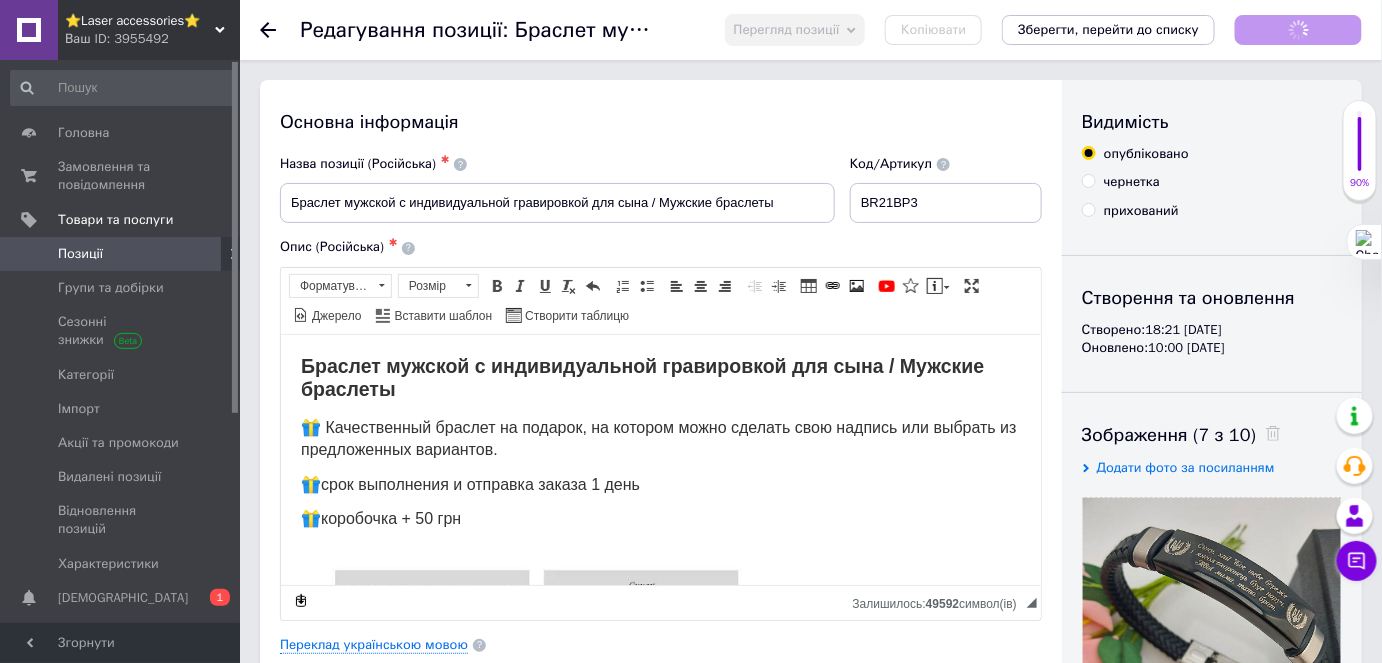 scroll, scrollTop: 0, scrollLeft: 0, axis: both 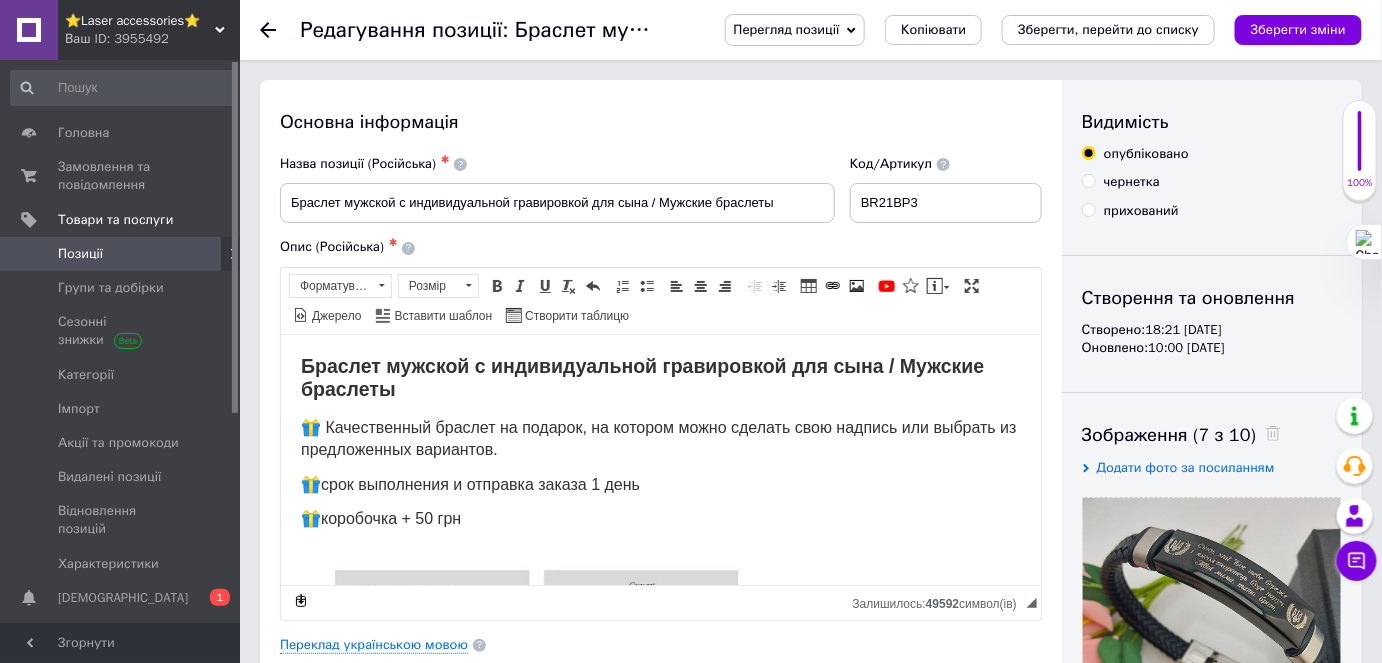 click on "Перегляд позиції" at bounding box center [795, 30] 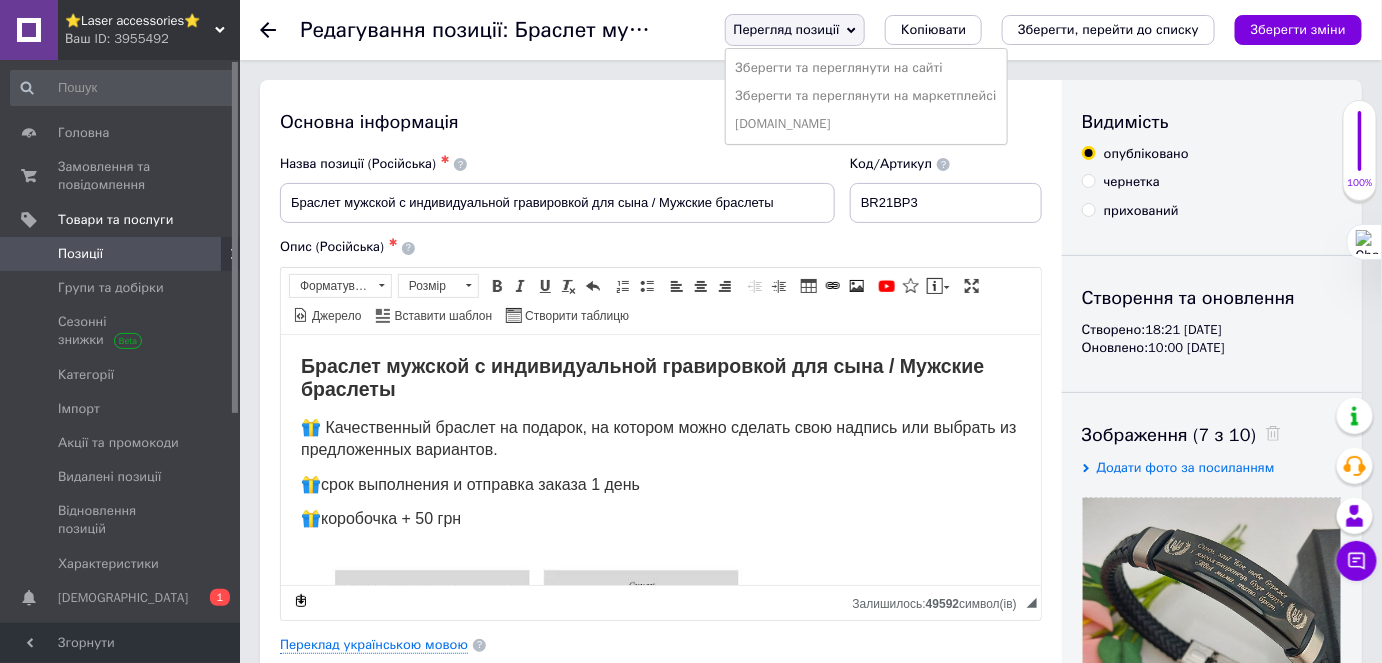 click on "Опис (Російська) ✱" at bounding box center (661, 247) 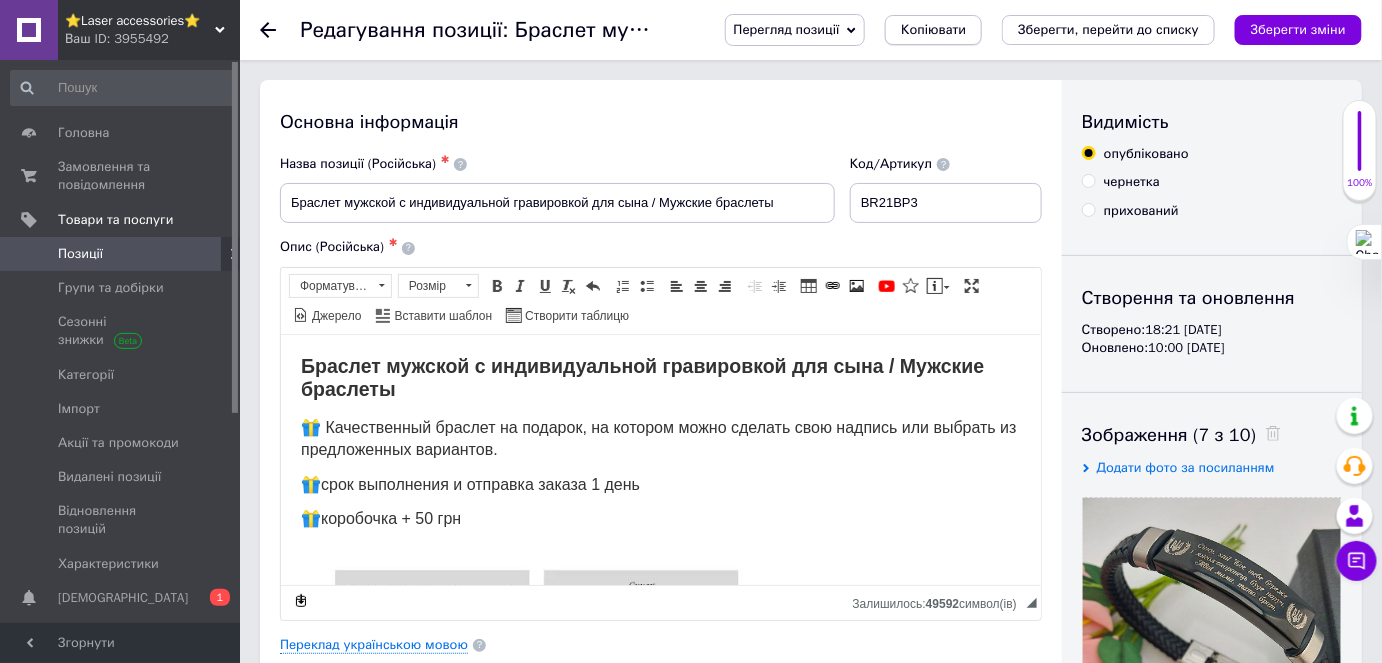 click on "Копіювати" at bounding box center (933, 30) 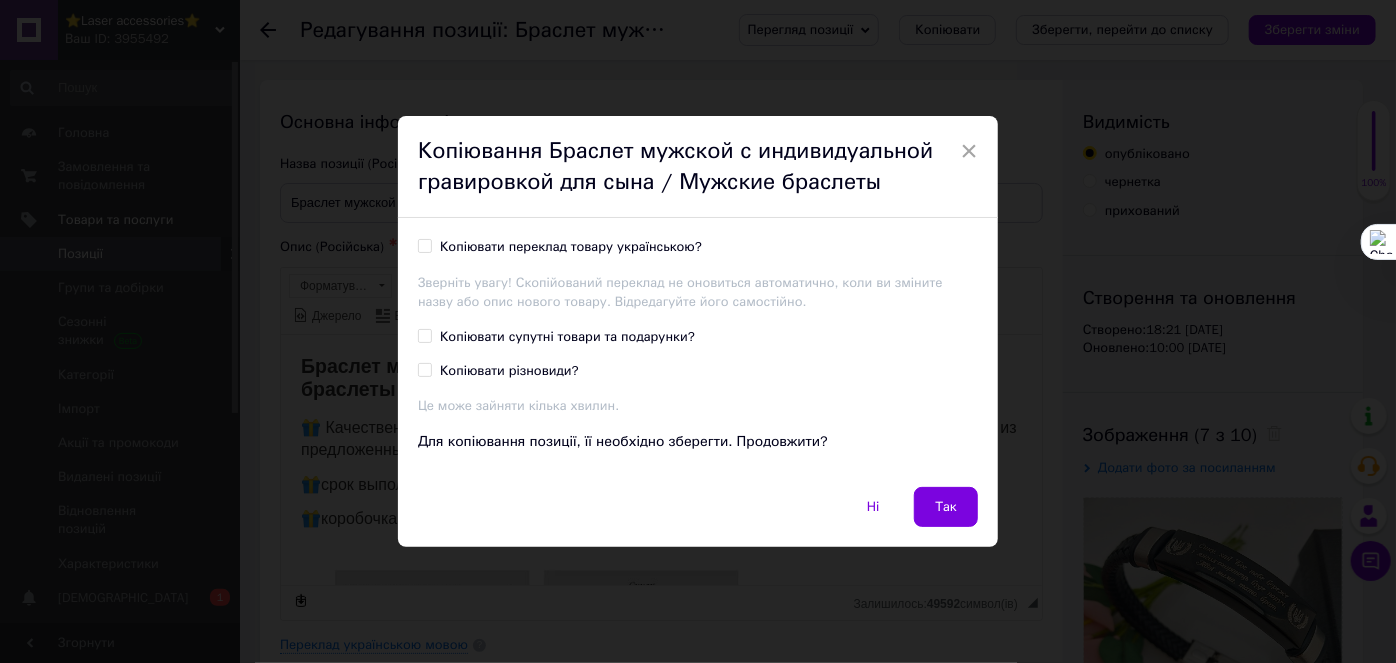 click on "Копіювати переклад товару українською?" at bounding box center (571, 247) 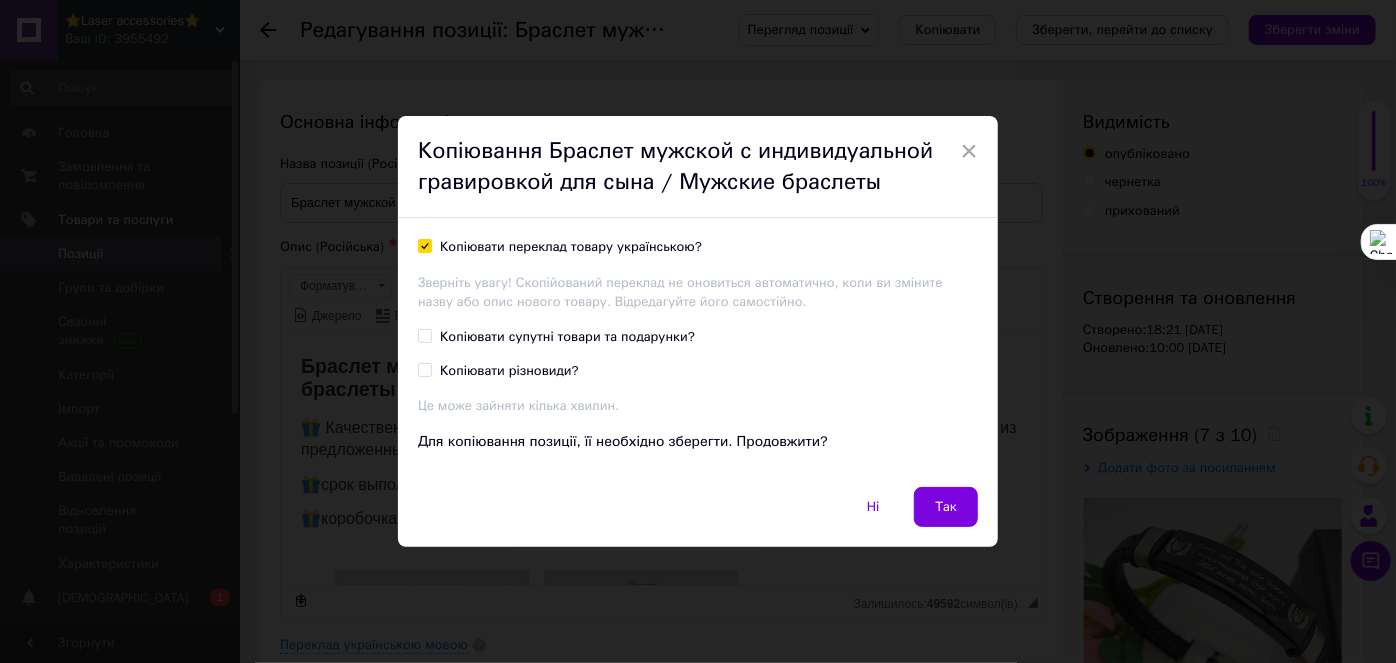 checkbox on "true" 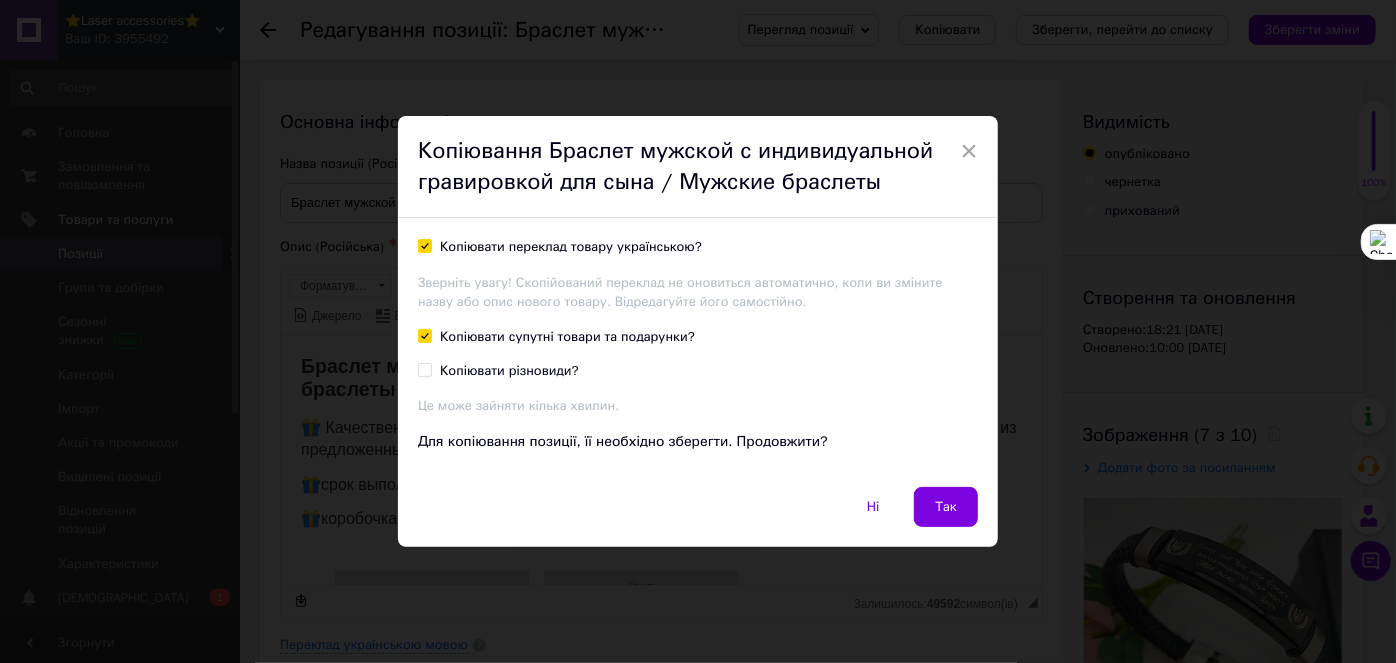 checkbox on "true" 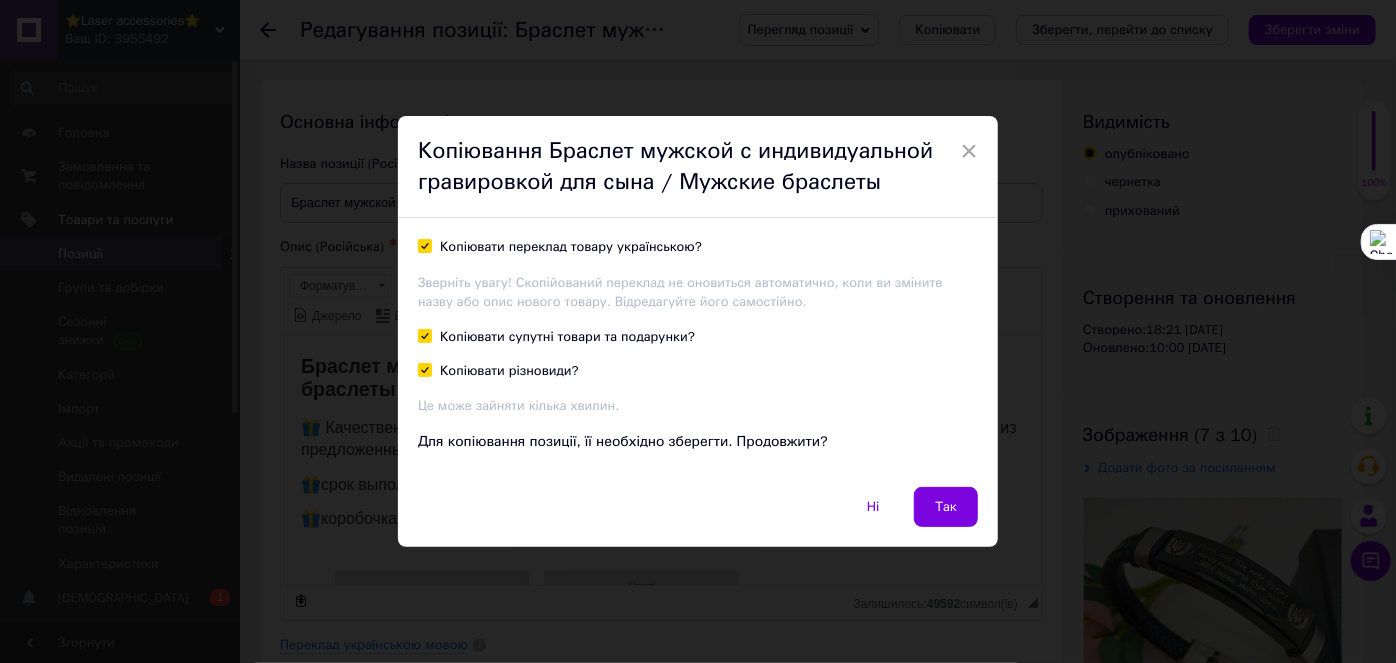 checkbox on "true" 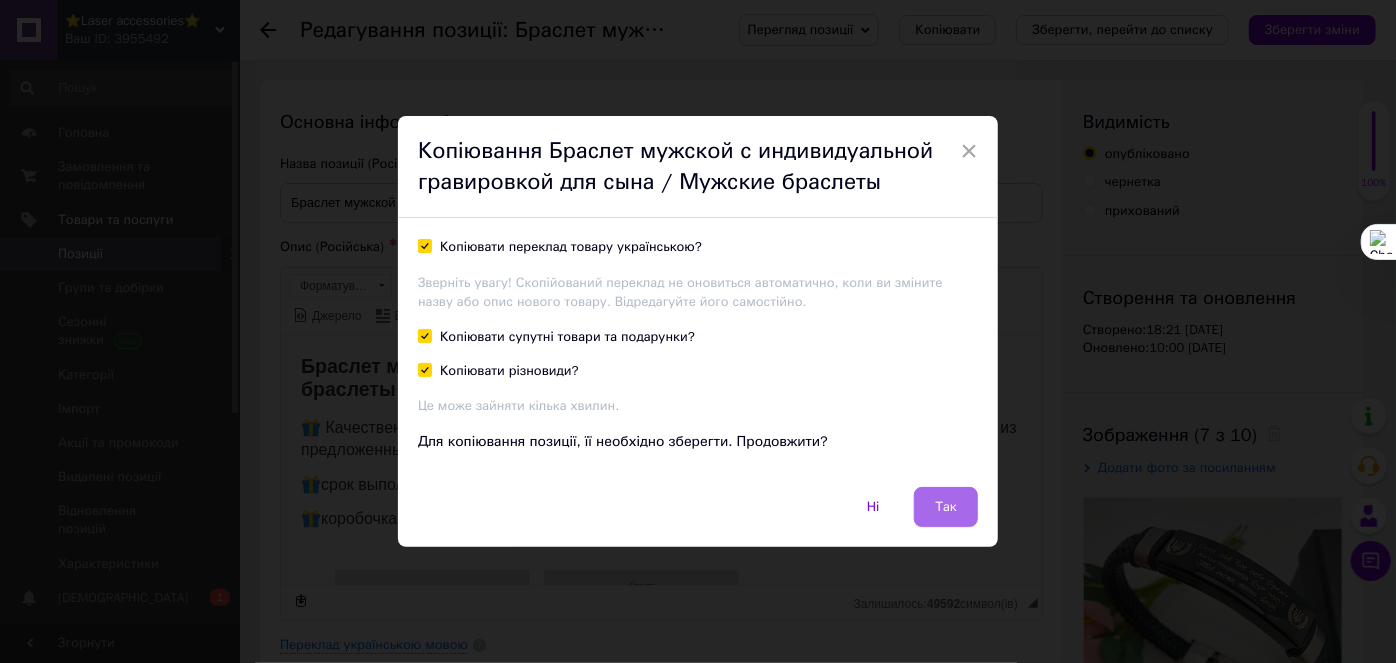 drag, startPoint x: 941, startPoint y: 501, endPoint x: 661, endPoint y: 180, distance: 425.95892 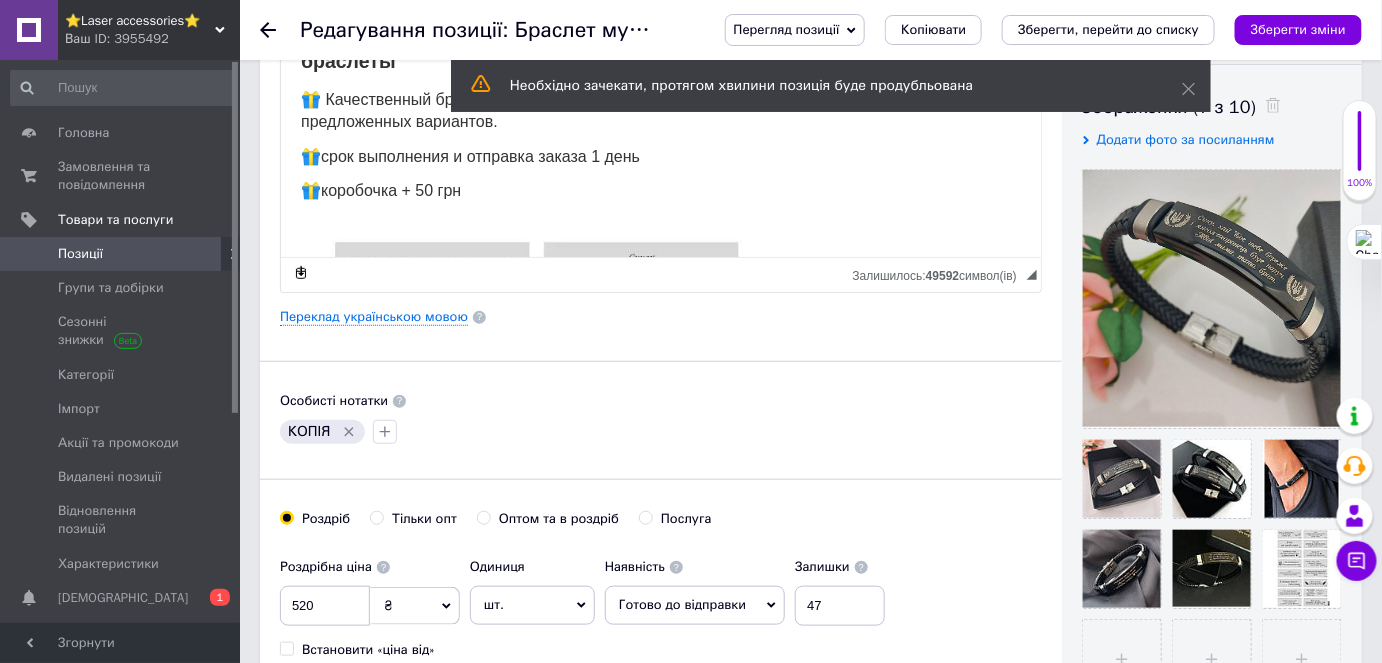 scroll, scrollTop: 454, scrollLeft: 0, axis: vertical 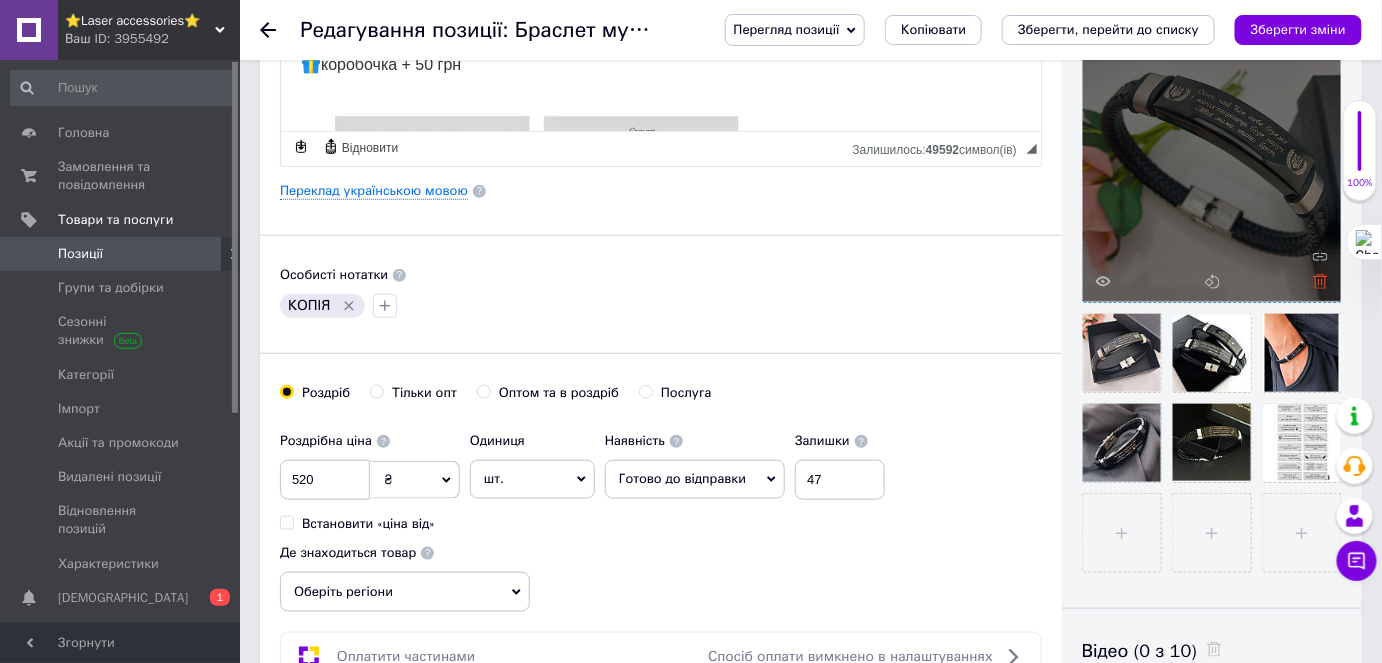 click 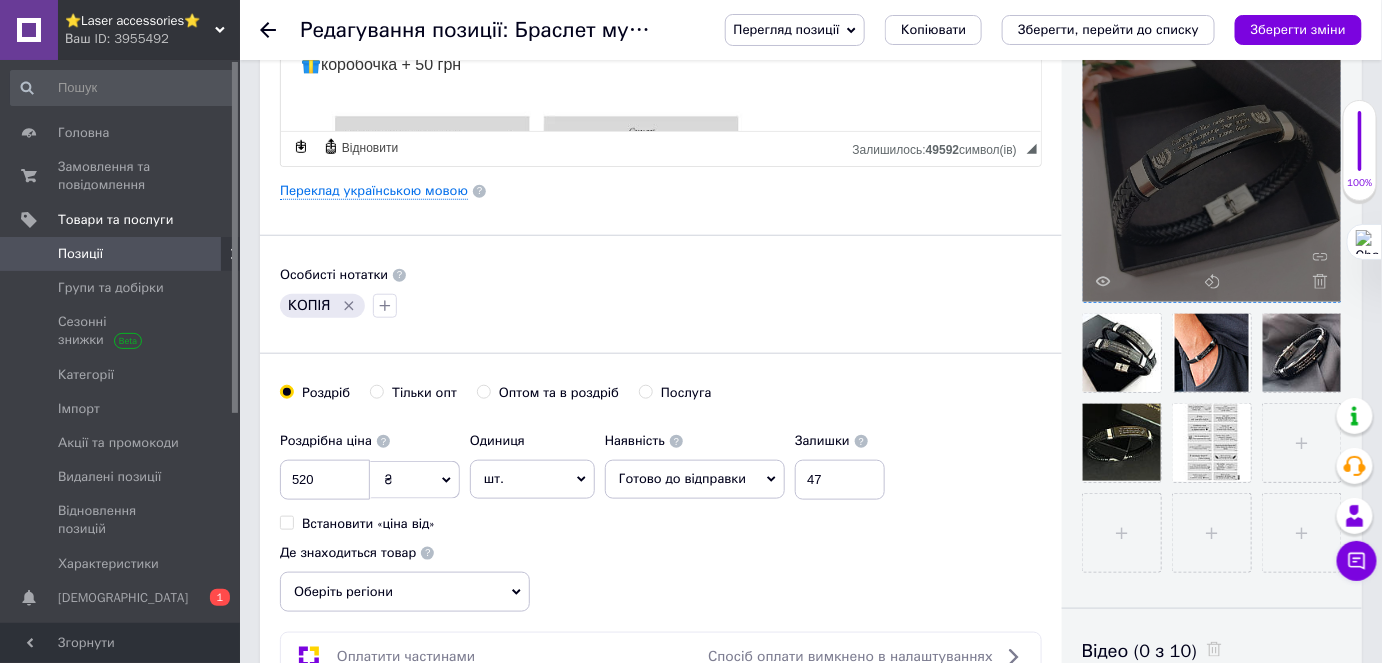 click 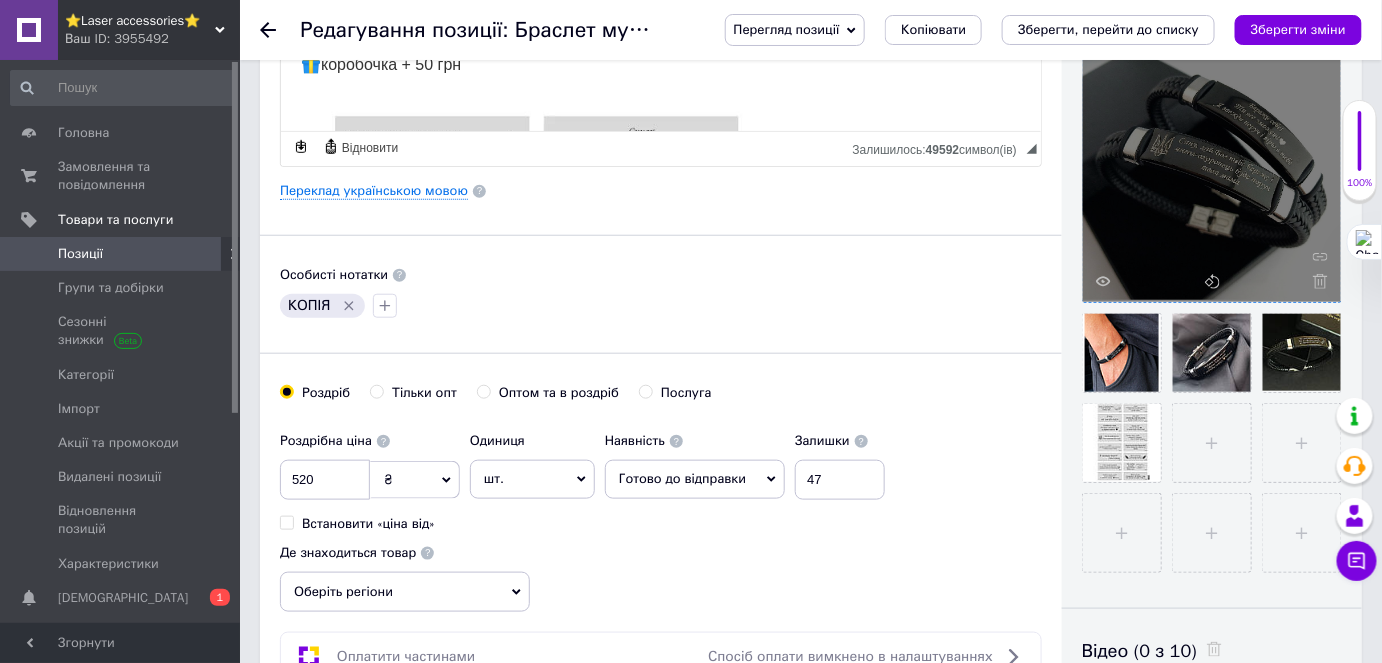 click 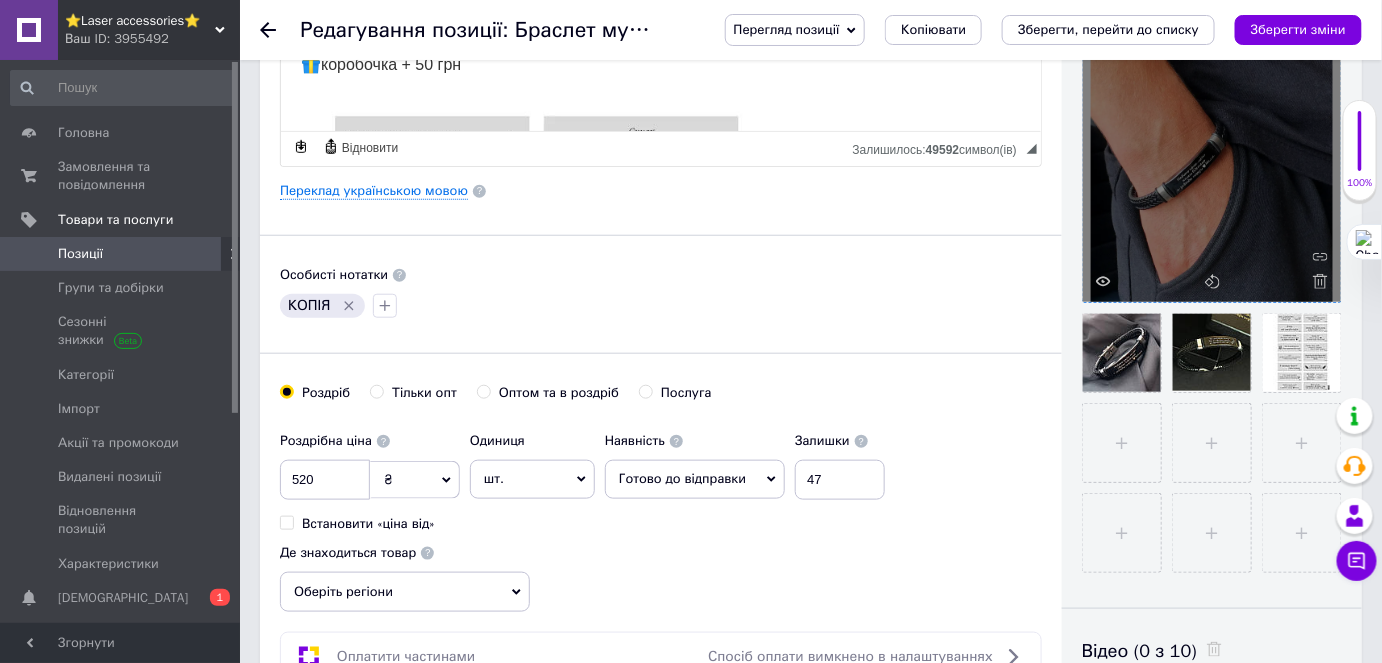 click 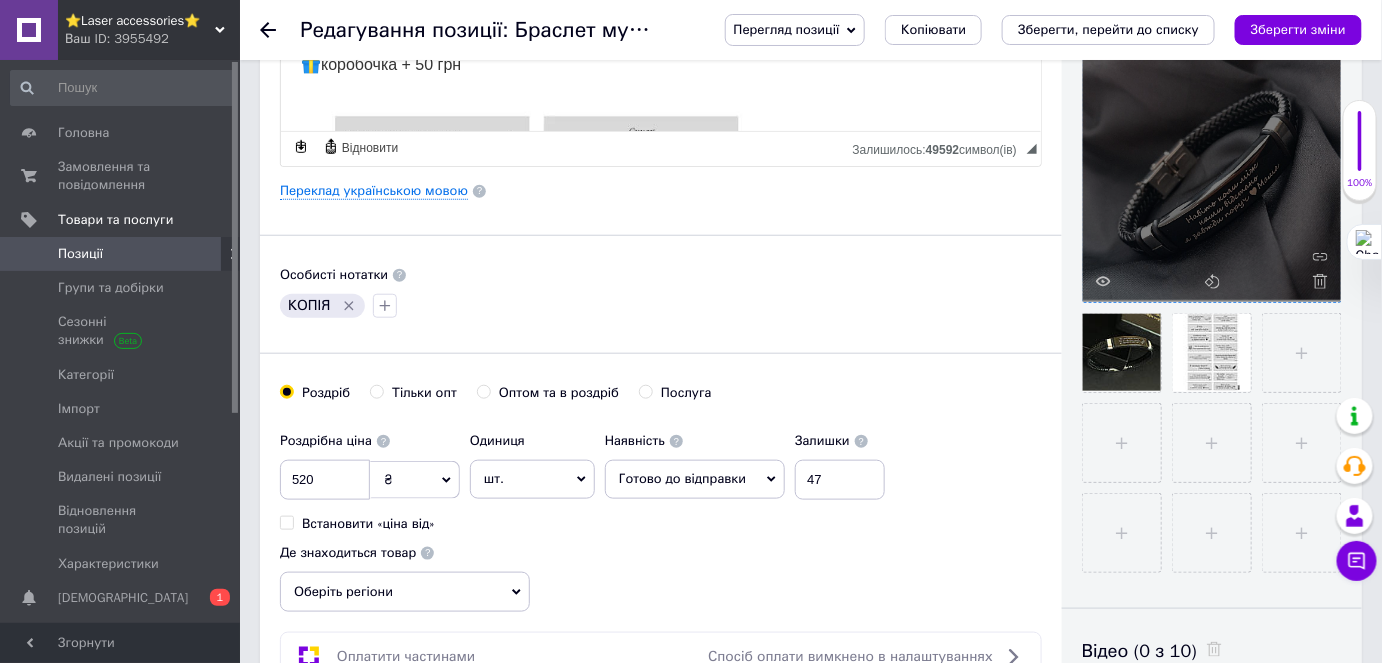 click 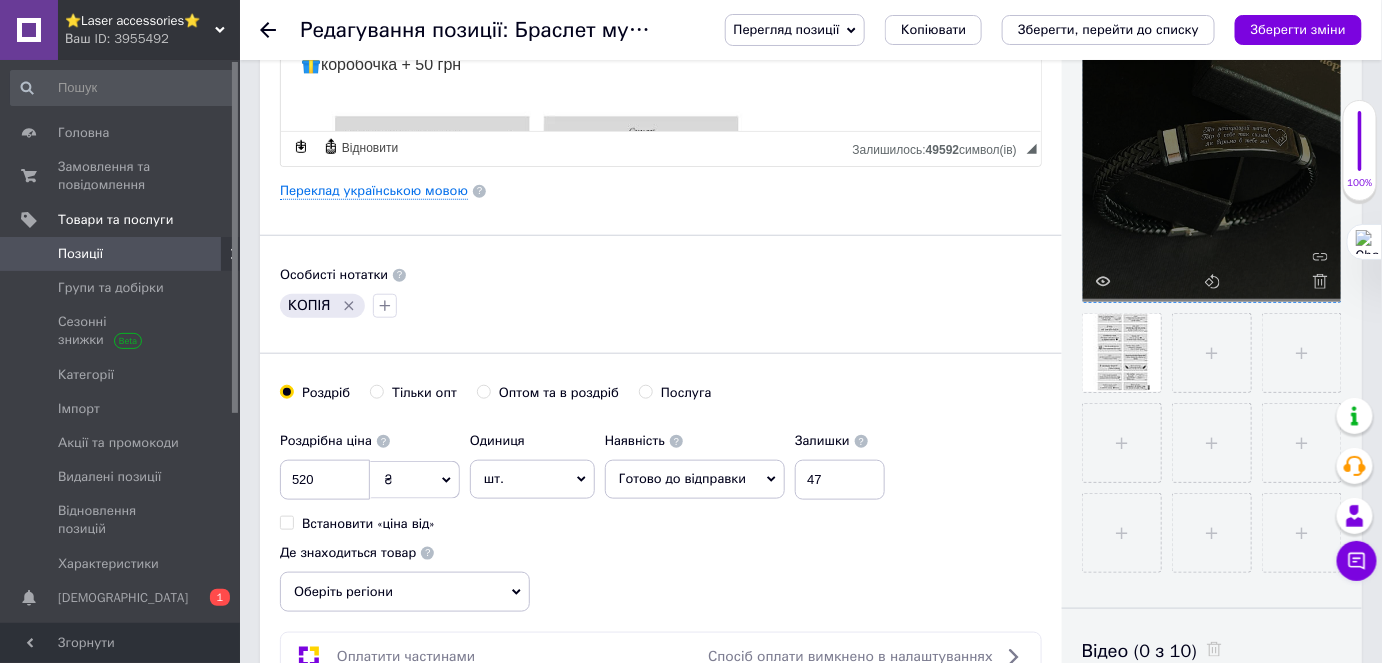 click 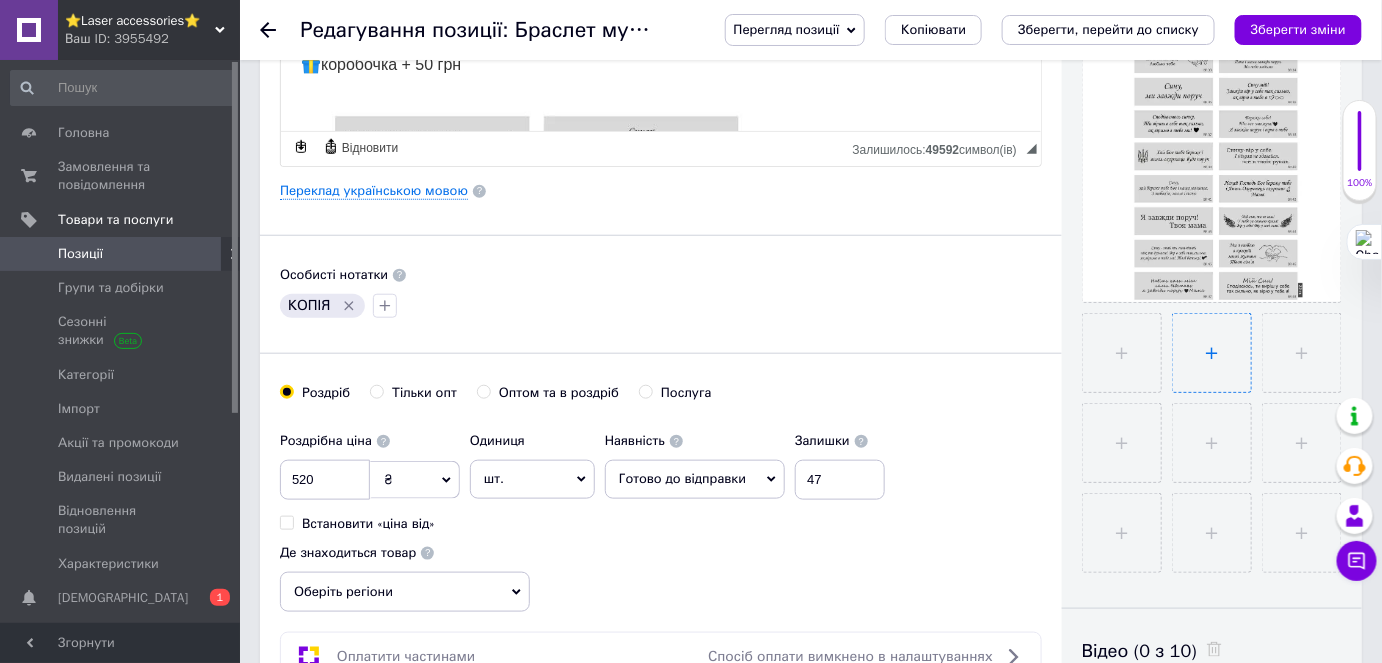click at bounding box center (1212, 353) 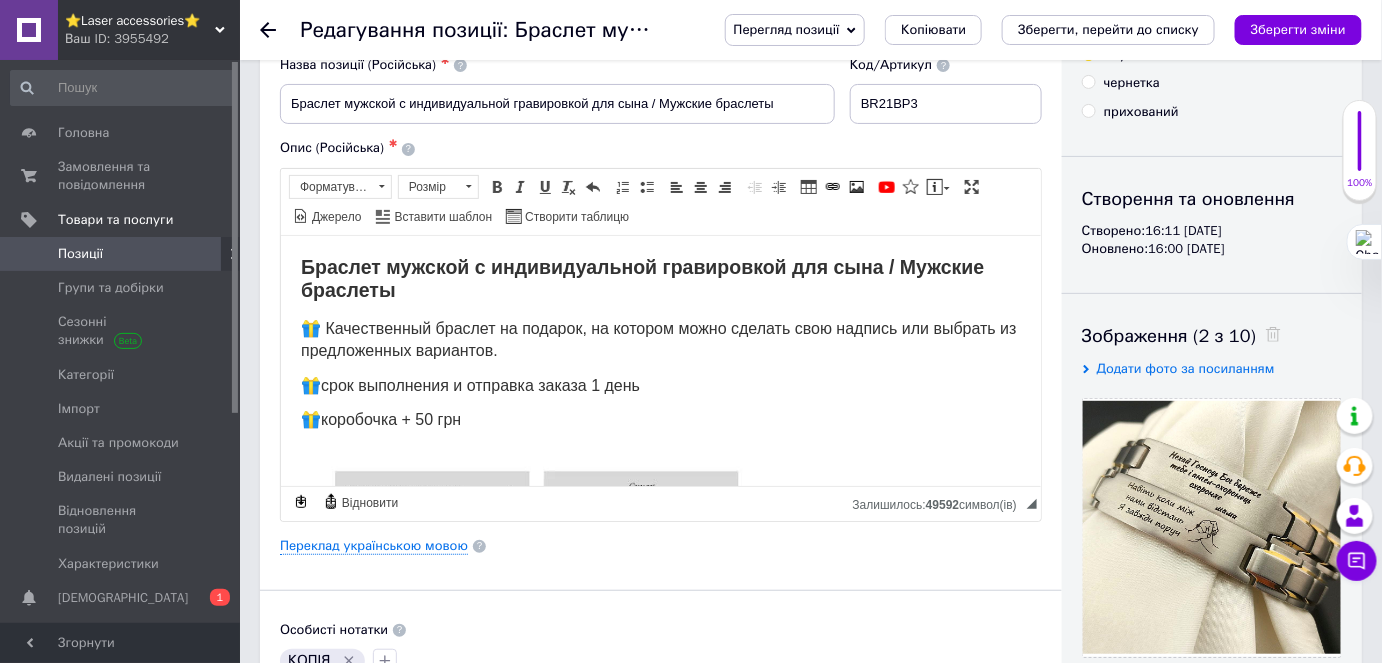 scroll, scrollTop: 0, scrollLeft: 0, axis: both 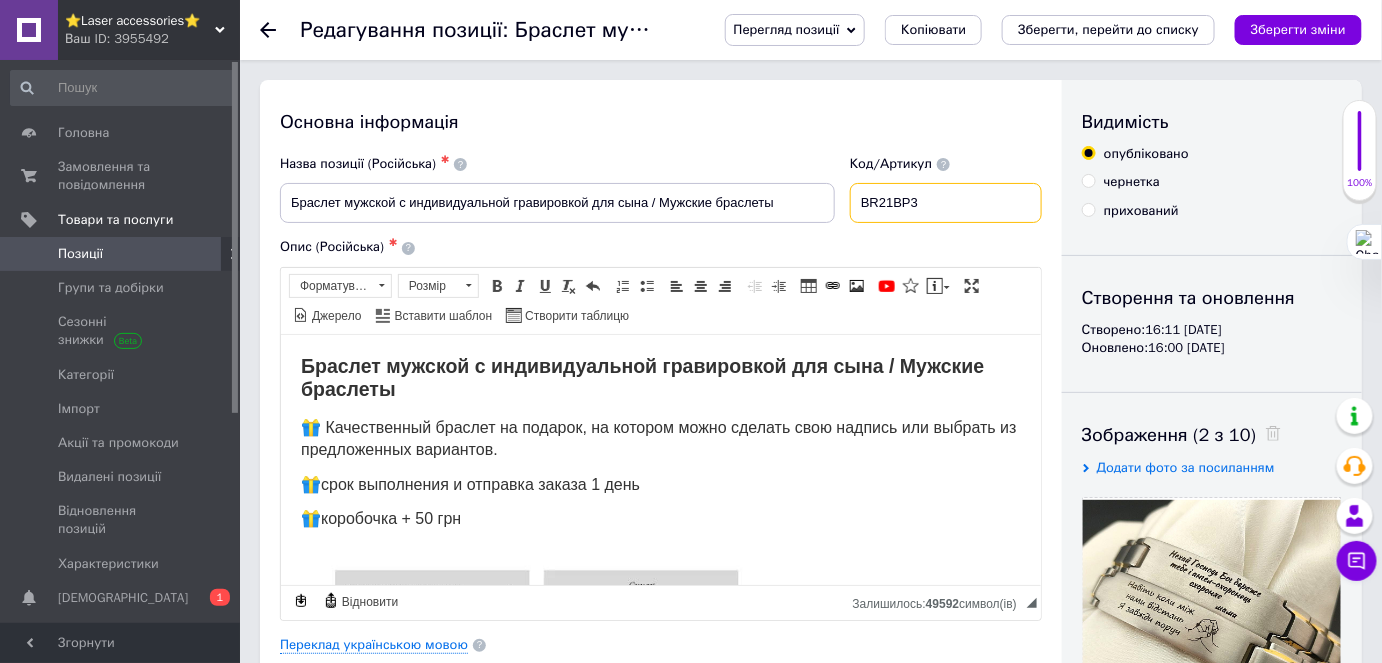 drag, startPoint x: 864, startPoint y: 206, endPoint x: 914, endPoint y: 204, distance: 50.039986 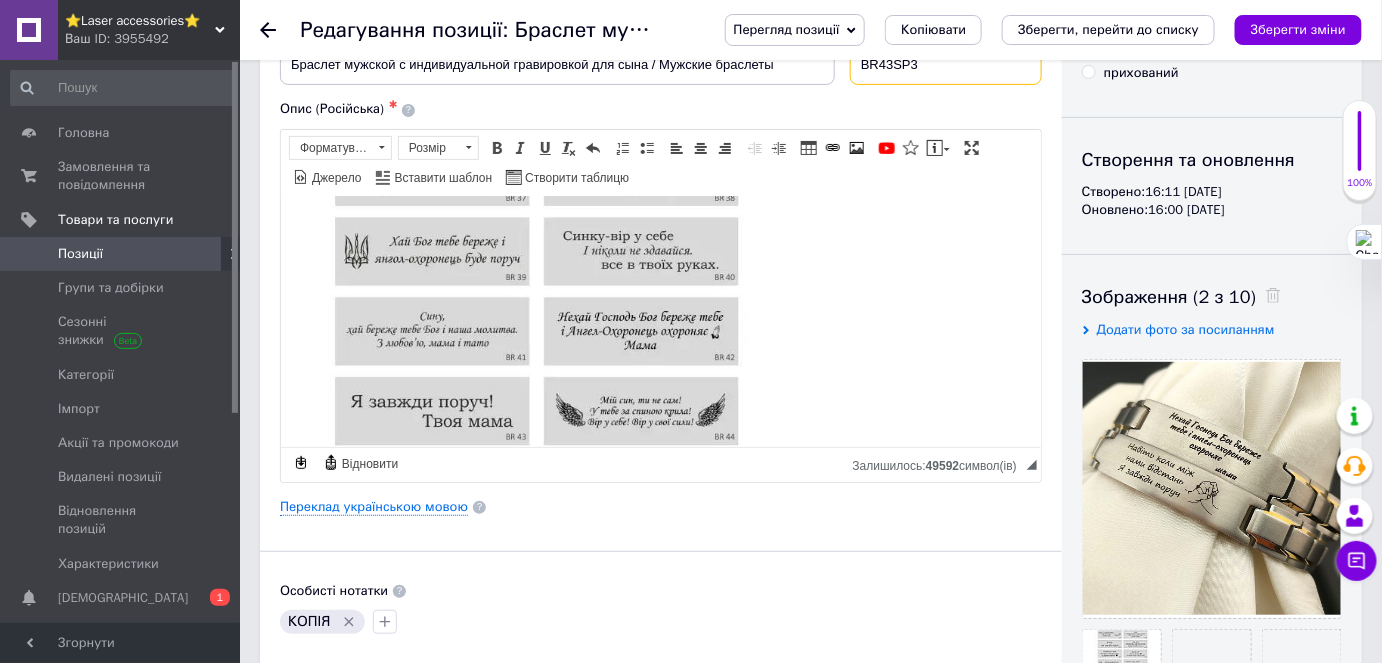 scroll, scrollTop: 363, scrollLeft: 0, axis: vertical 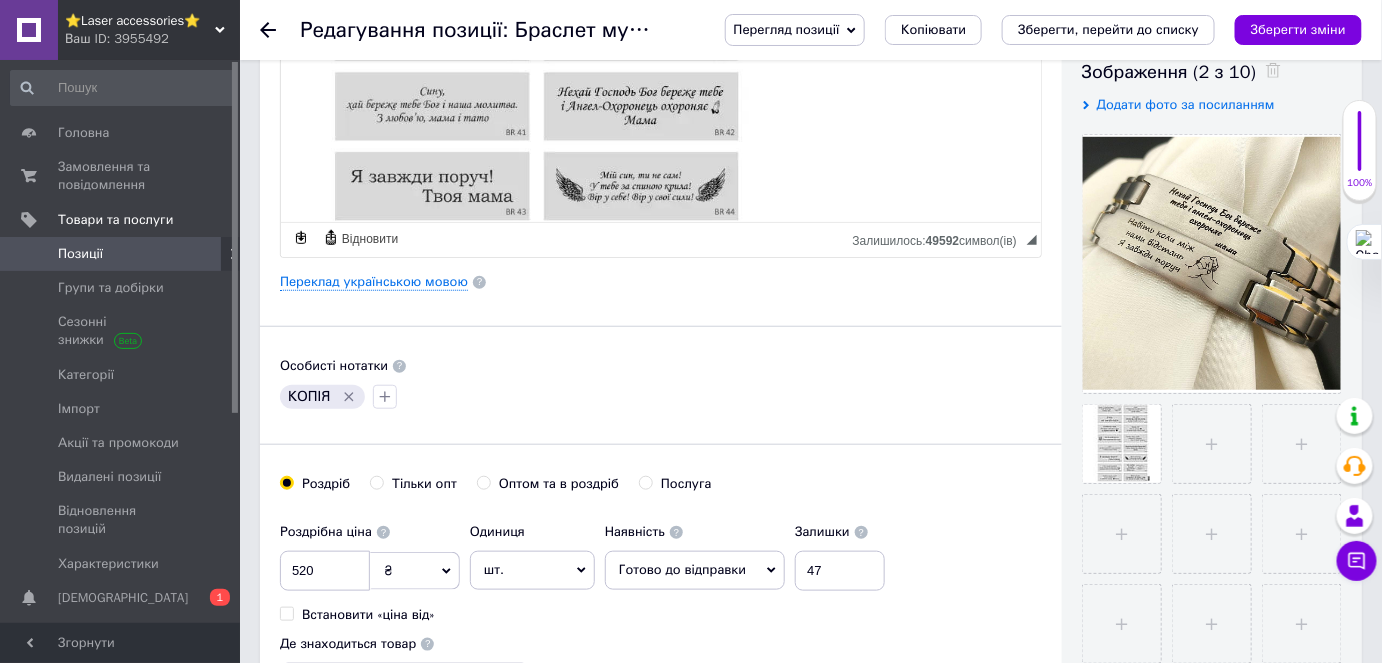 type on "BR43SP3" 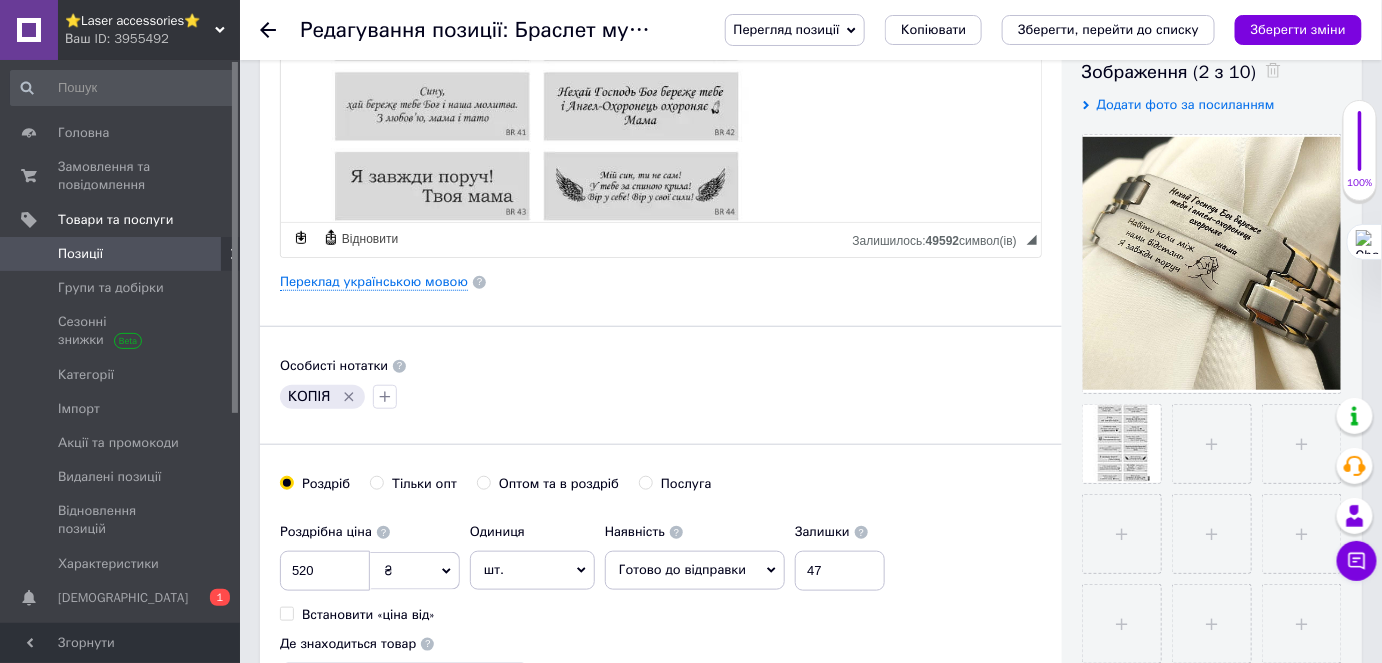 drag, startPoint x: 893, startPoint y: 403, endPoint x: 1251, endPoint y: 454, distance: 361.61444 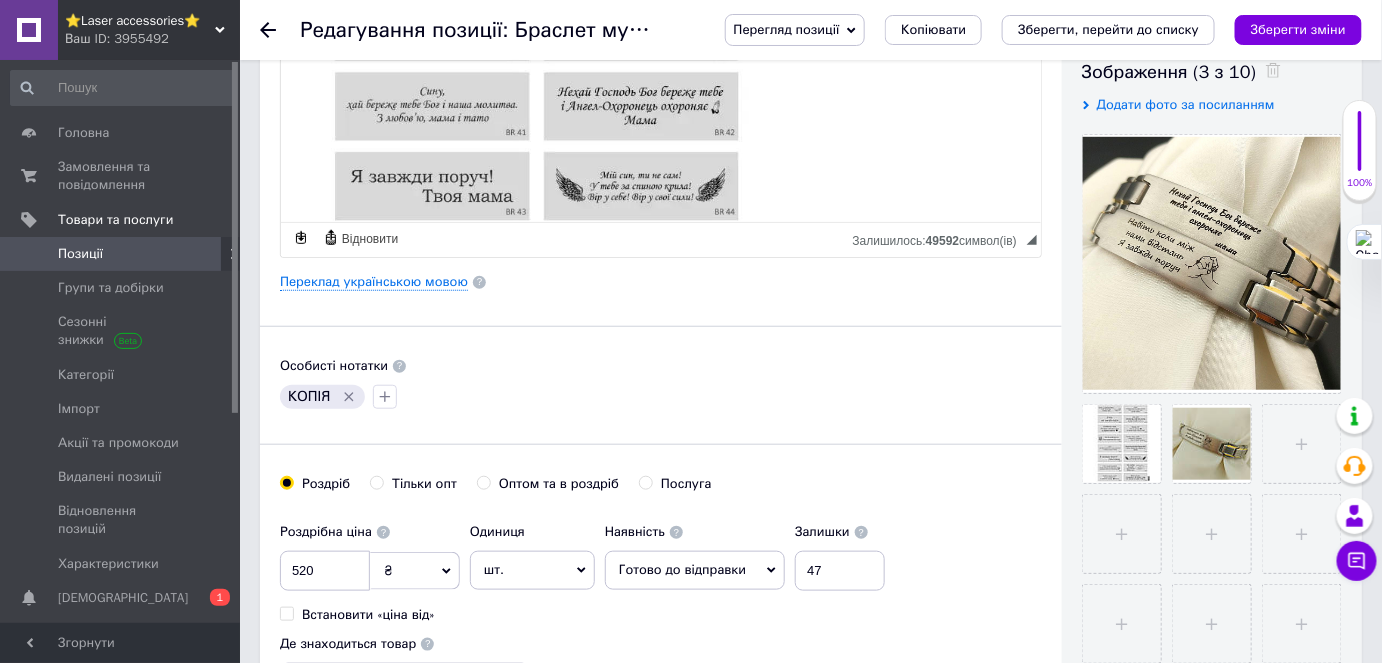 drag, startPoint x: 973, startPoint y: 461, endPoint x: 1249, endPoint y: 485, distance: 277.0415 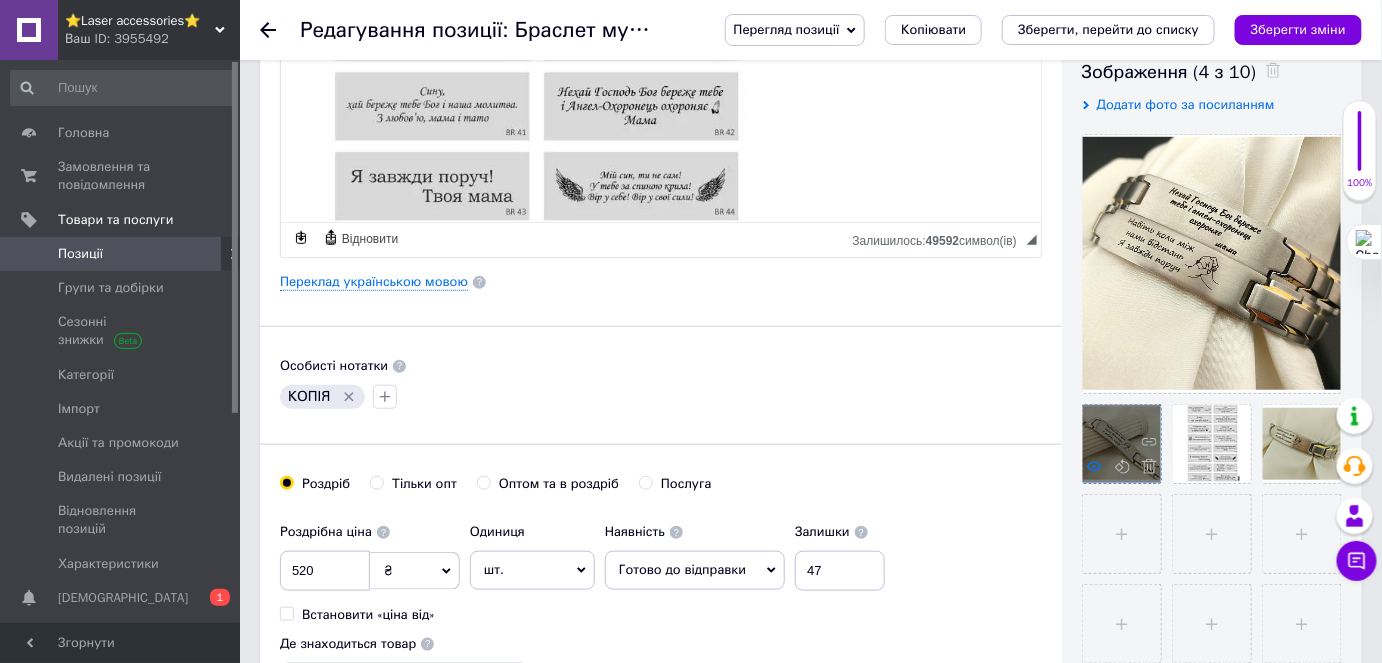 click 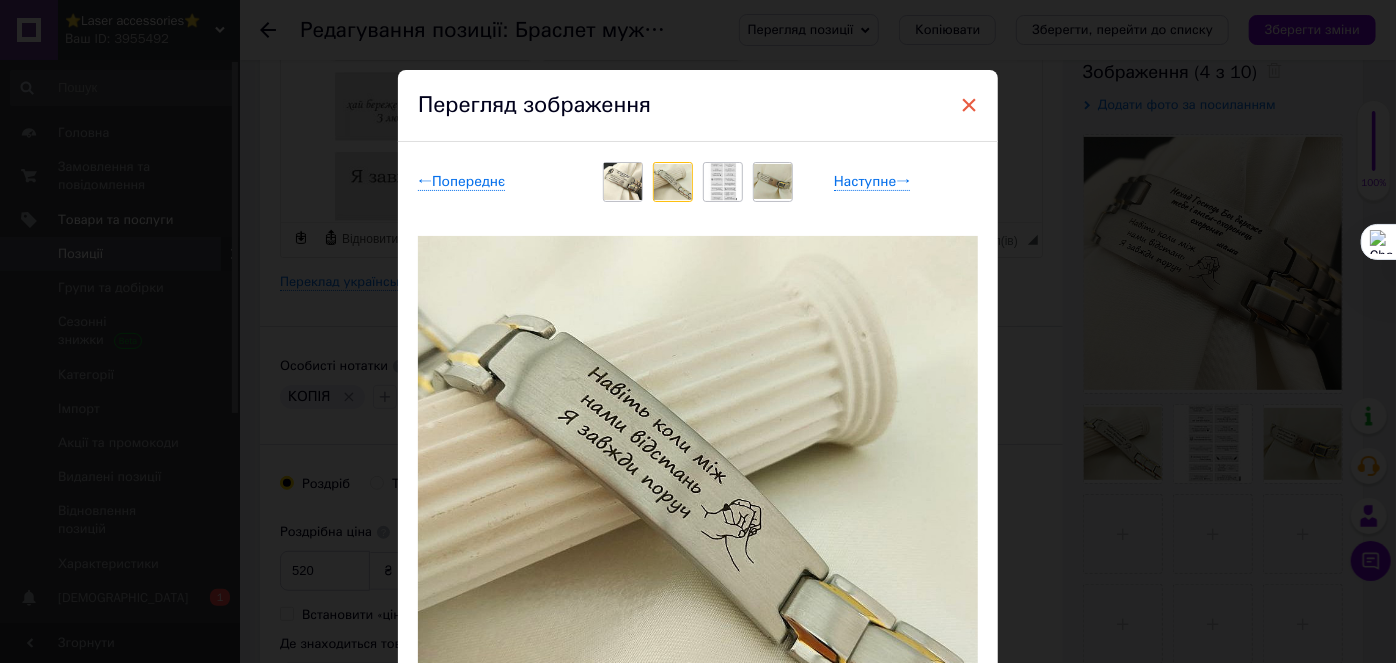 drag, startPoint x: 970, startPoint y: 114, endPoint x: 613, endPoint y: 241, distance: 378.91687 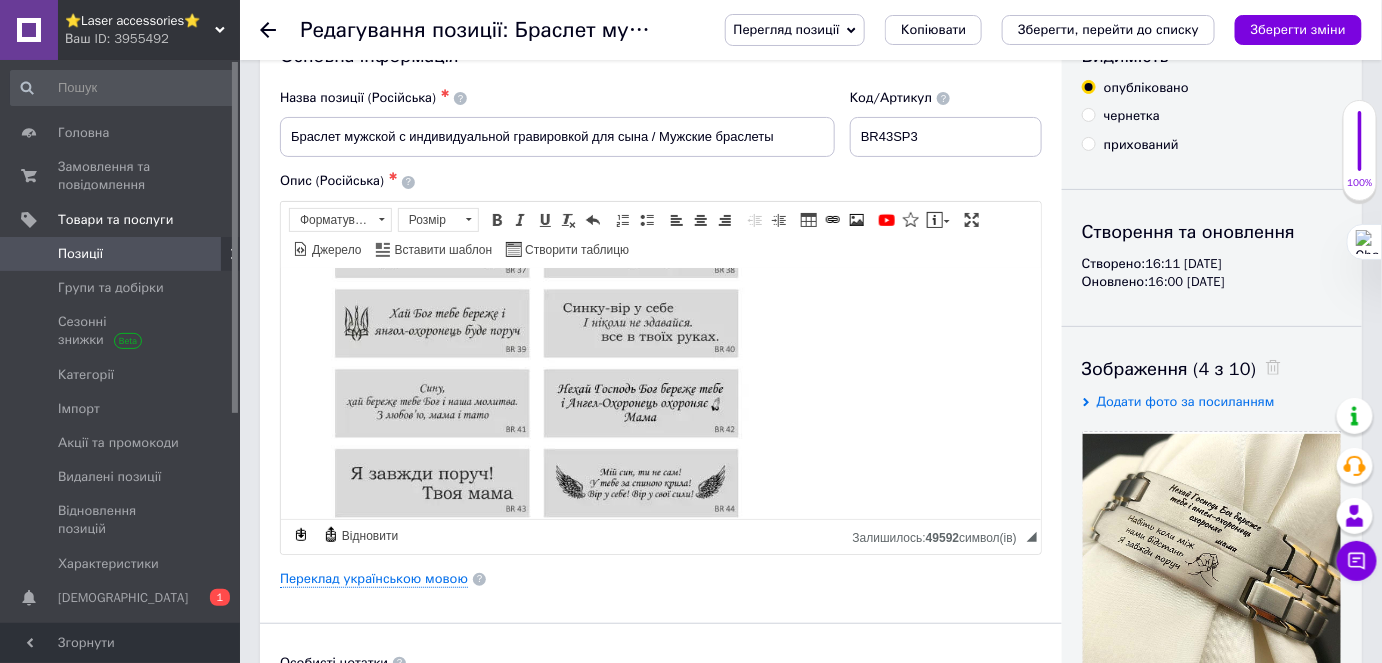 scroll, scrollTop: 0, scrollLeft: 0, axis: both 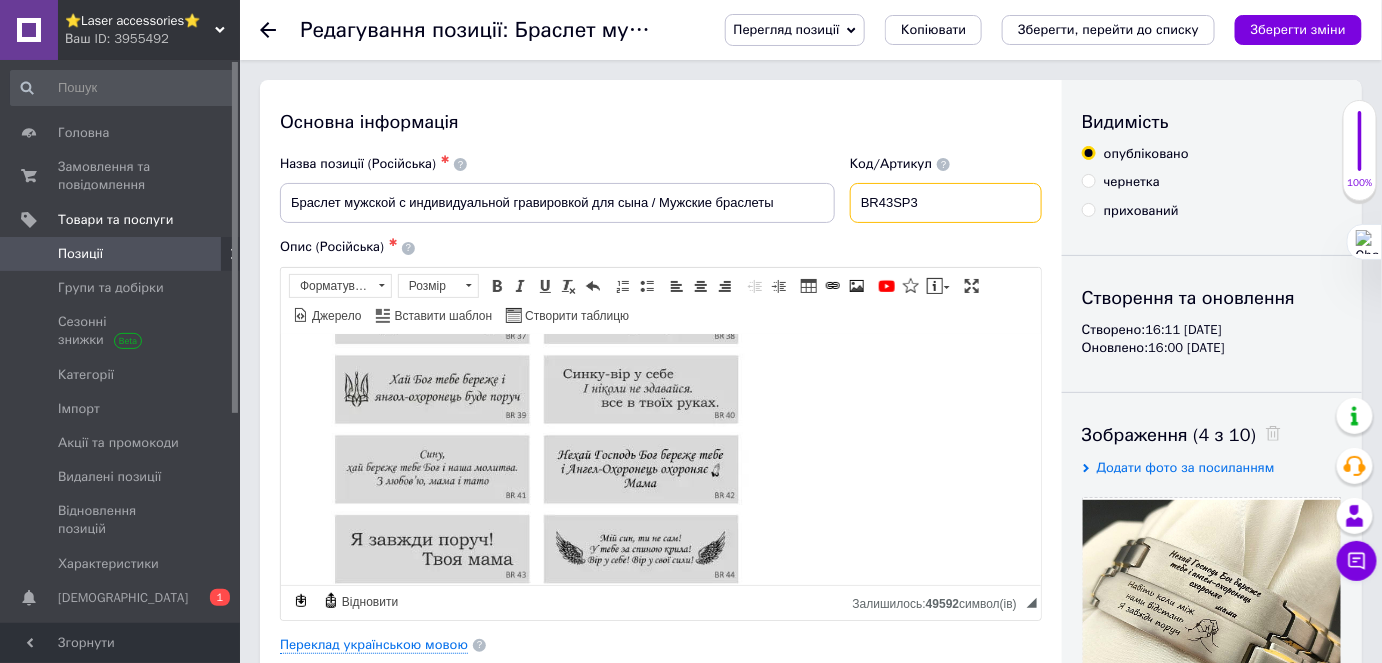 drag, startPoint x: 871, startPoint y: 198, endPoint x: 909, endPoint y: 195, distance: 38.118237 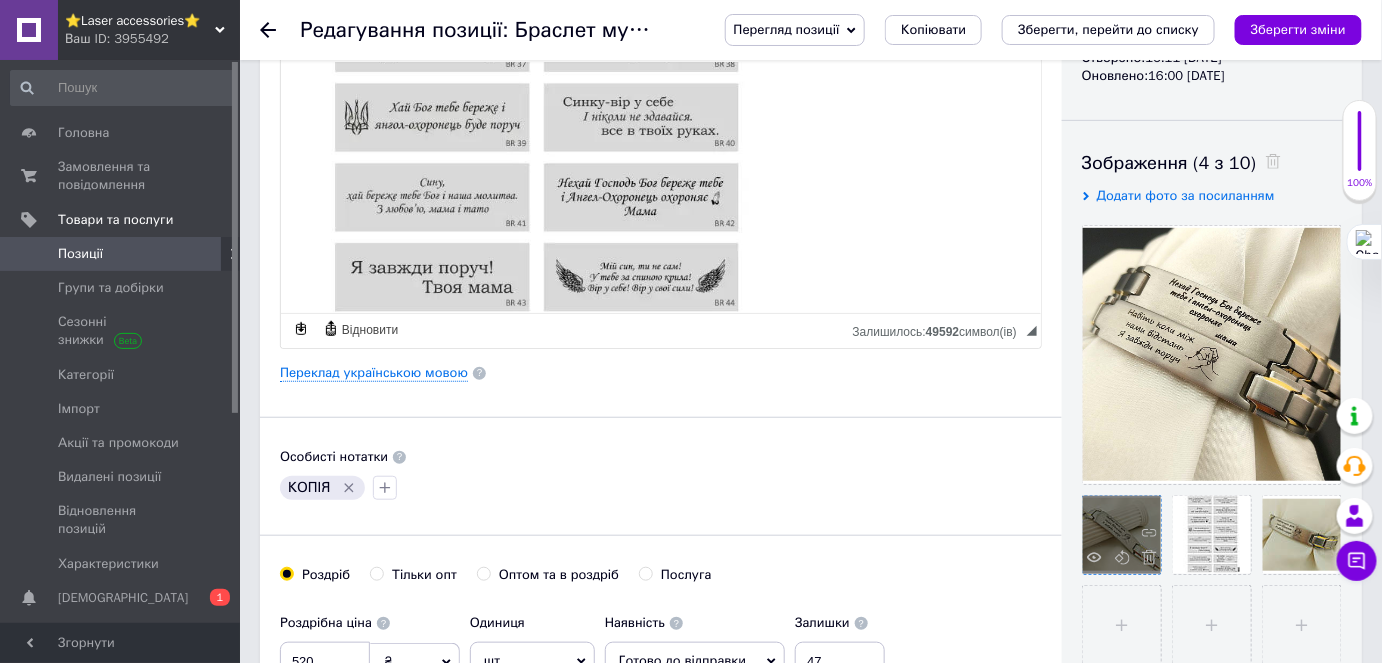 click on "Основна інформація Назва позиції (Російська) ✱ Браслет мужской с индивидуальной гравировкой для сына / Мужские браслеты Код/Артикул BR43SP3 Опис (Російська) ✱ Браслет мужской с индивидуальной гравировкой для сына / Мужские браслеты
🎁 Качественный браслет на подарок, на котором можно сделать свою надпись или выбрать из предложенных вариантов.
🎁срок выполнения и отправка заказа 1 день
🎁коробочка + 50 грн
✅  Характеристики:
Плетеный ремешок черного цвета
Эко-кожа и нержавеющая сталь
Размер регулируется
Контакты:
Viber 0685425395" at bounding box center [661, 366] 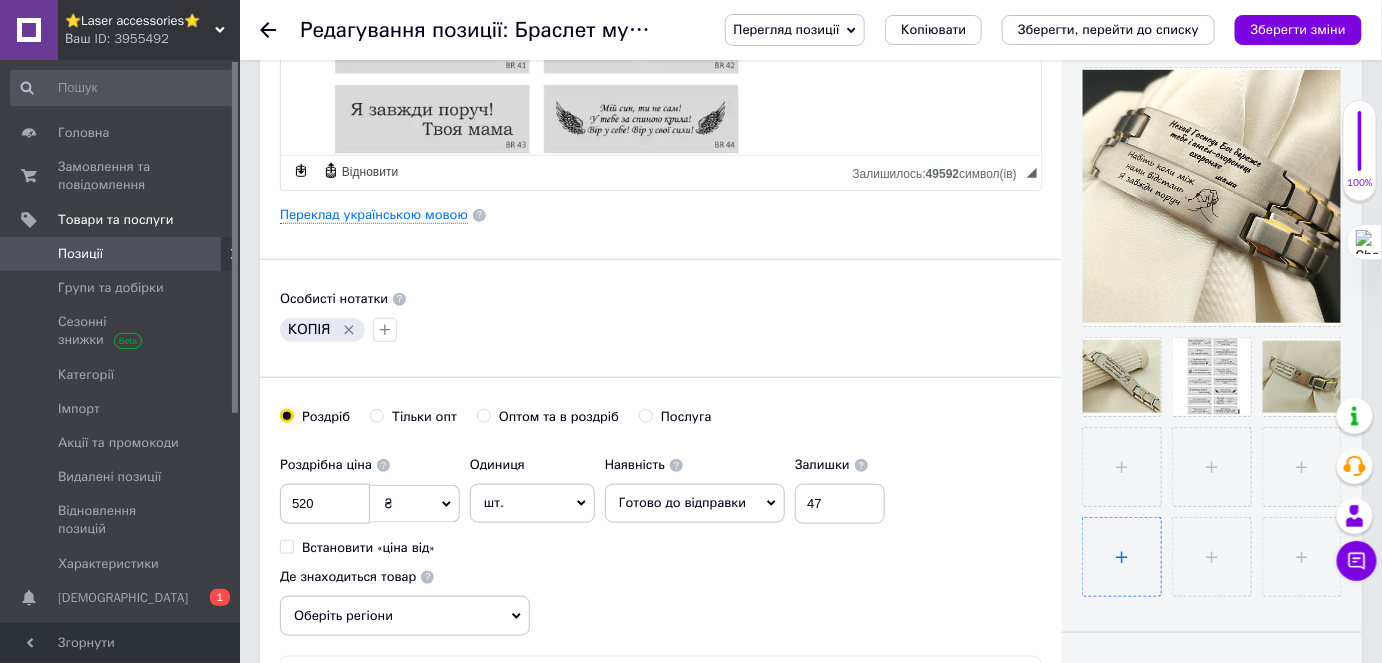 scroll, scrollTop: 545, scrollLeft: 0, axis: vertical 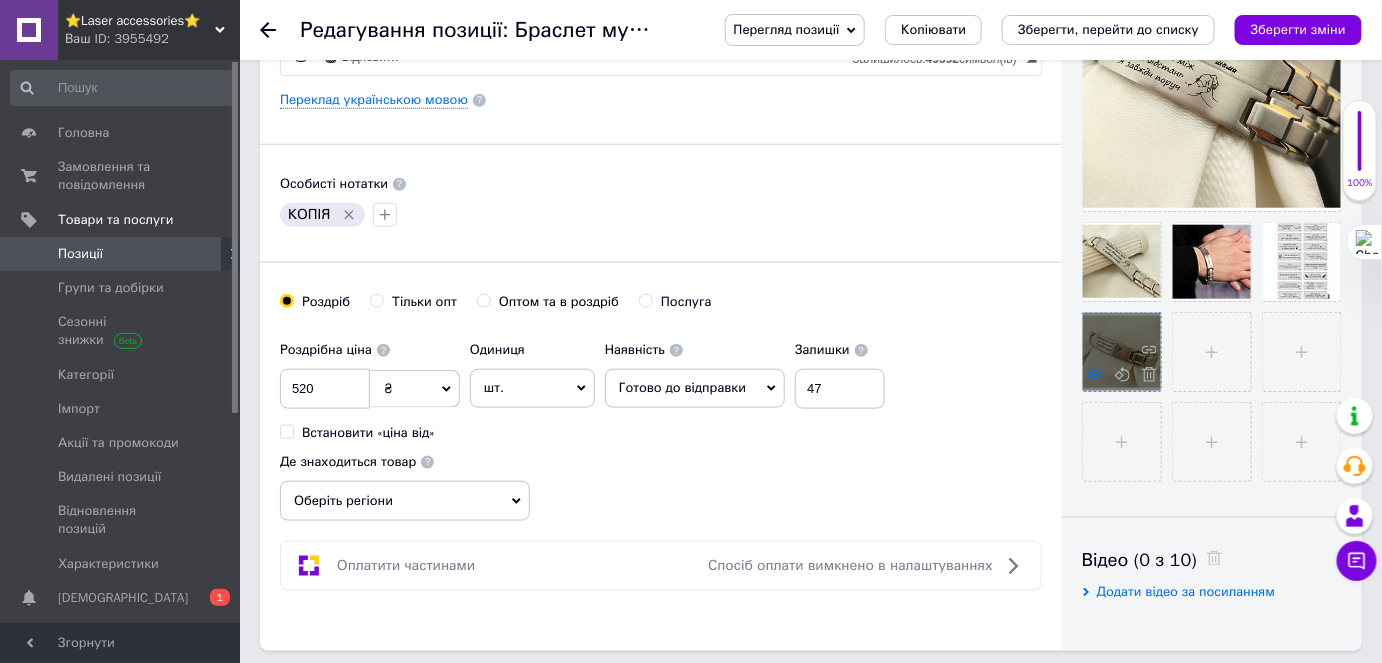 click 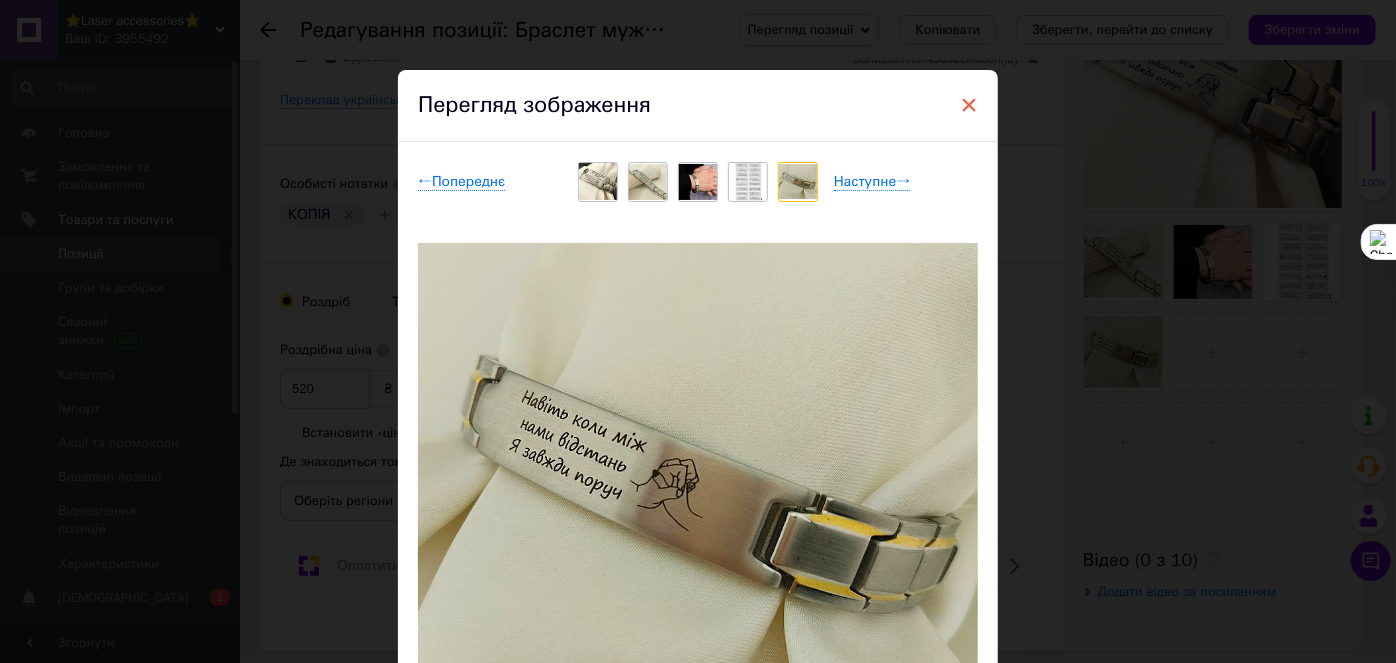 click on "×" at bounding box center (969, 105) 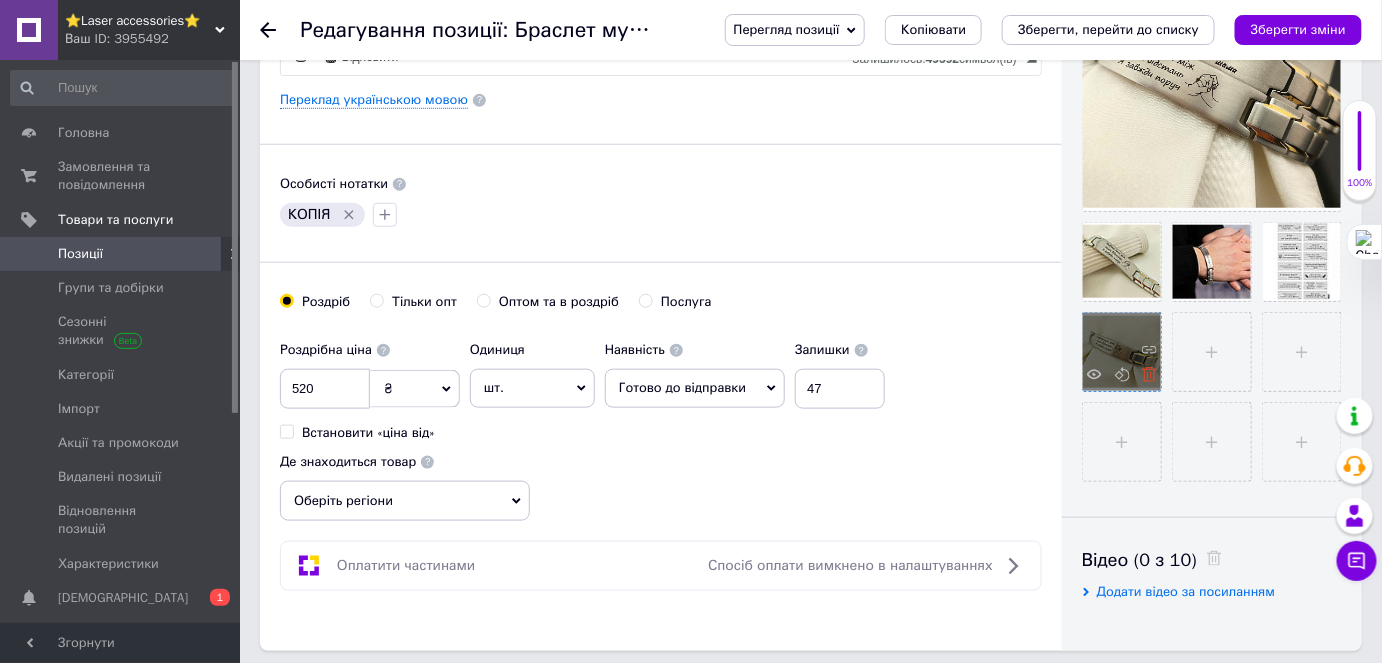 click 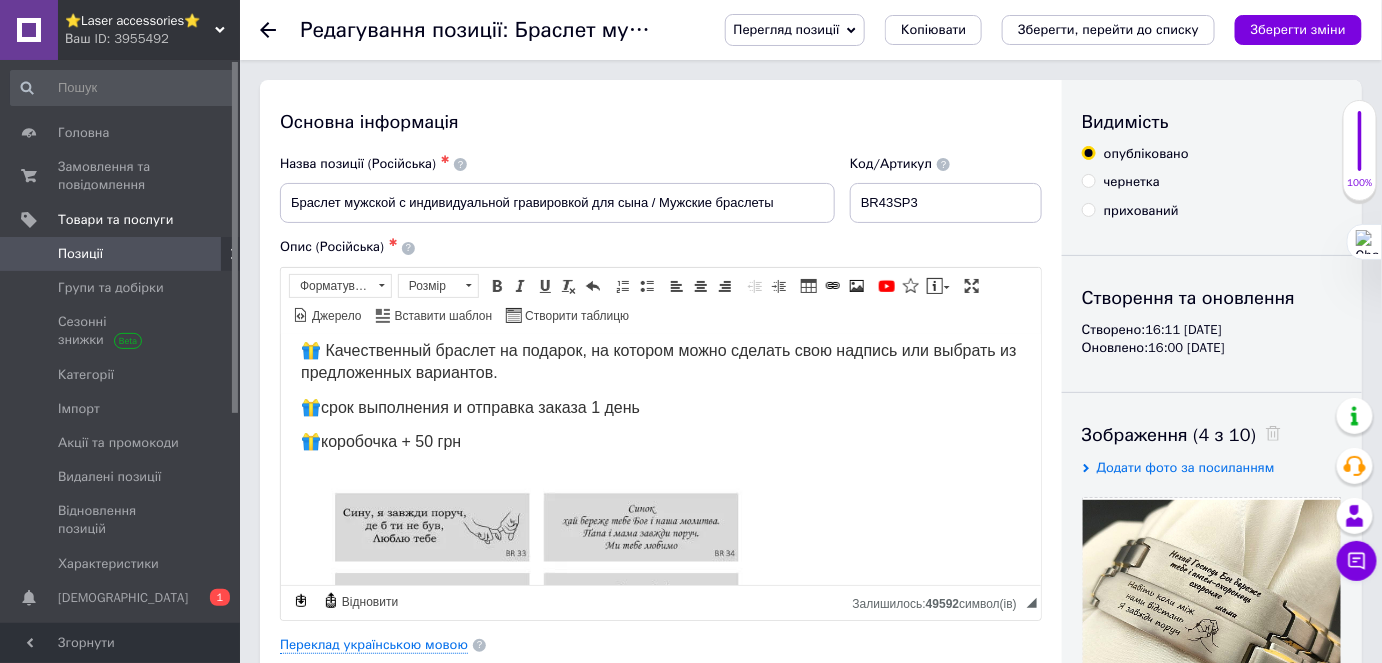scroll, scrollTop: 0, scrollLeft: 0, axis: both 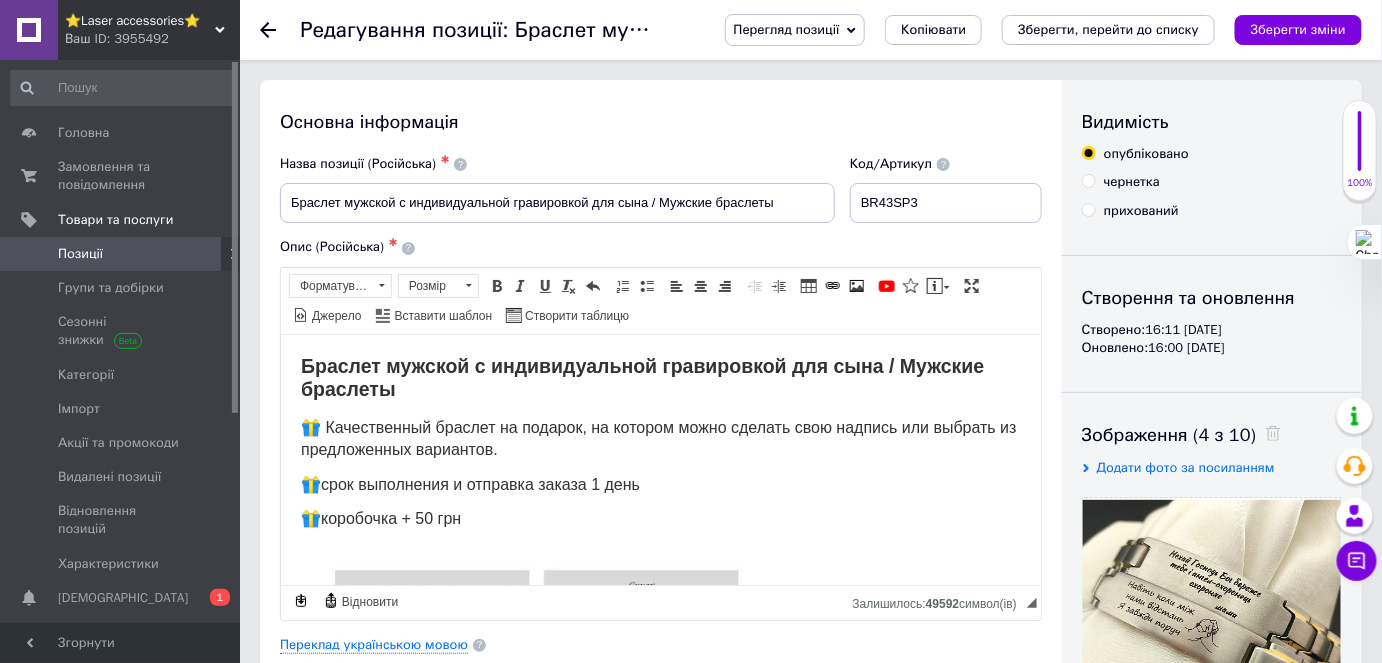 click on "чернетка" at bounding box center [1132, 182] 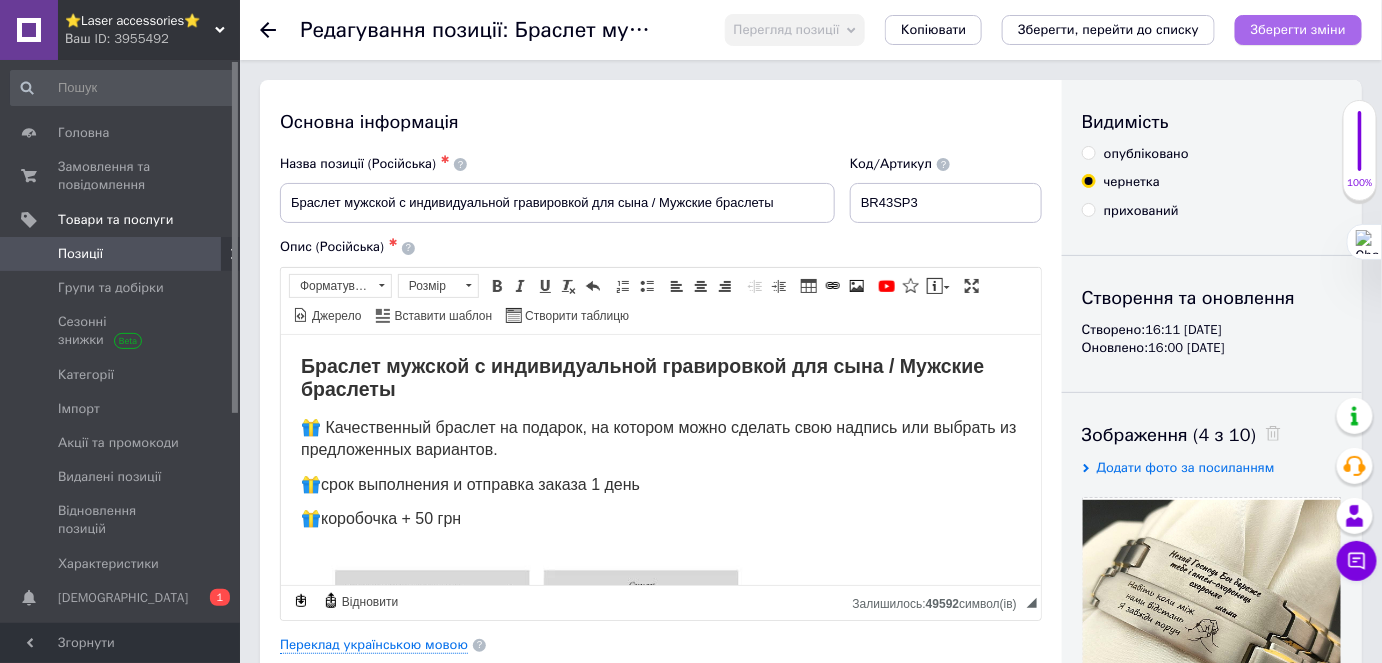 click on "Зберегти зміни" at bounding box center (1298, 30) 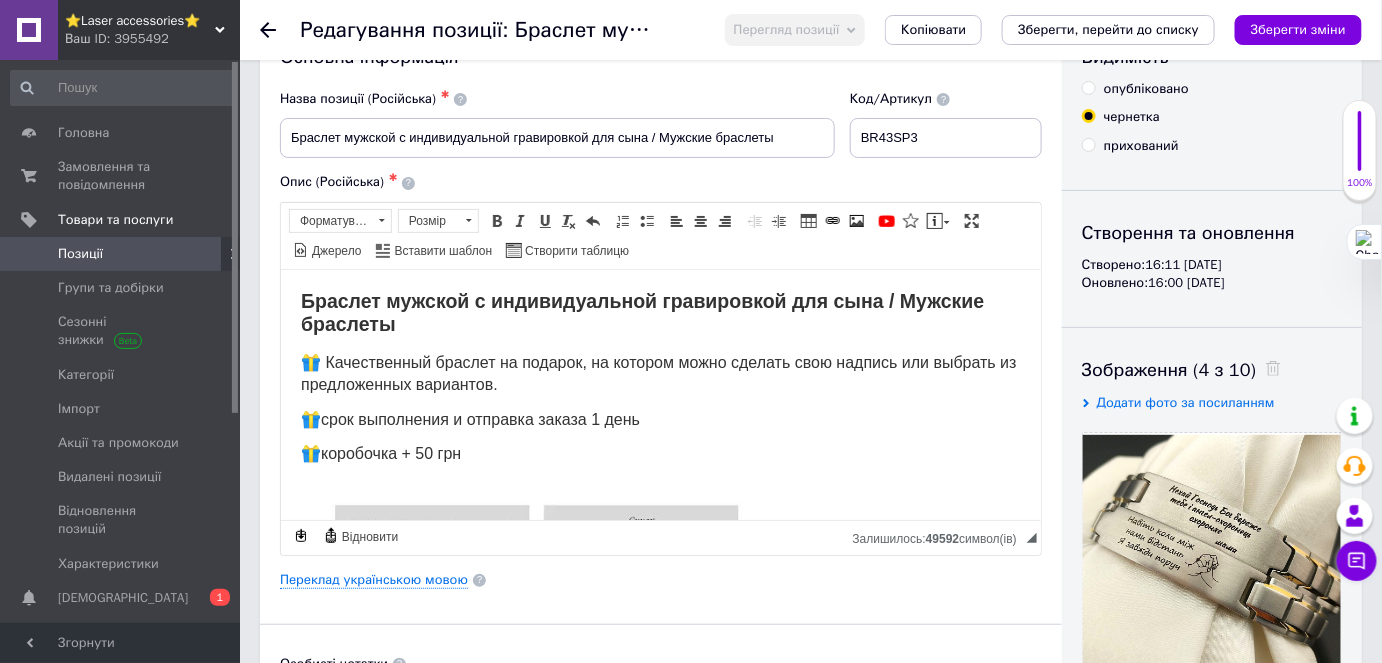 scroll, scrollTop: 0, scrollLeft: 0, axis: both 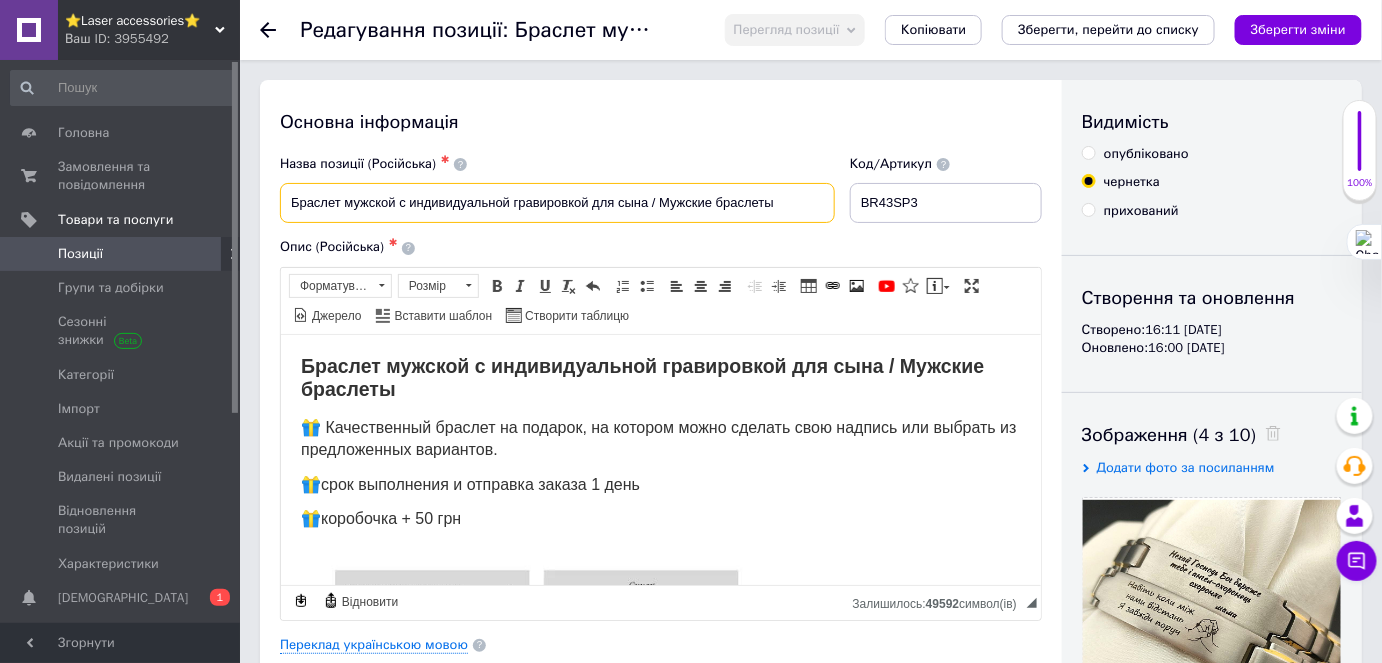 click on "Браслет мужской с индивидуальной гравировкой для сына / Мужские браслеты" at bounding box center [557, 203] 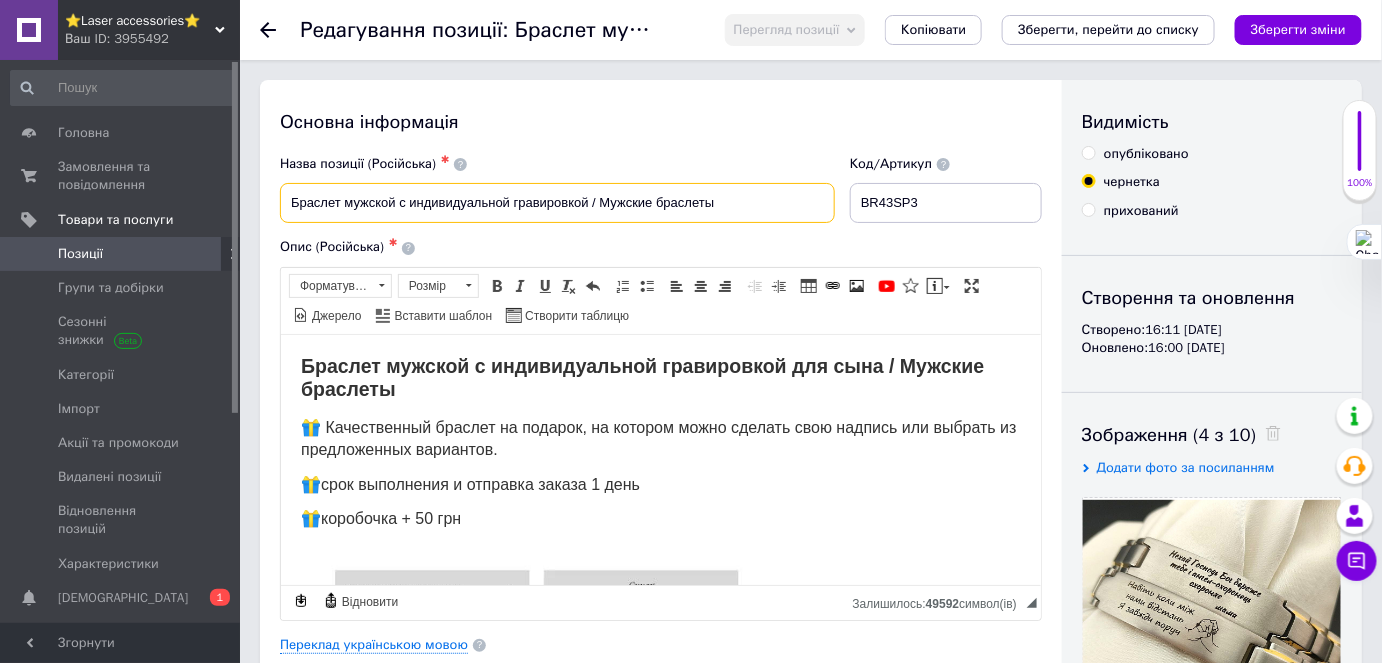 click on "Браслет мужской с индивидуальной гравировкой / Мужские браслеты" at bounding box center [557, 203] 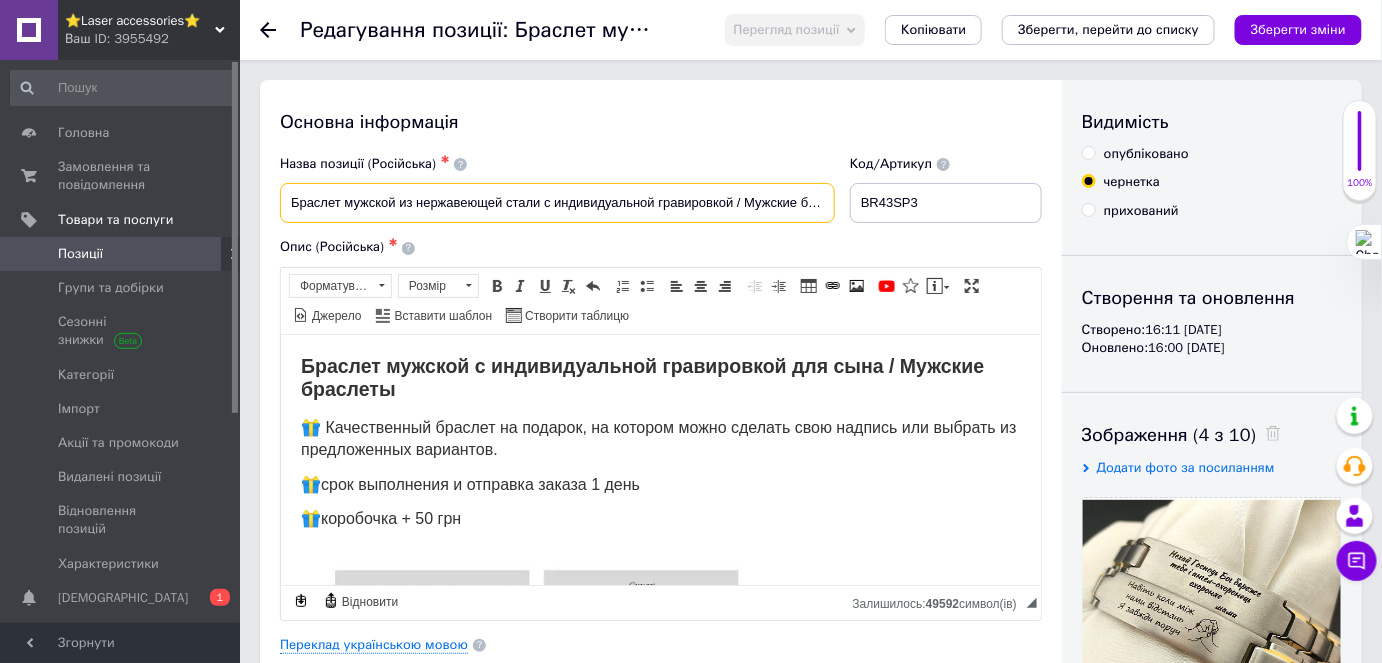 scroll, scrollTop: 0, scrollLeft: 26, axis: horizontal 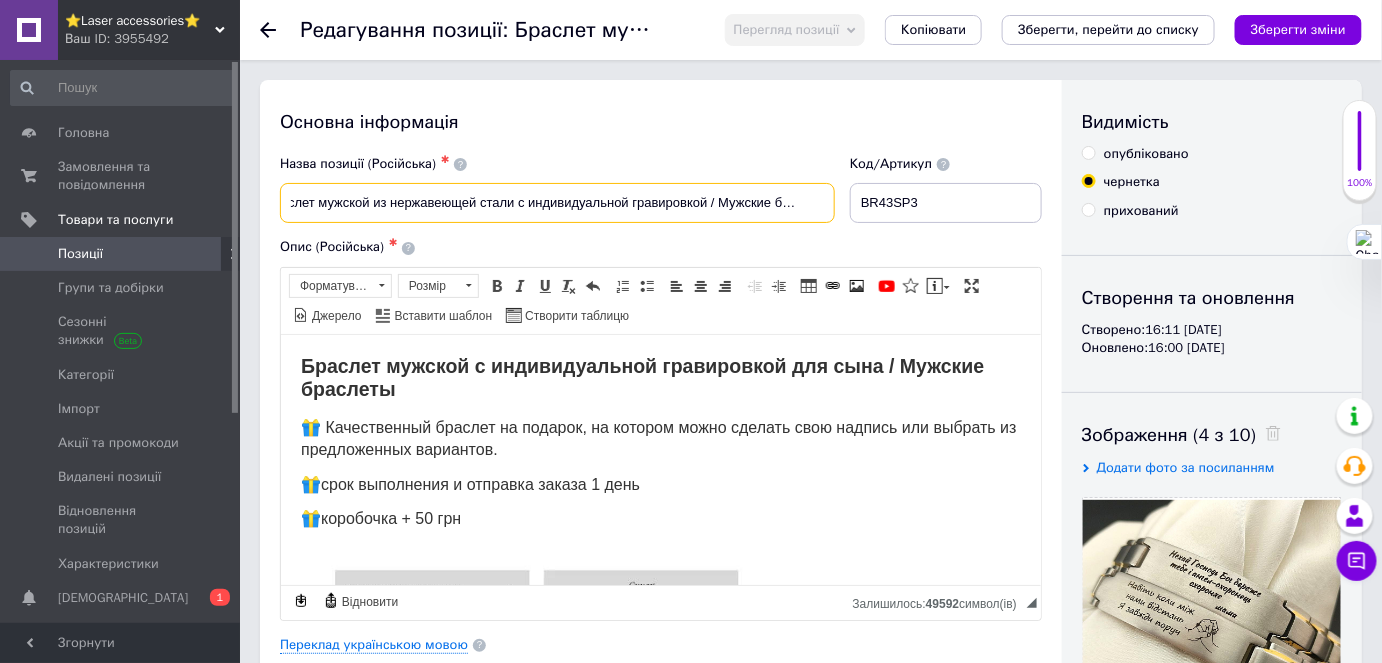drag, startPoint x: 796, startPoint y: 206, endPoint x: 908, endPoint y: 210, distance: 112.0714 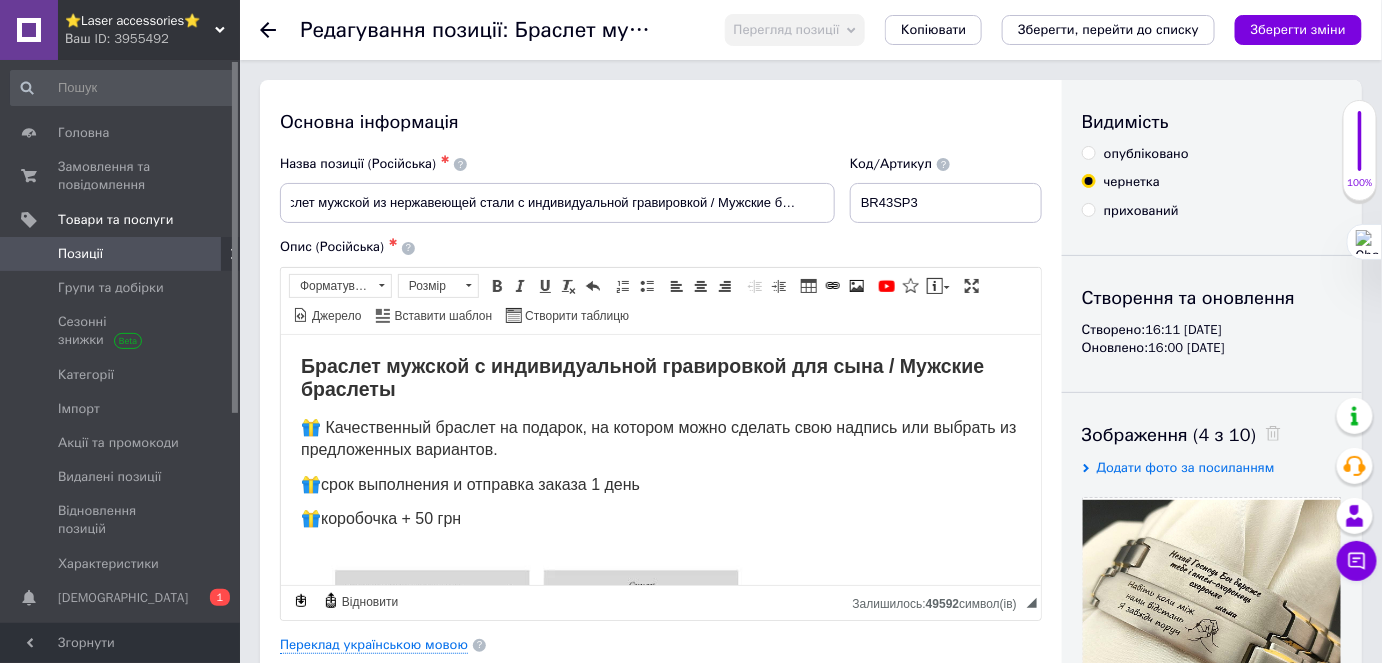 click on "Опис (Російська) ✱ Браслет мужской с индивидуальной гравировкой для сына / Мужские браслеты
🎁 Качественный браслет на подарок, на котором можно сделать свою надпись или выбрать из предложенных вариантов.
🎁срок выполнения и отправка заказа 1 день
🎁коробочка + 50 грн
✅  Характеристики:
Плетеный ремешок черного цвета
Эко-кожа и нержавеющая сталь
Размер регулируется
Контакты:
Viber 0685425395
Telegram 0685425395
Розширений текстовий редактор, 66E9E829-AFB9-477F-8324-7B27CBAC6846 Панель інструментів редактора Форматування Форматування Розмір" at bounding box center (661, 429) 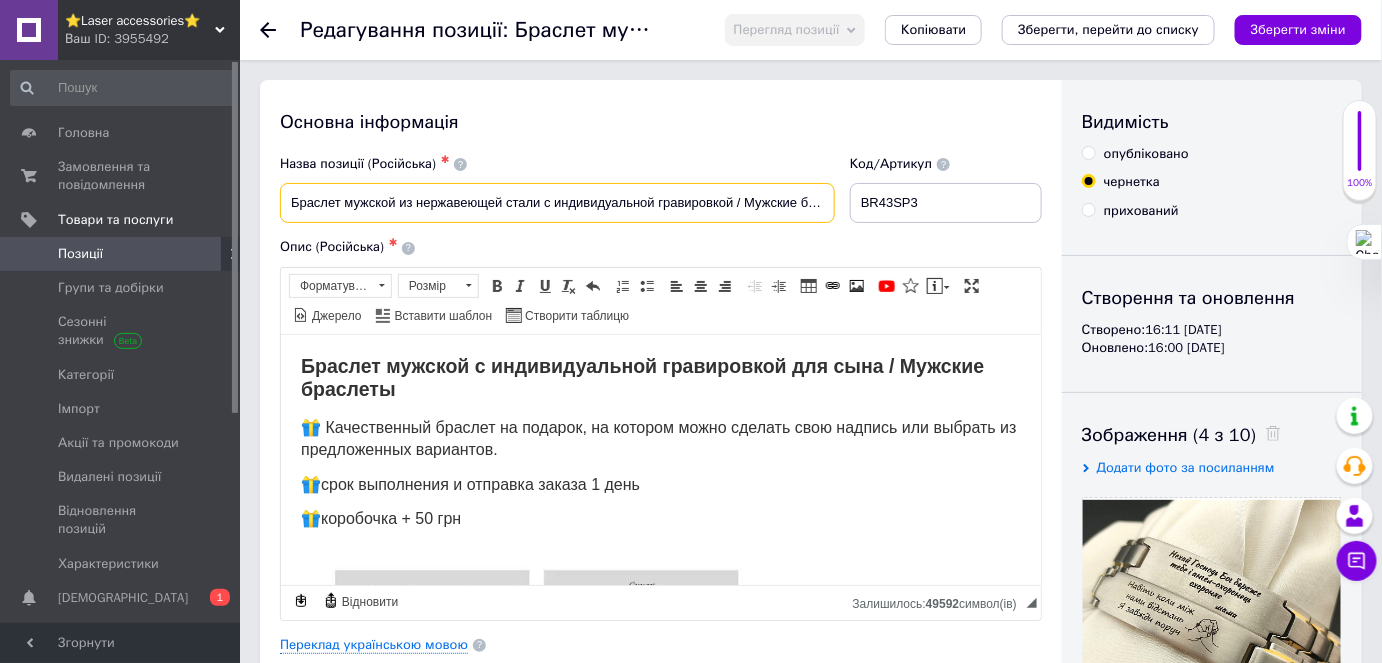 click on "Браслет мужской из нержавеющей стали с индивидуальной гравировкой / Мужские браслеты" at bounding box center [557, 203] 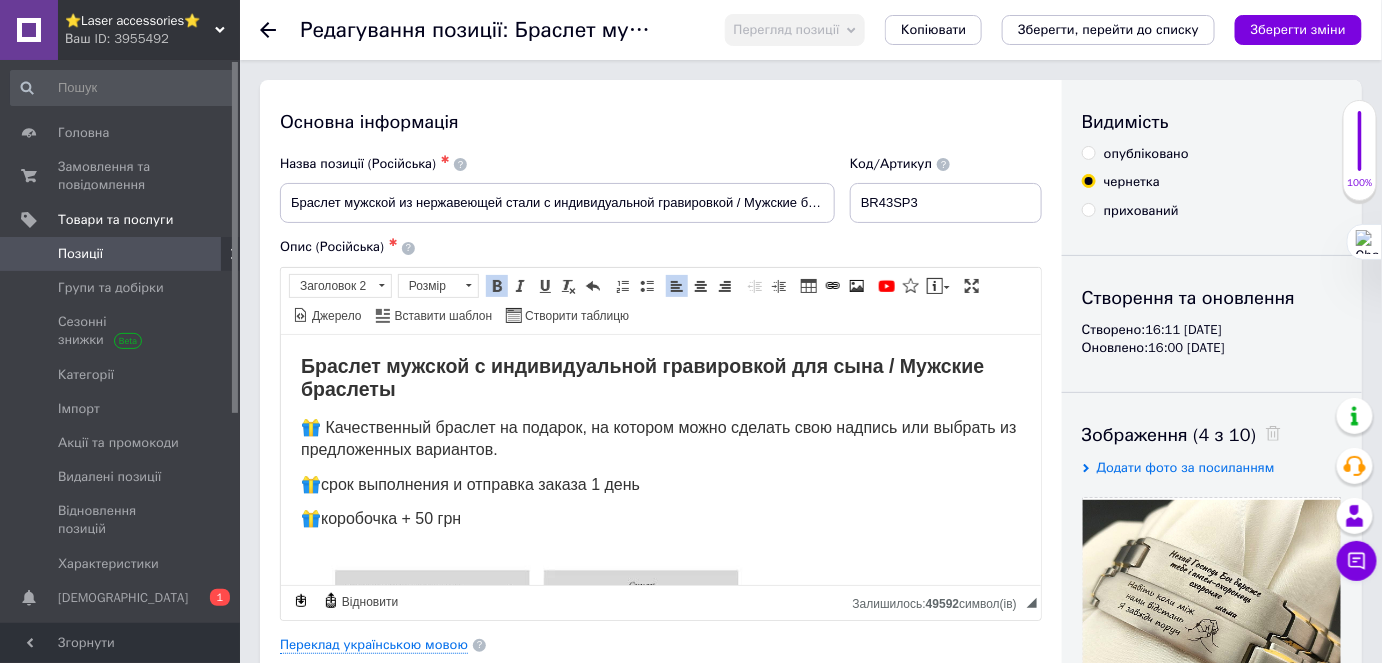 drag, startPoint x: 304, startPoint y: 358, endPoint x: 458, endPoint y: 380, distance: 155.56349 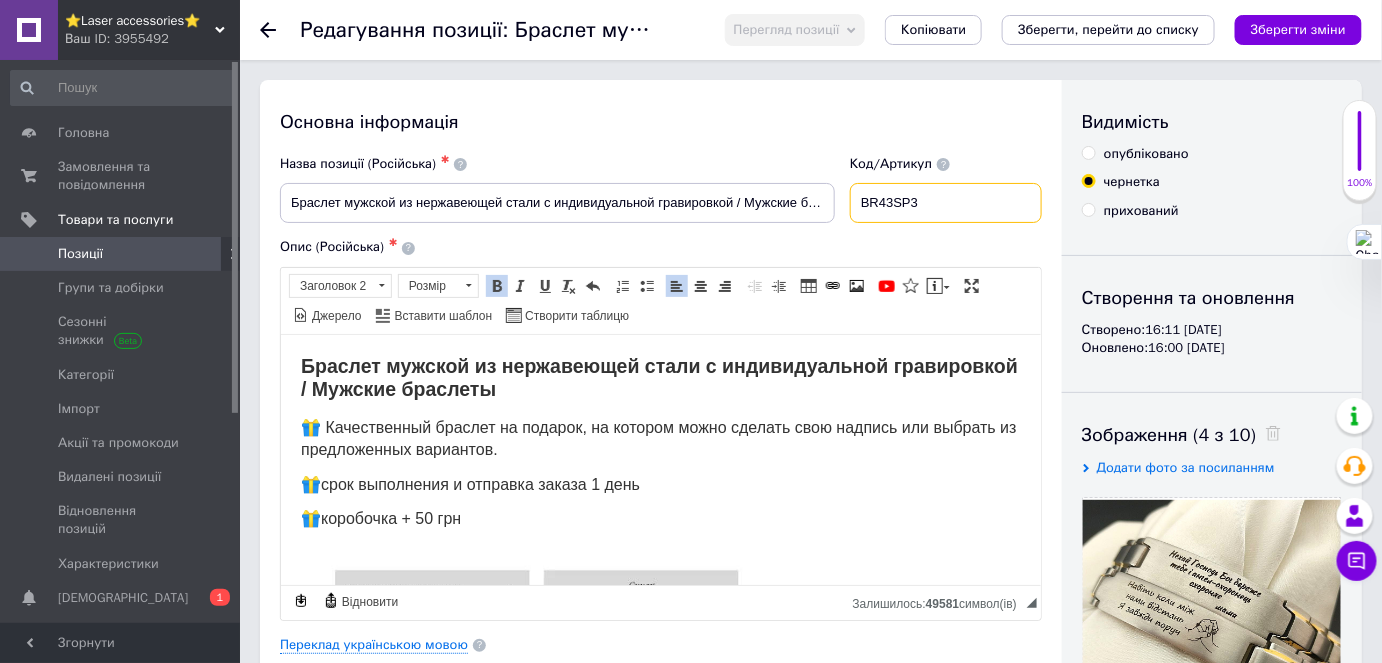 click on "BR43SP3" at bounding box center (946, 203) 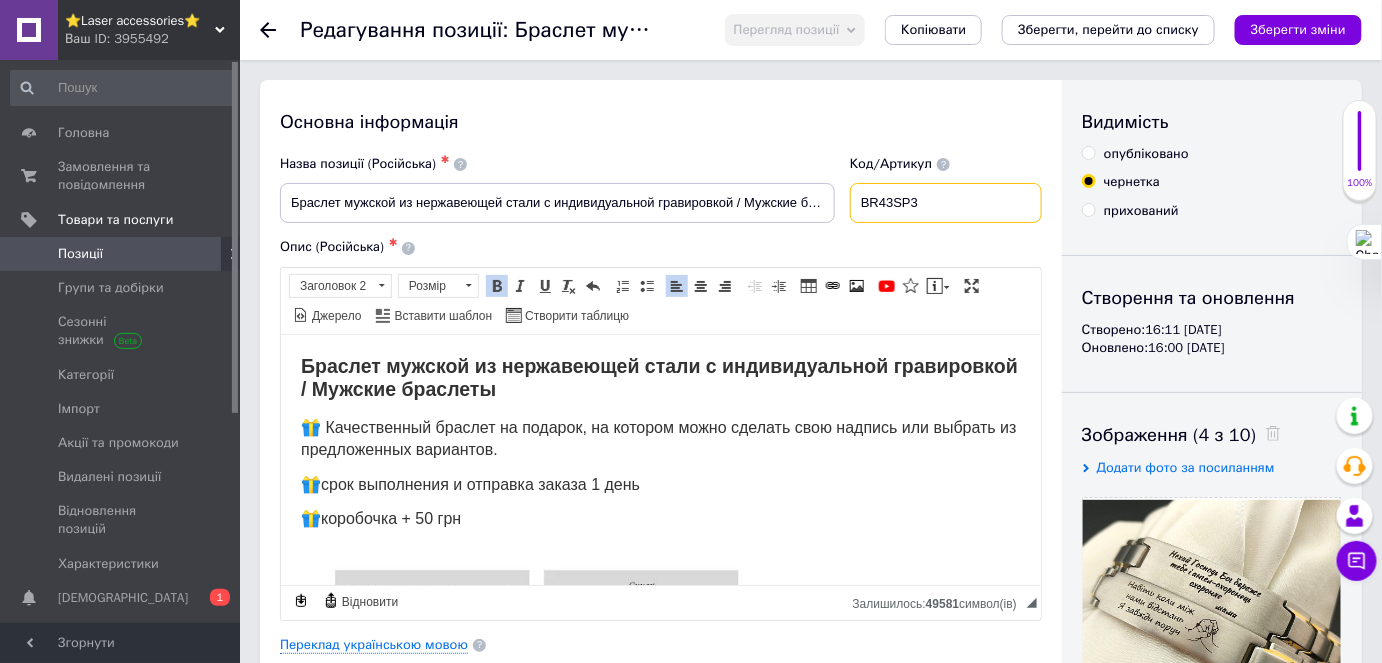 drag, startPoint x: 869, startPoint y: 206, endPoint x: 915, endPoint y: 200, distance: 46.389652 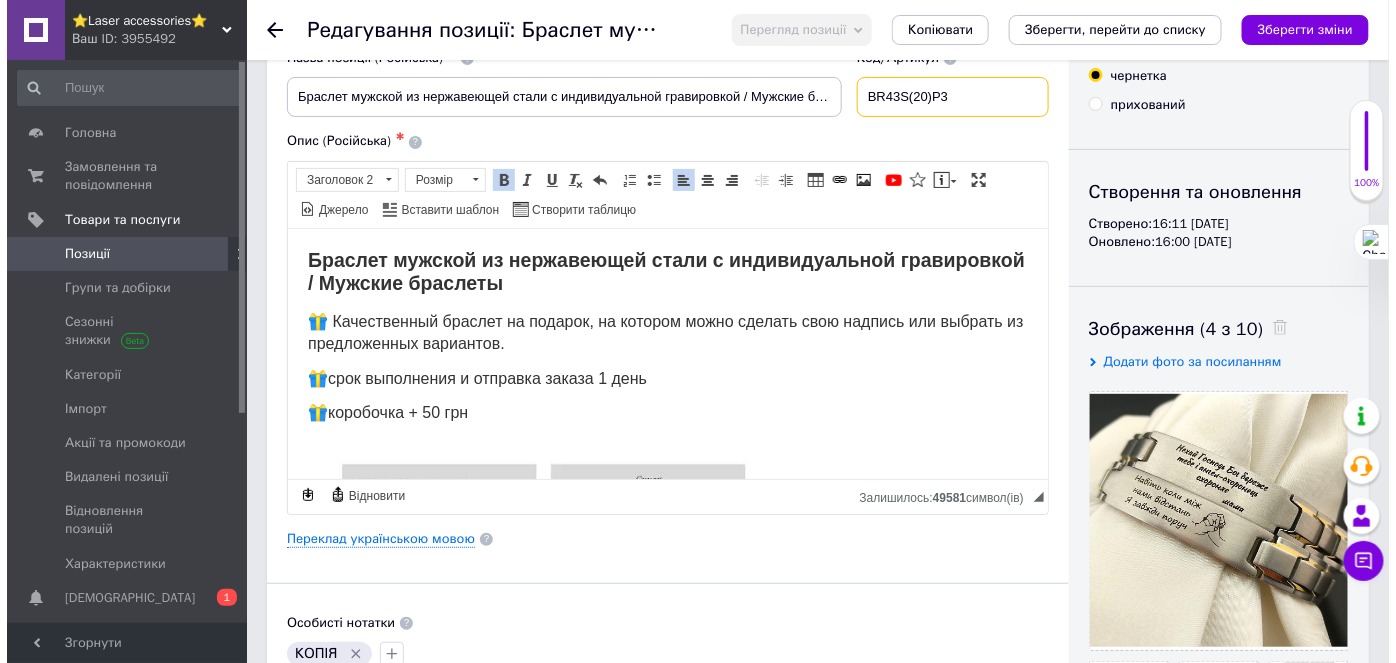 scroll, scrollTop: 181, scrollLeft: 0, axis: vertical 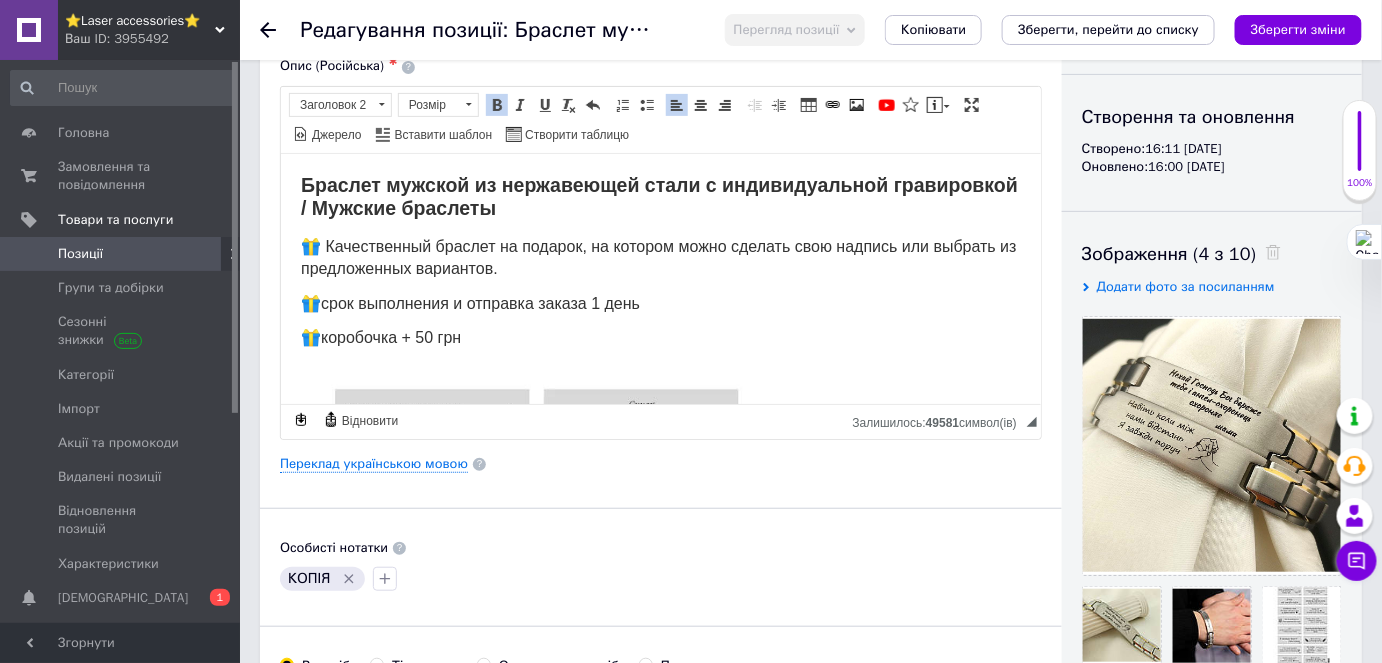 type on "BR43S(20)P3" 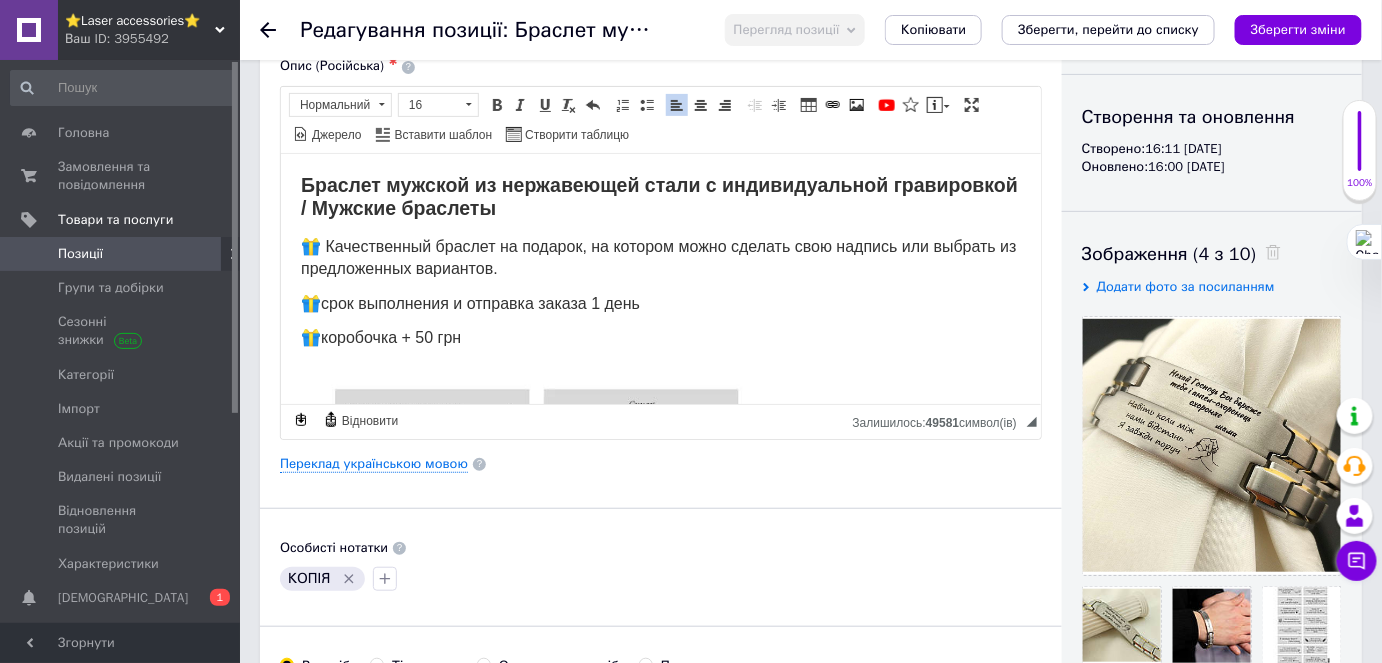 drag, startPoint x: 509, startPoint y: 338, endPoint x: 458, endPoint y: 337, distance: 51.009804 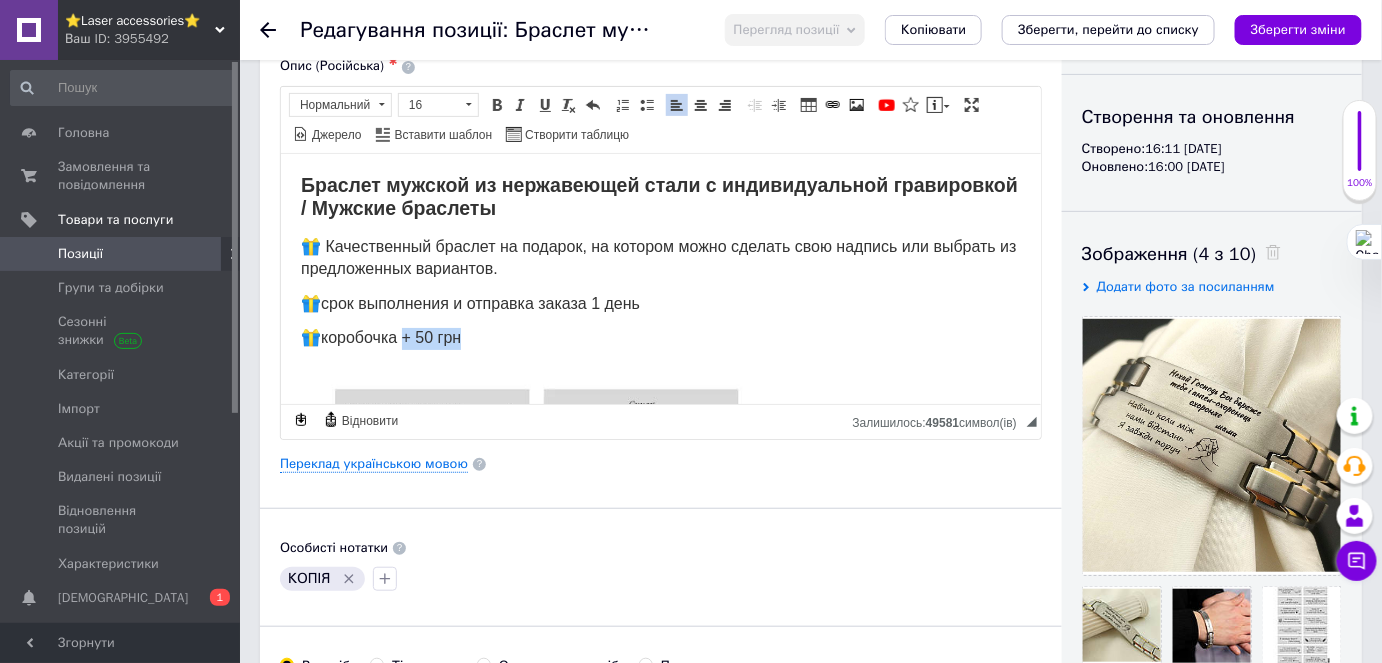 drag, startPoint x: 401, startPoint y: 332, endPoint x: 516, endPoint y: 332, distance: 115 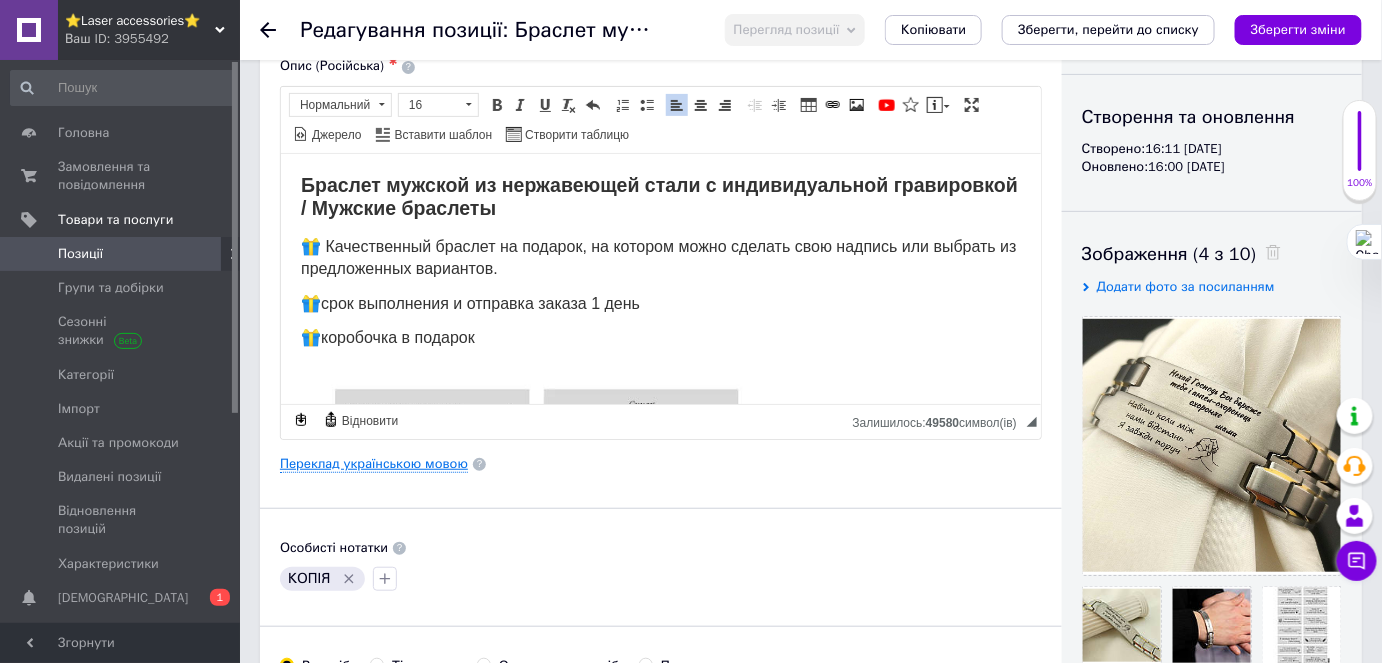 click on "Переклад українською мовою" at bounding box center [374, 464] 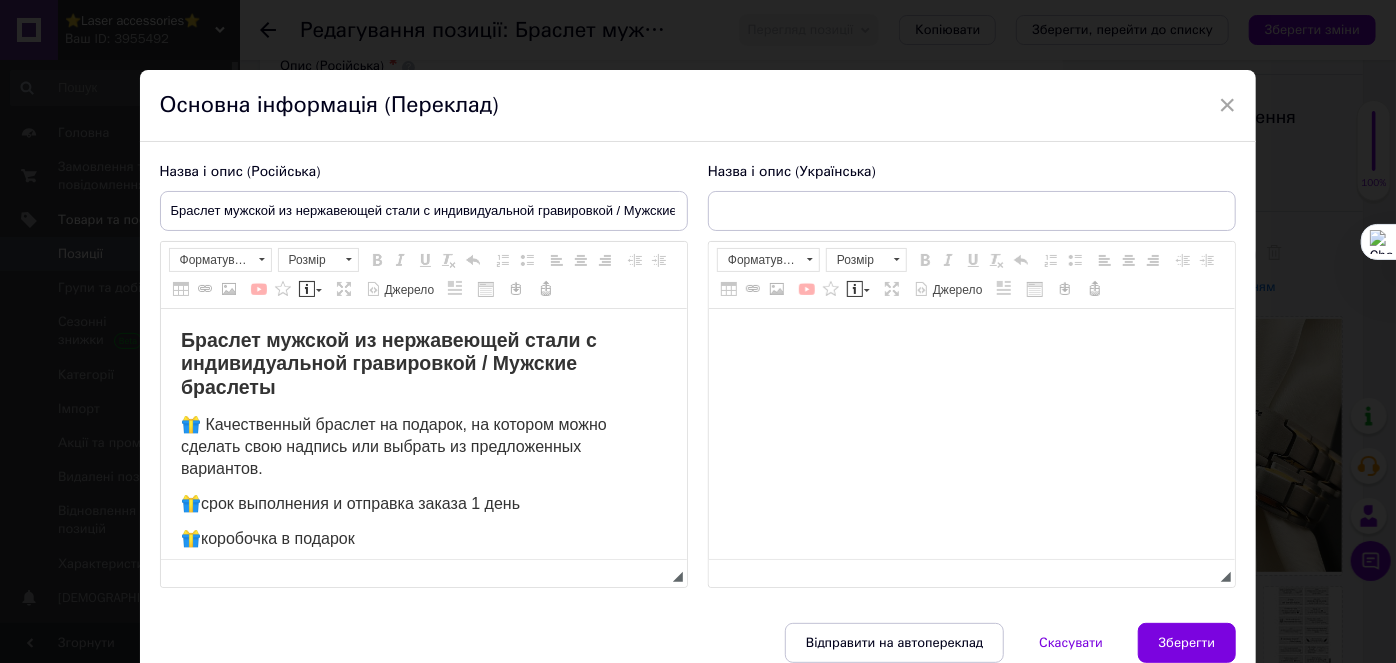 scroll, scrollTop: 0, scrollLeft: 0, axis: both 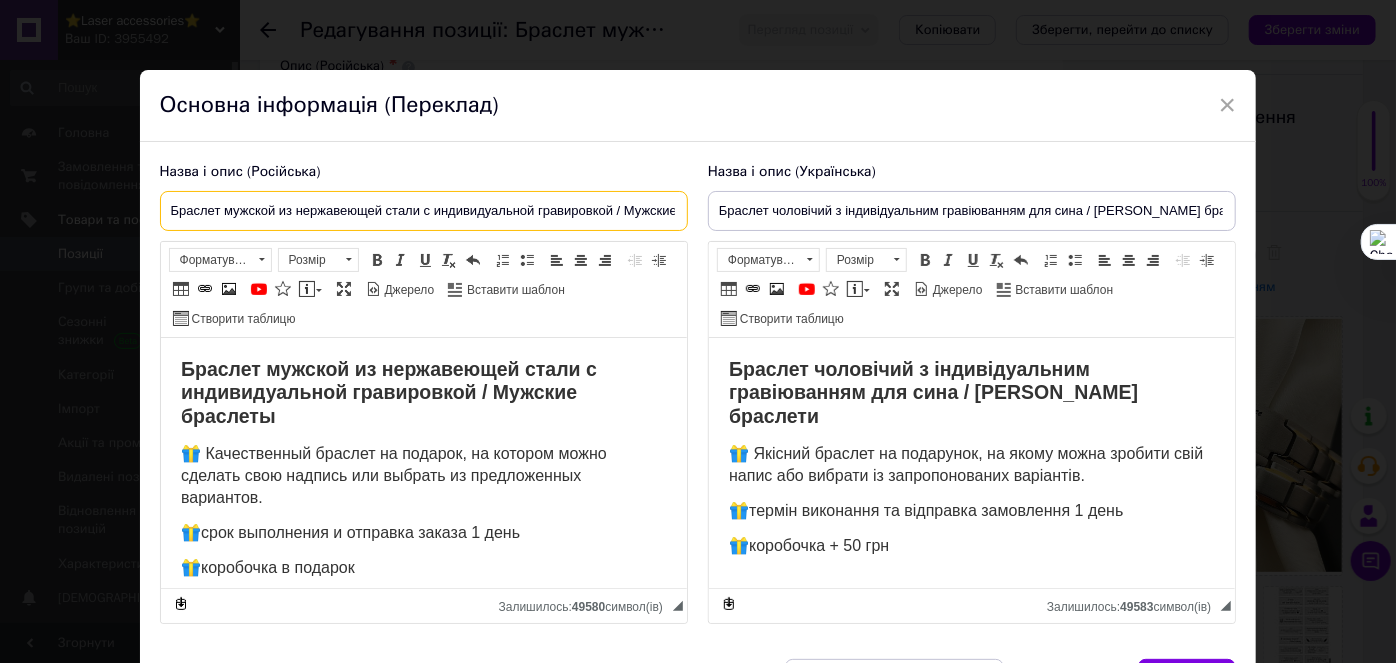 click on "Браслет мужской из нержавеющей стали с индивидуальной гравировкой / Мужские браслеты" at bounding box center [424, 211] 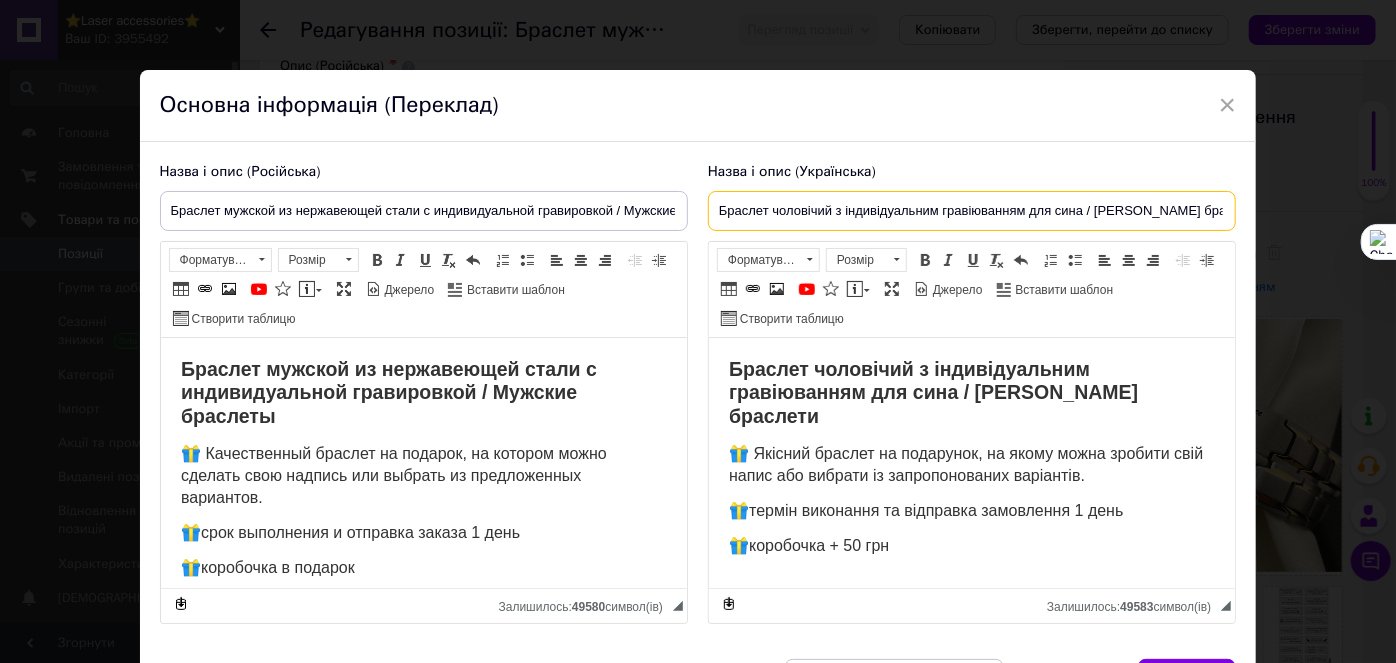 click on "Браслет чоловічий з індивідуальним гравіюванням для сина / [PERSON_NAME] браслети" at bounding box center [972, 211] 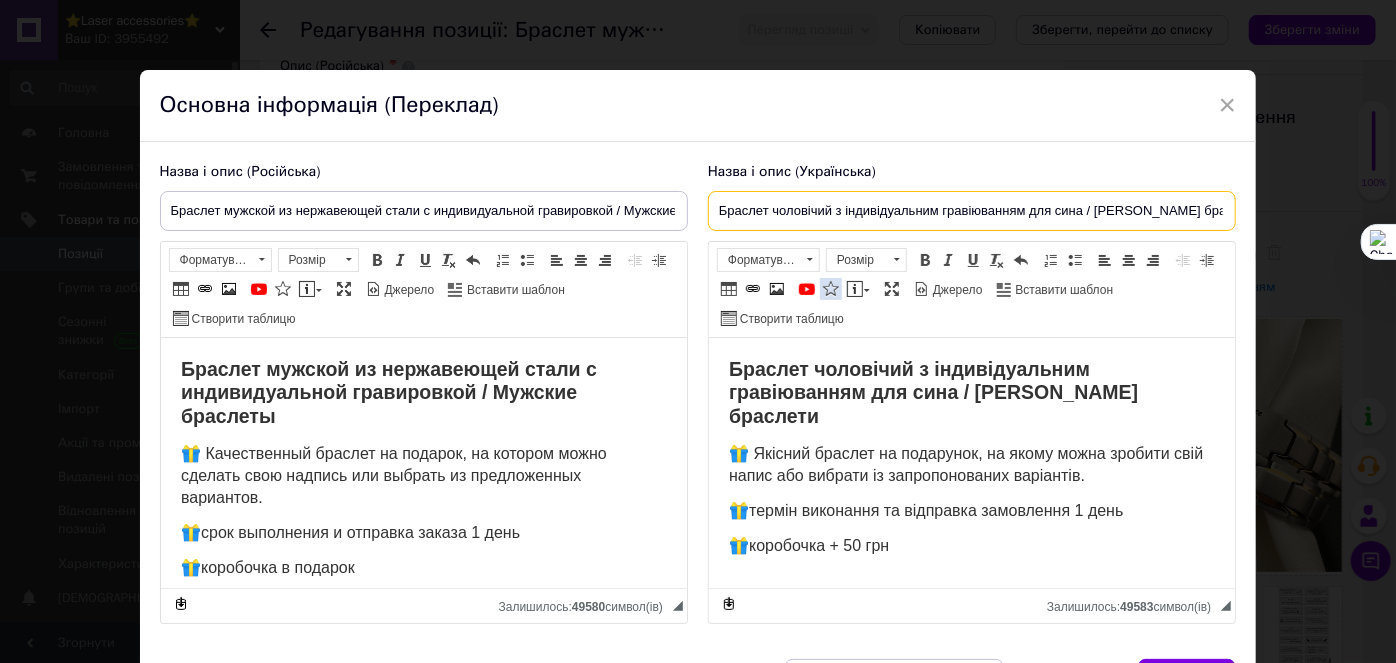 paste on "нержавіючої сталі з індивідуальним гравіюванням" 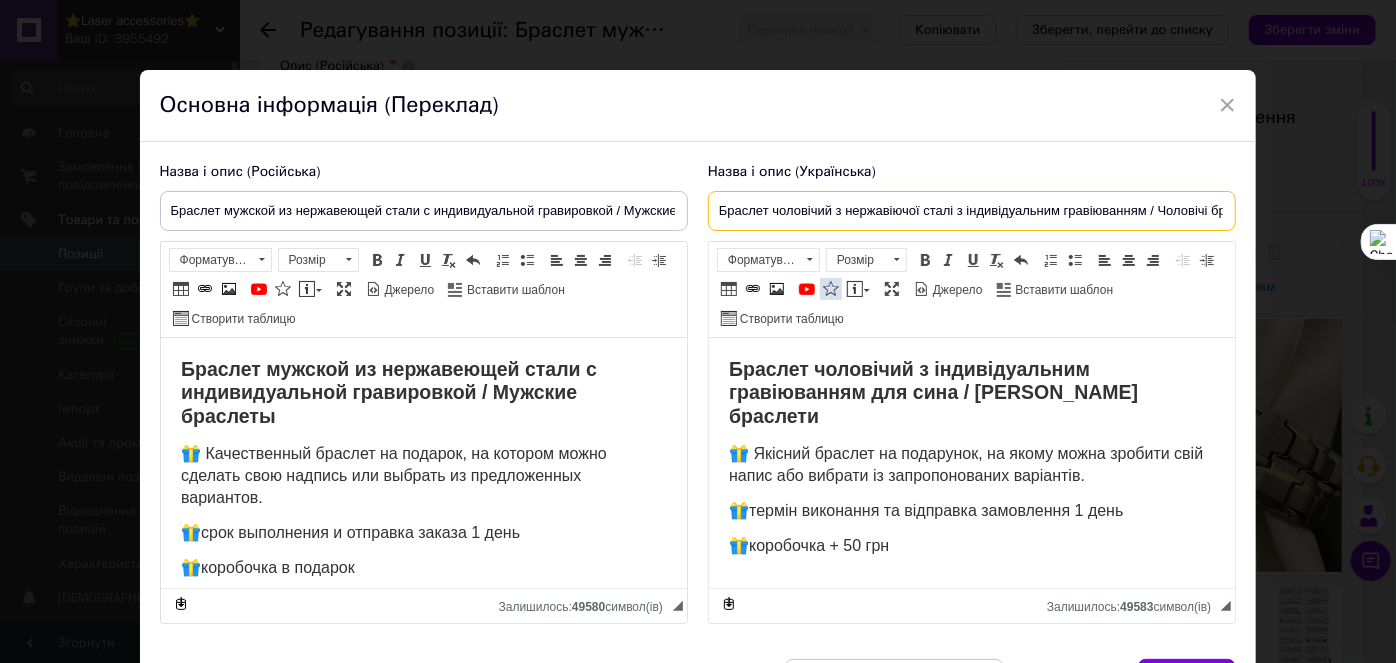 scroll, scrollTop: 0, scrollLeft: 45, axis: horizontal 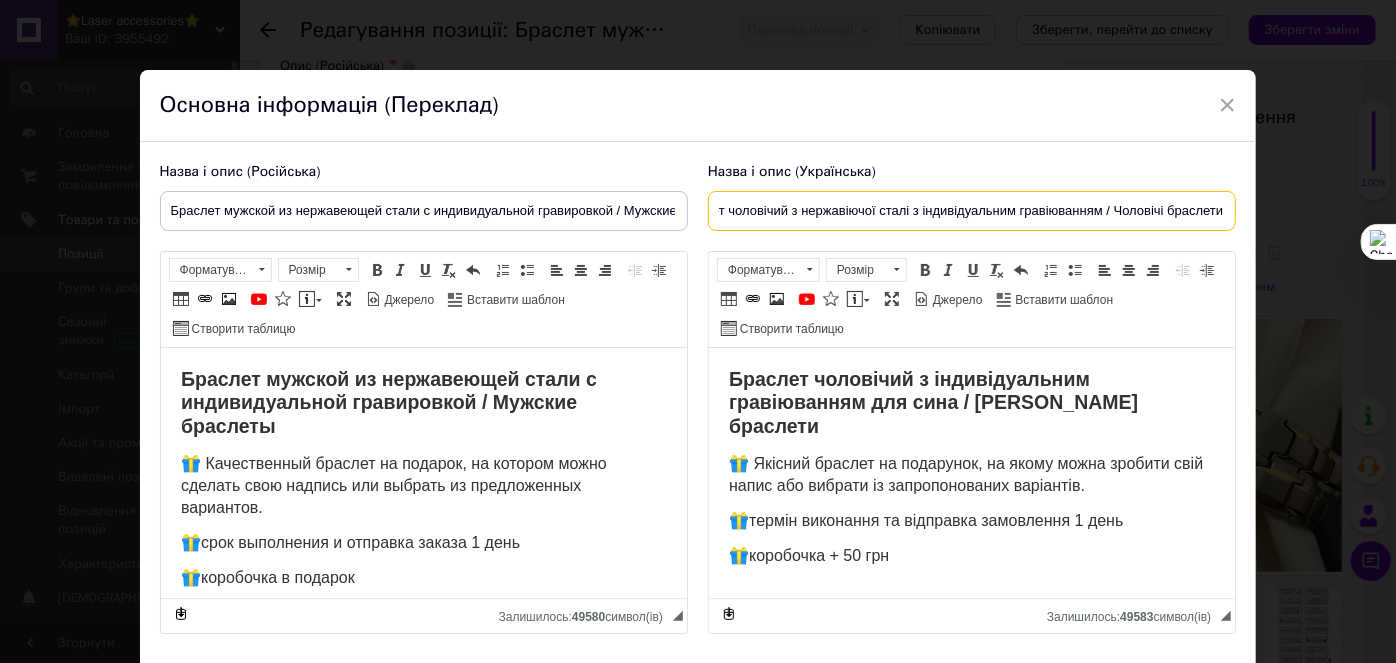 type on "Браслет чоловічий з нержавіючої сталі з індивідуальним гравіюванням / Чоловічі браслети" 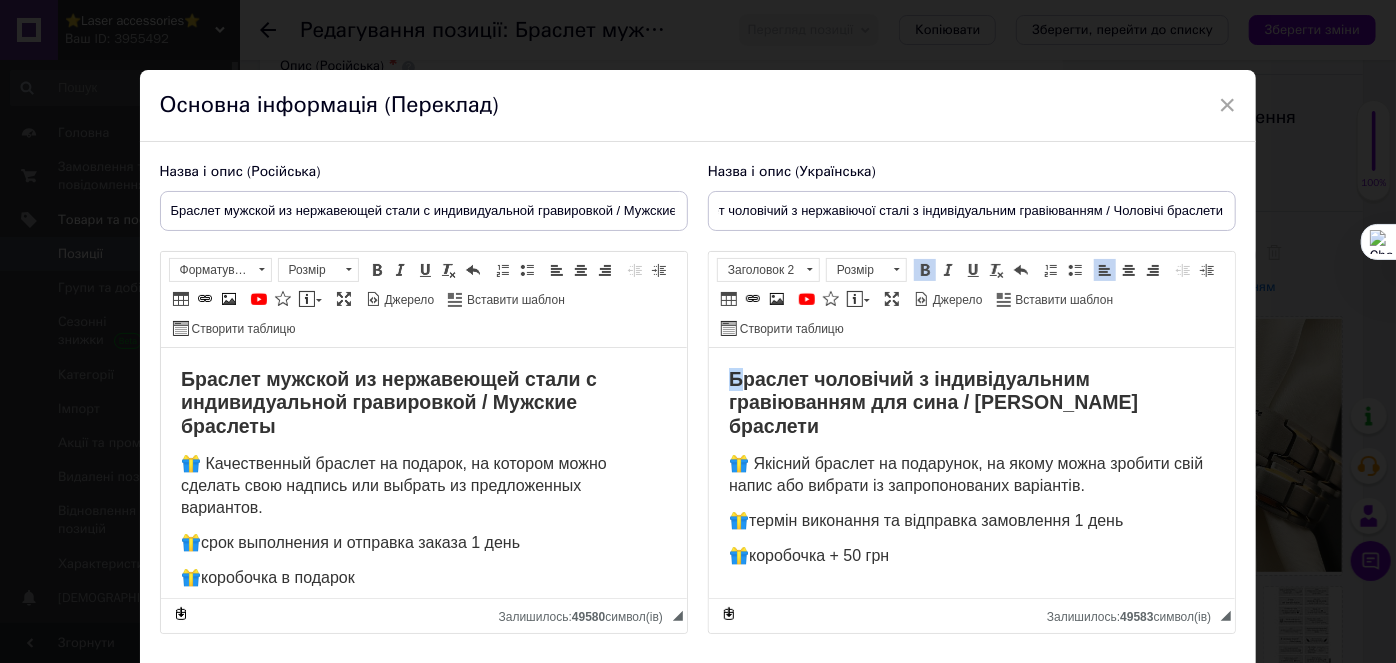 scroll, scrollTop: 0, scrollLeft: 0, axis: both 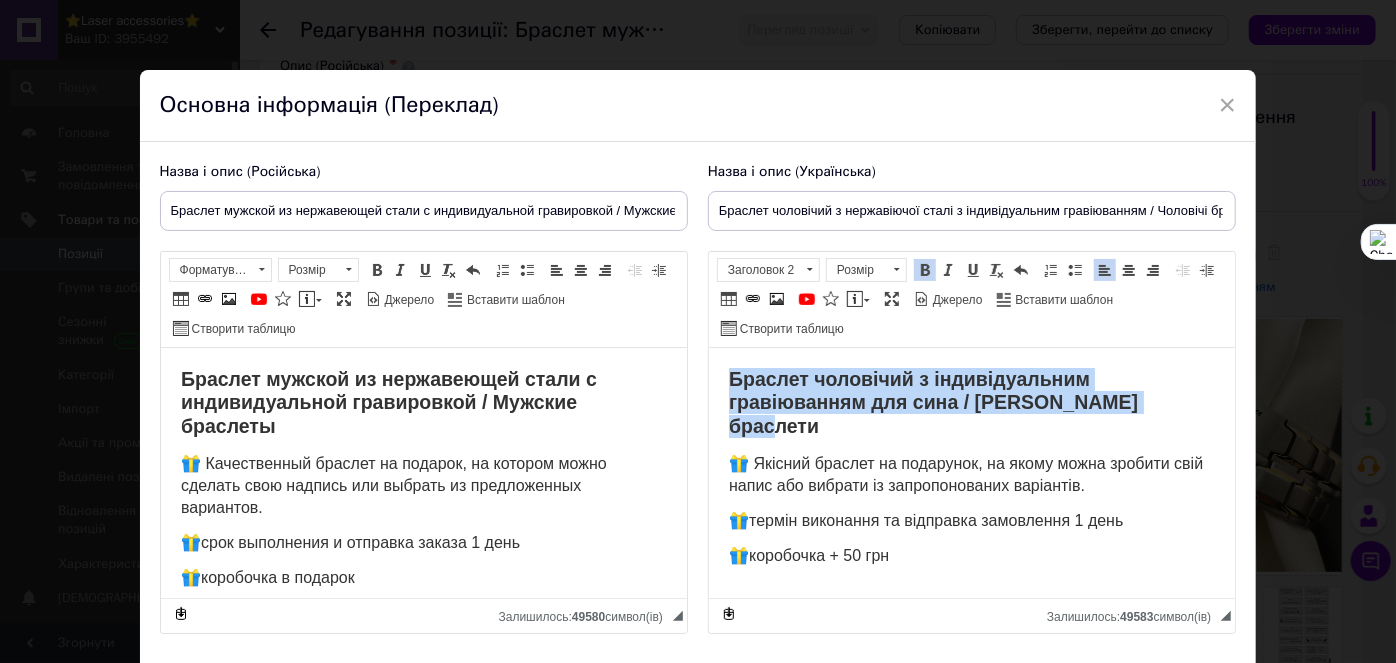 drag, startPoint x: 725, startPoint y: 373, endPoint x: 1183, endPoint y: 401, distance: 458.8551 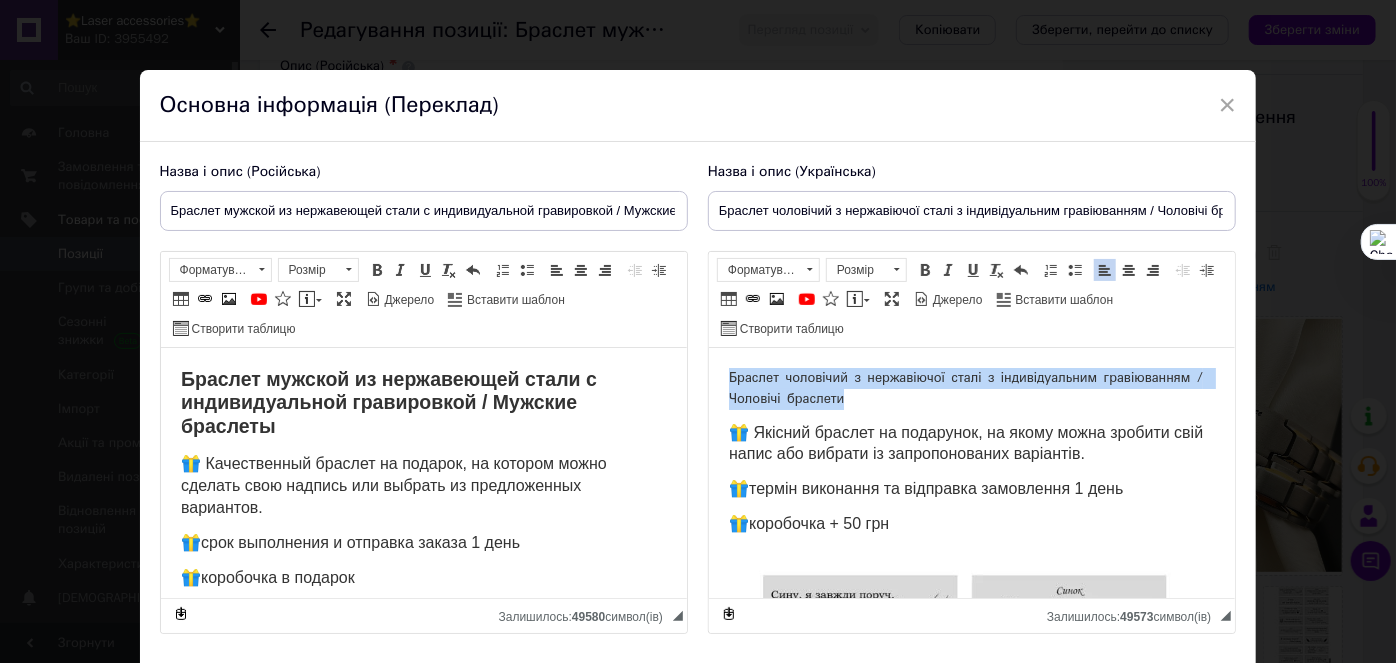 drag, startPoint x: 981, startPoint y: 394, endPoint x: 687, endPoint y: 380, distance: 294.33313 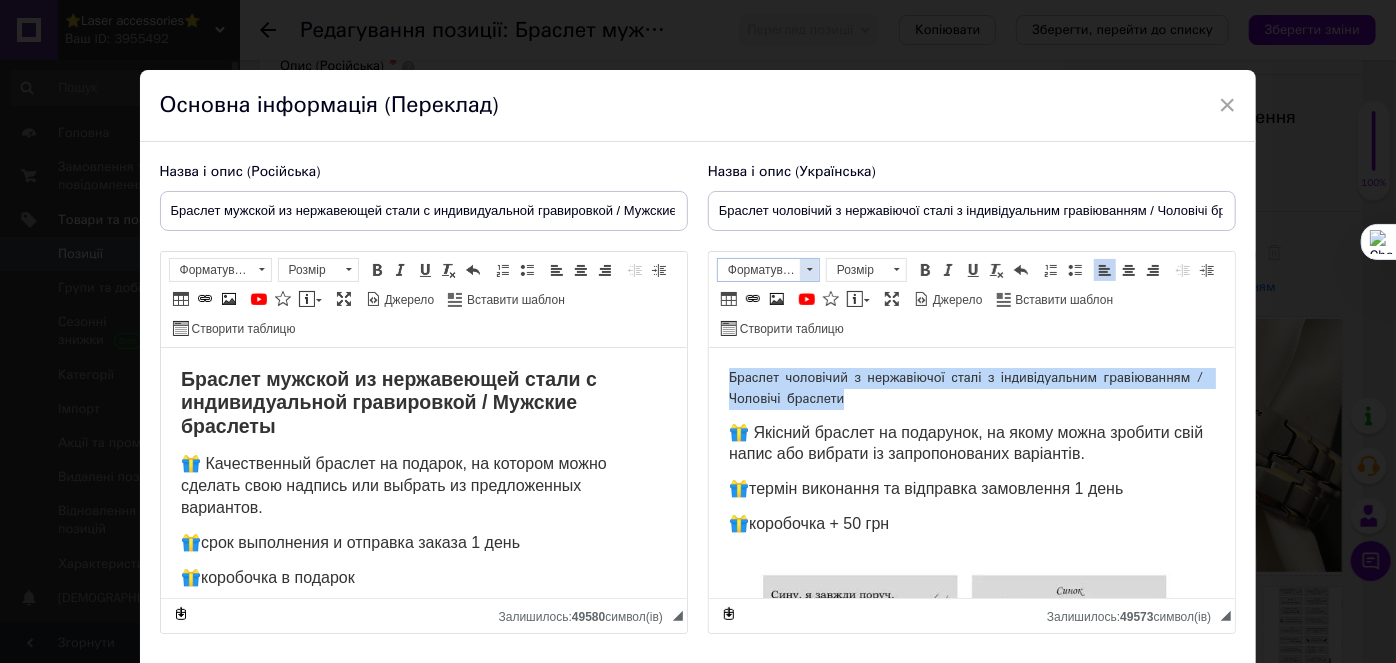 click at bounding box center [809, 270] 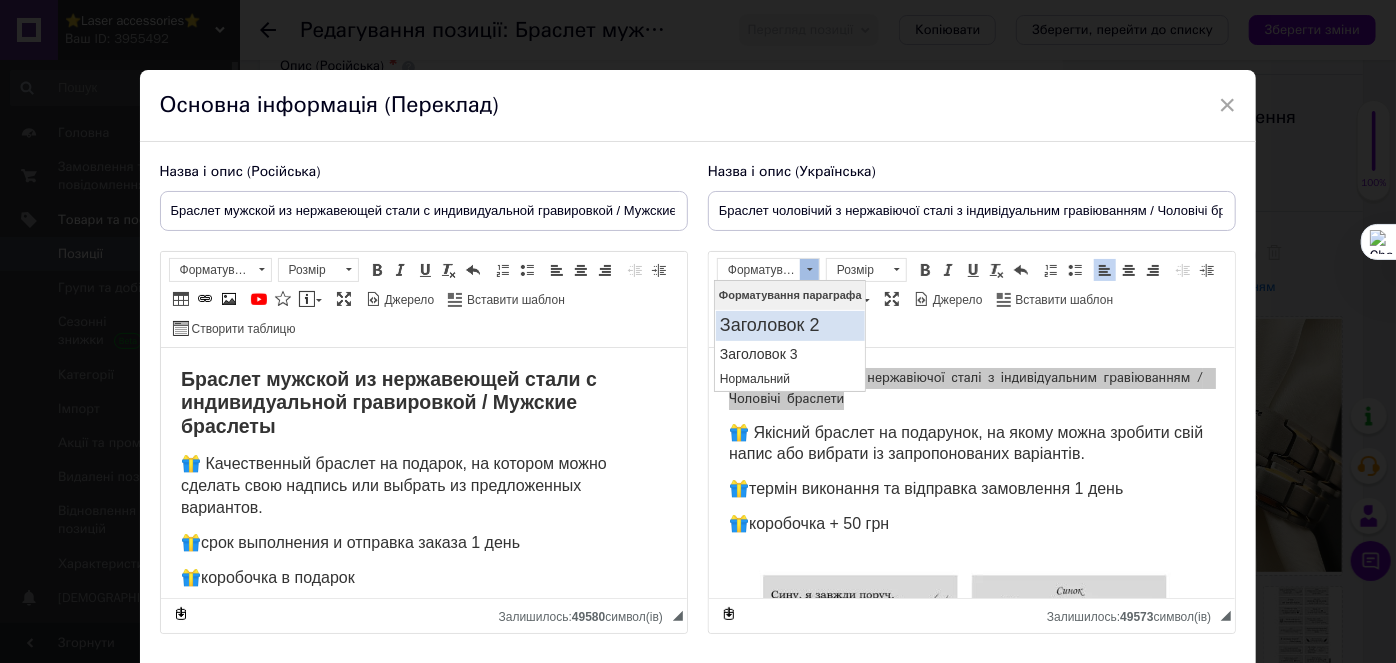 scroll, scrollTop: 0, scrollLeft: 0, axis: both 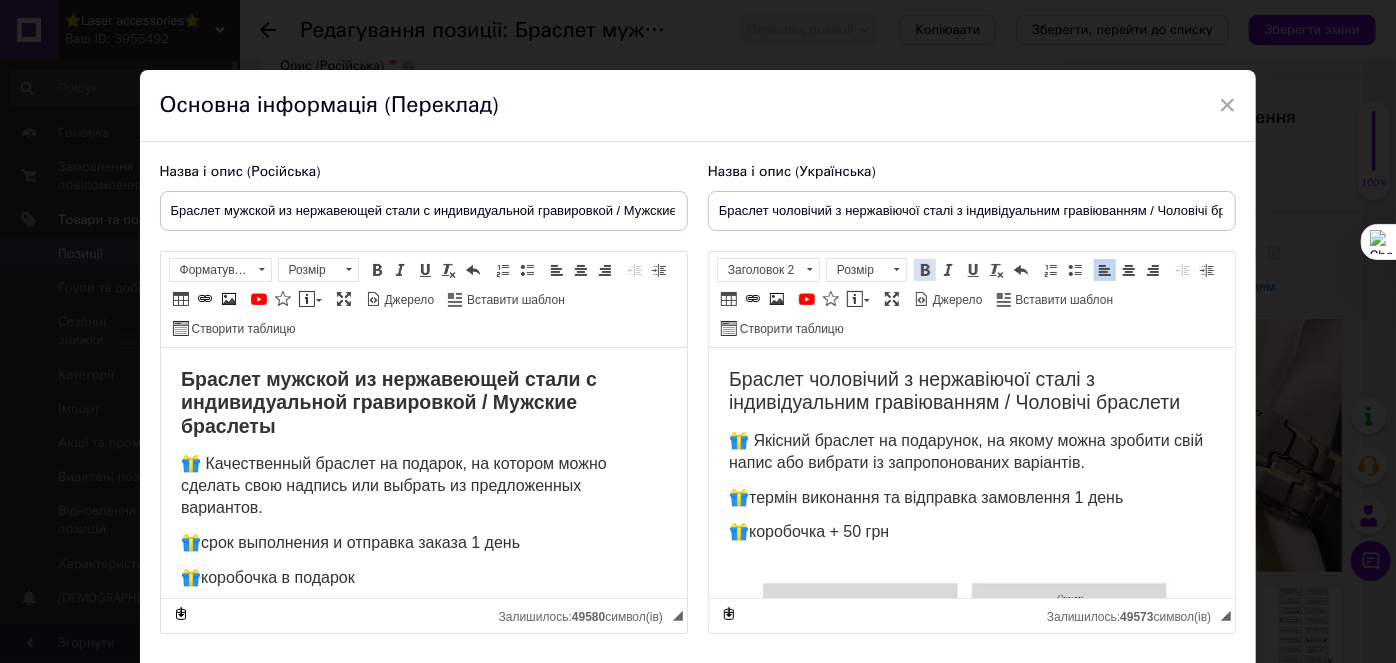 click on "Жирний  Сполучення клавіш Ctrl+B   Курсив  Сполучення клавіш Ctrl+I   Підкреслений  Сполучення клавіш Ctrl+U   Видалити форматування   Повернути  Сполучення клавіш Ctrl+Z" at bounding box center (973, 270) 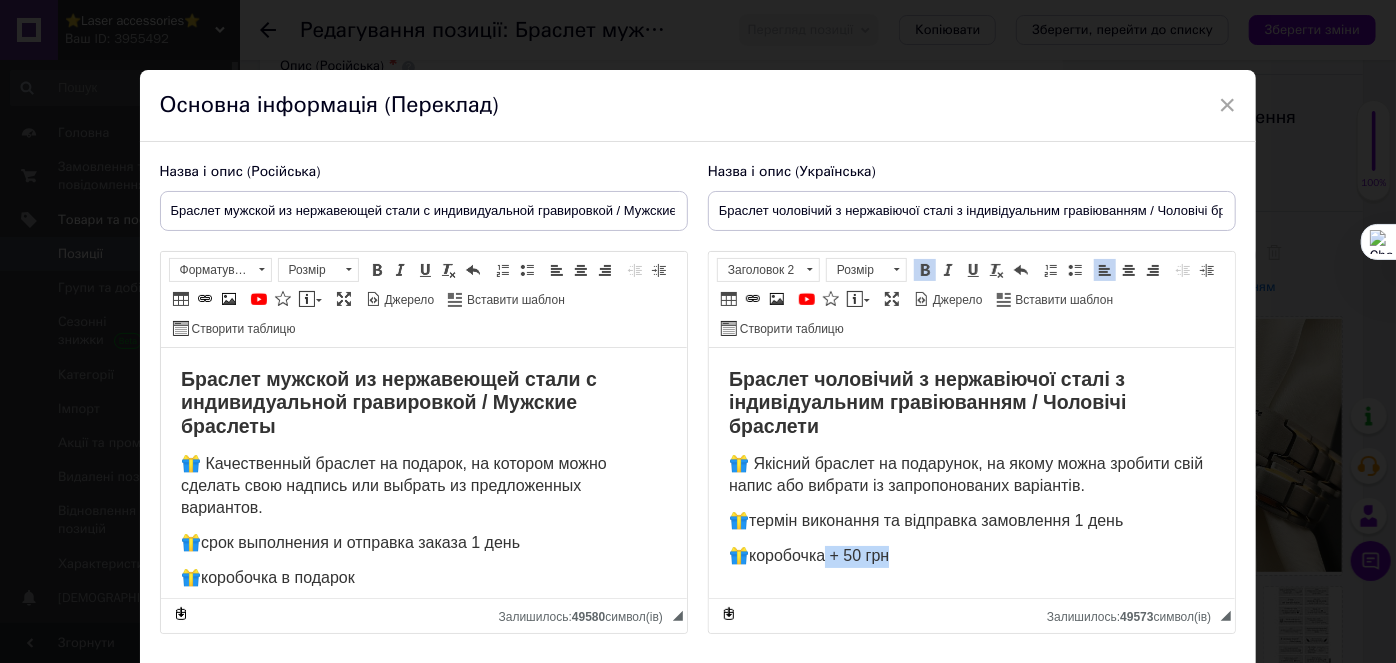 drag, startPoint x: 826, startPoint y: 554, endPoint x: 927, endPoint y: 554, distance: 101 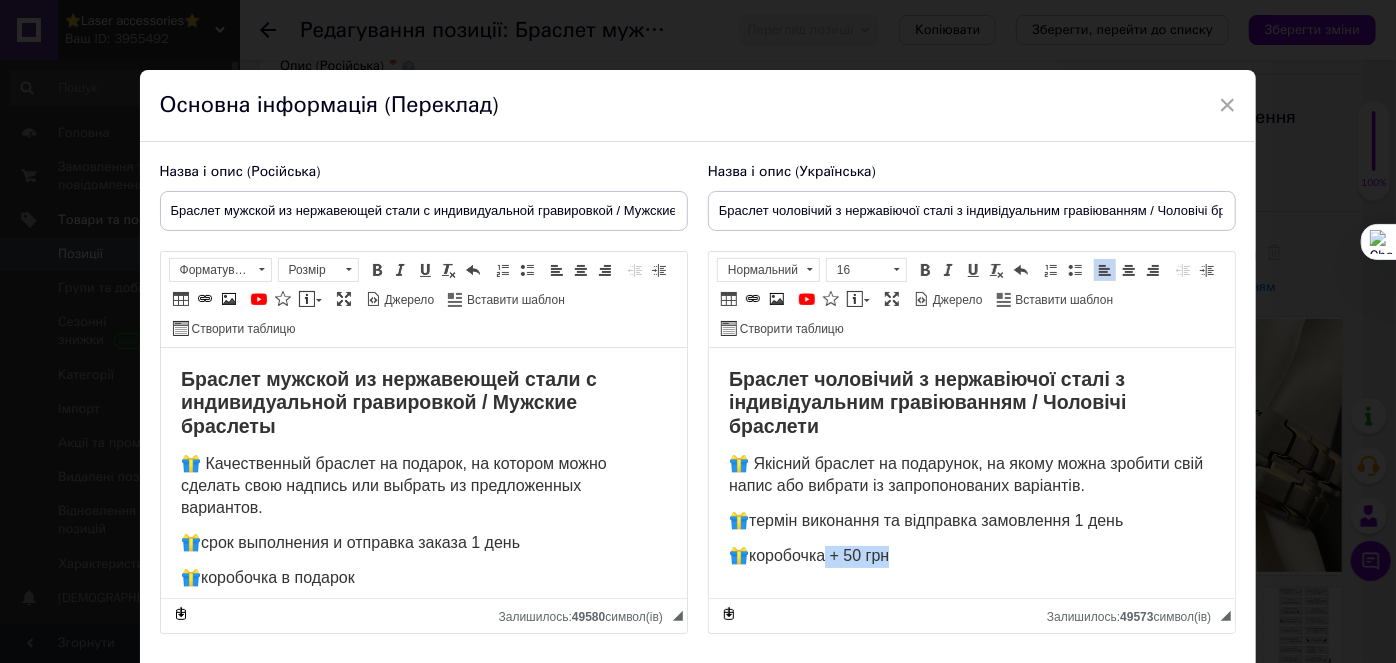 type 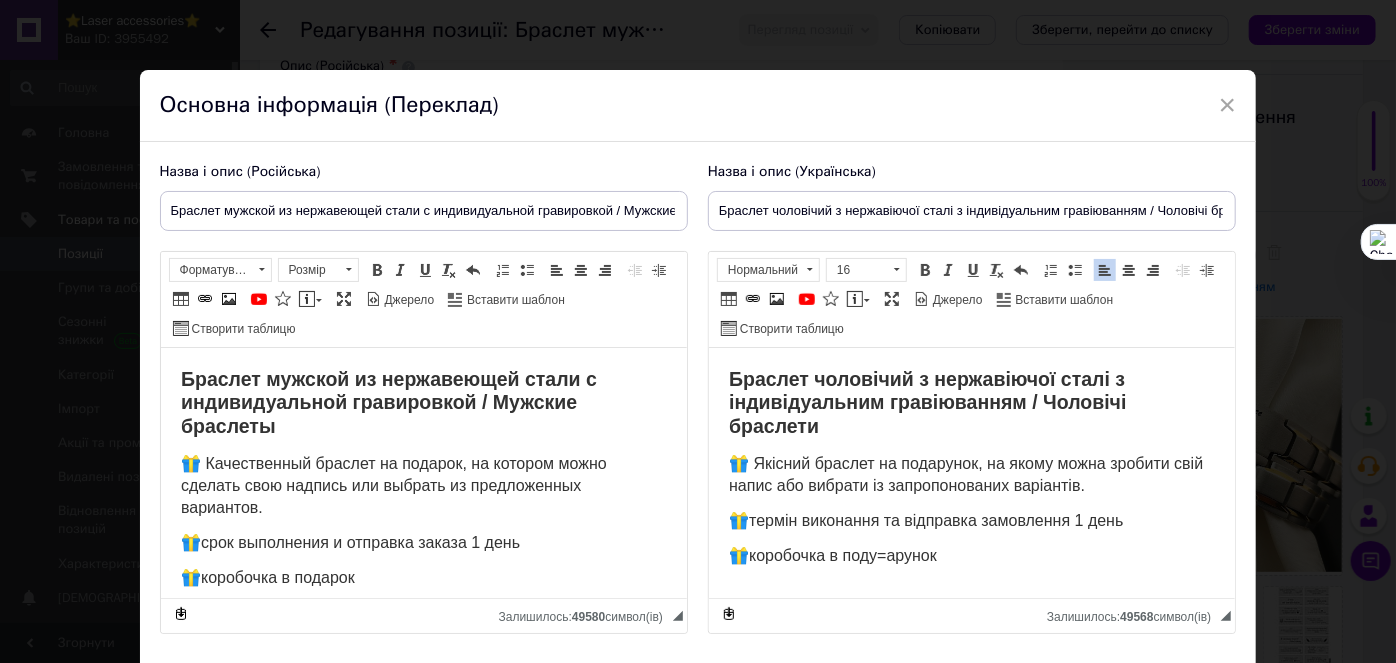 click on "🎁коробочка в поду=арунок" at bounding box center [832, 555] 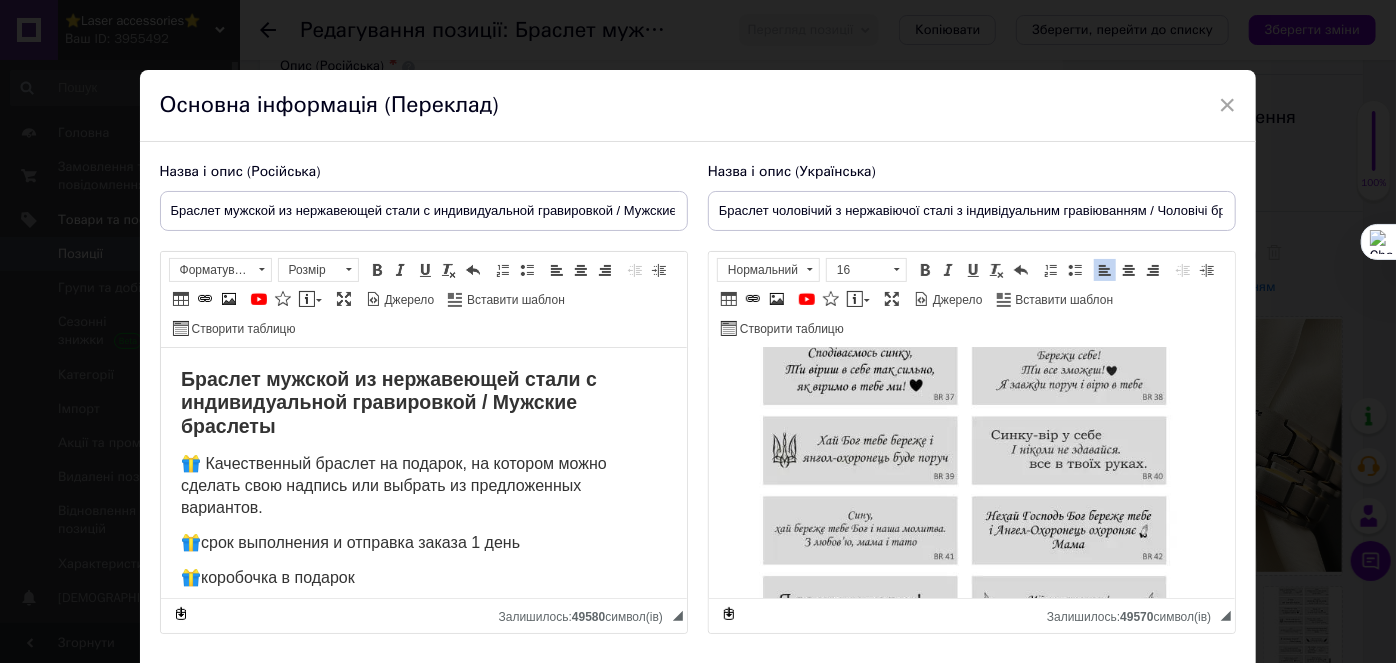 scroll, scrollTop: 545, scrollLeft: 0, axis: vertical 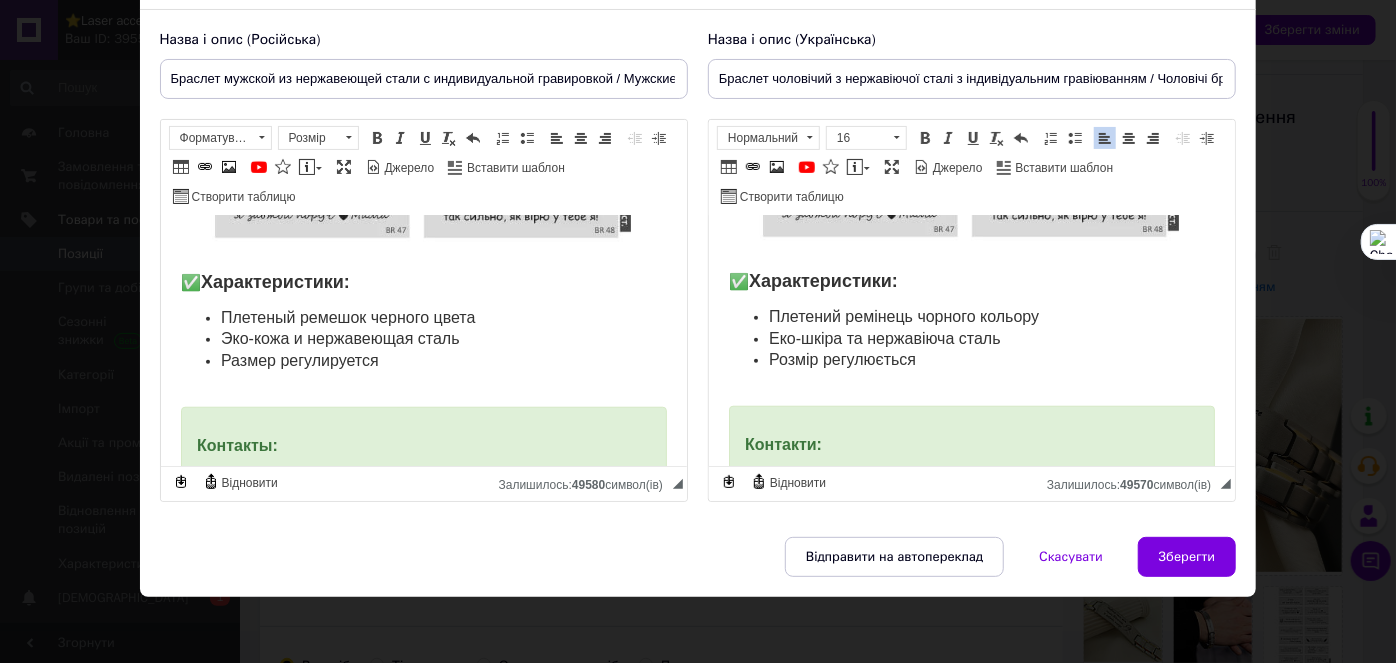 click on "Размер регулируется" at bounding box center (299, 360) 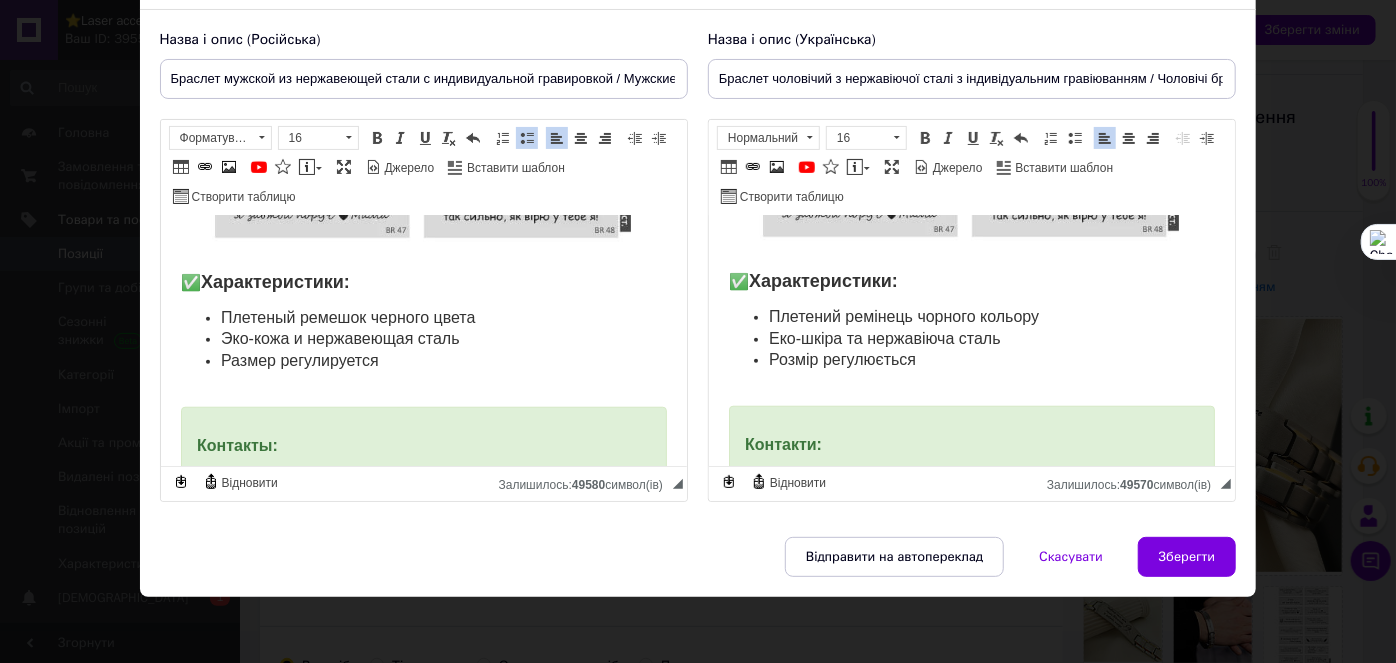 type 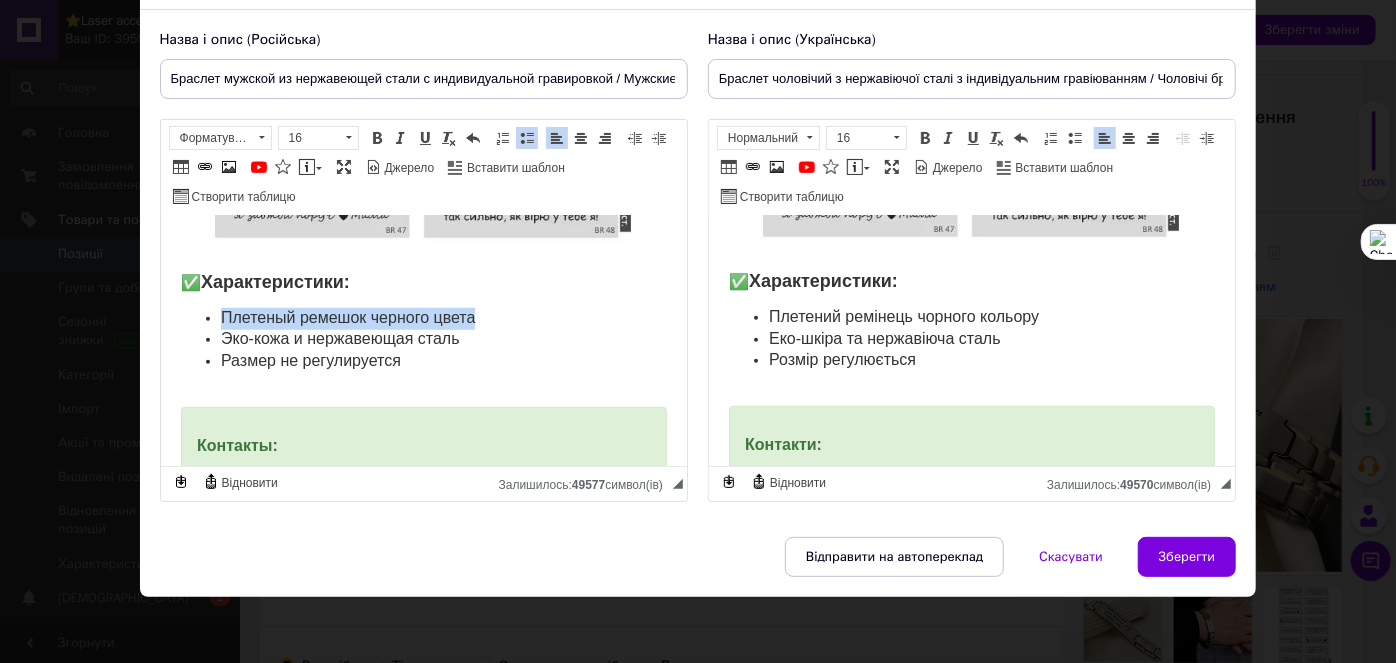drag, startPoint x: 219, startPoint y: 308, endPoint x: 499, endPoint y: 308, distance: 280 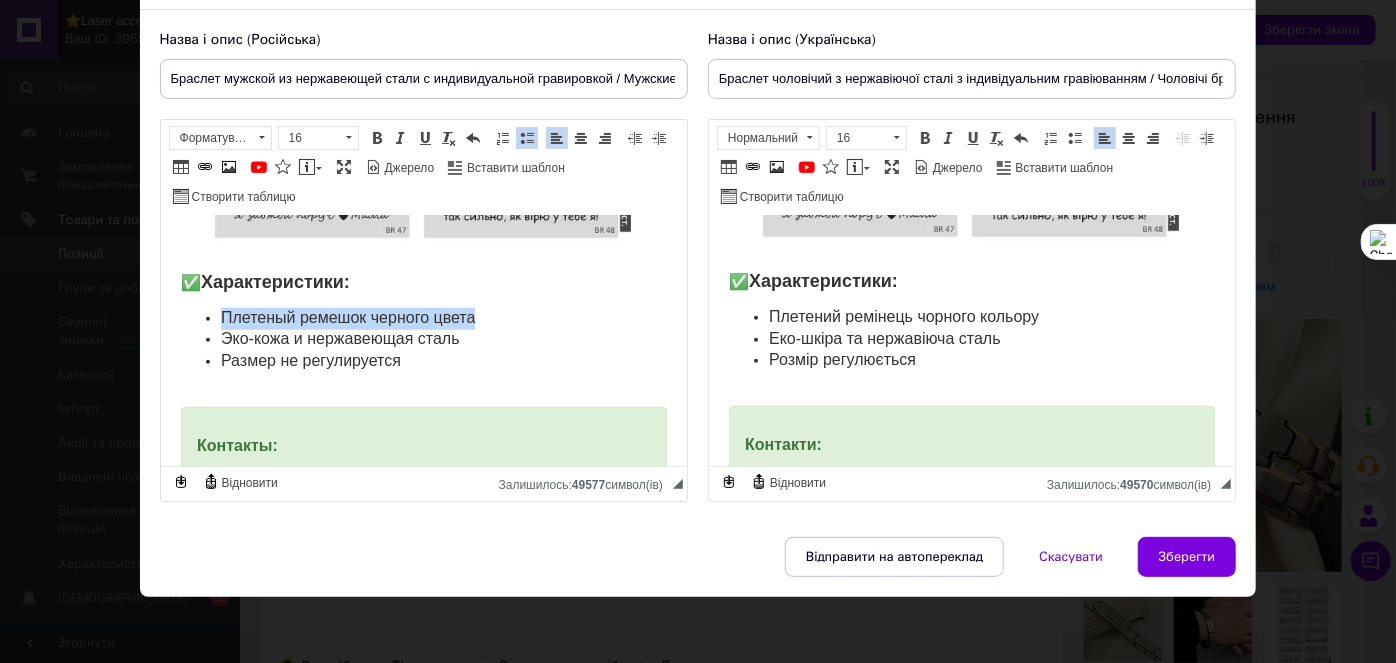 click on "Плетеный ремешок черного цвета" at bounding box center (423, 319) 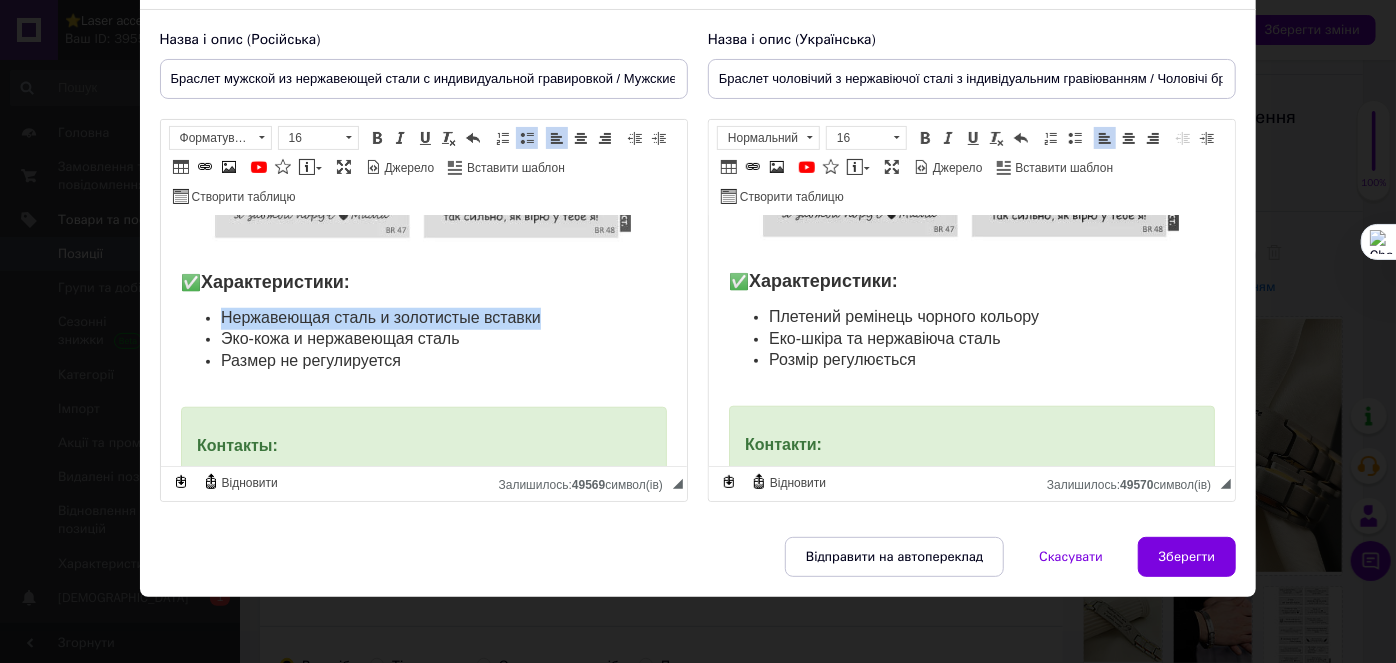 drag, startPoint x: 558, startPoint y: 319, endPoint x: 405, endPoint y: 239, distance: 172.65283 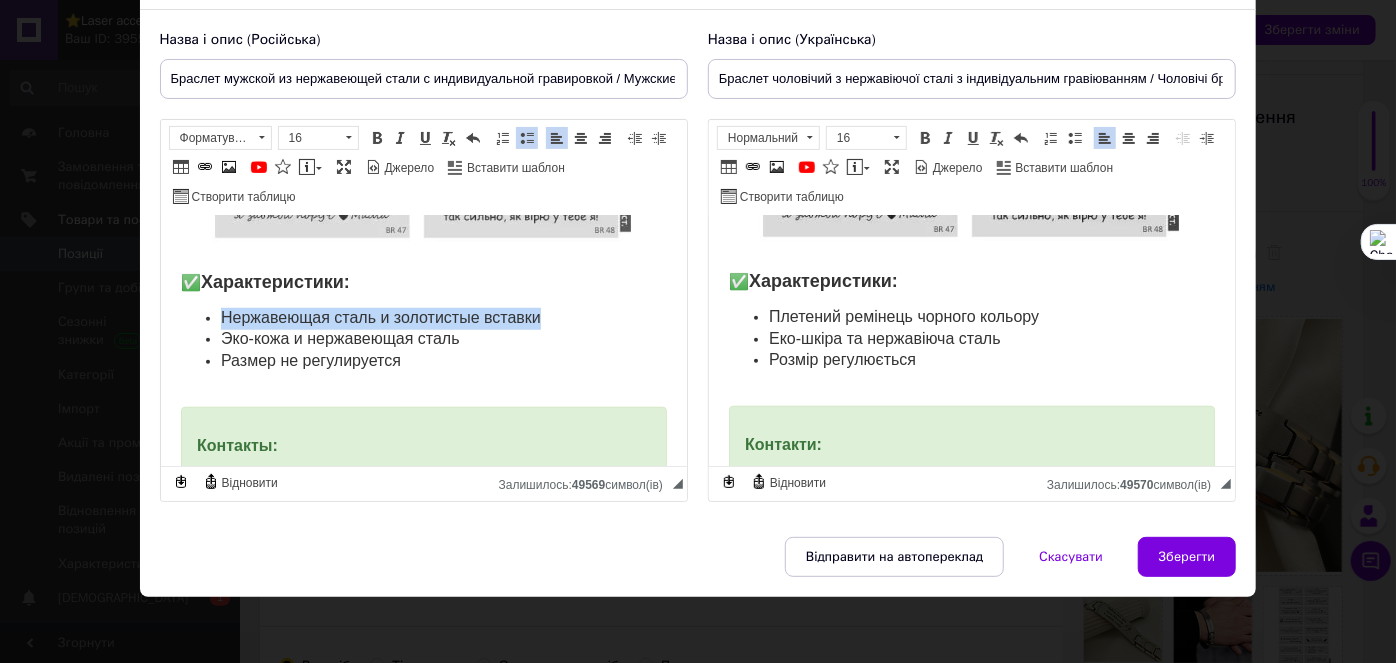 click on "Нержавеющая сталь и золотистые вставки" at bounding box center (423, 319) 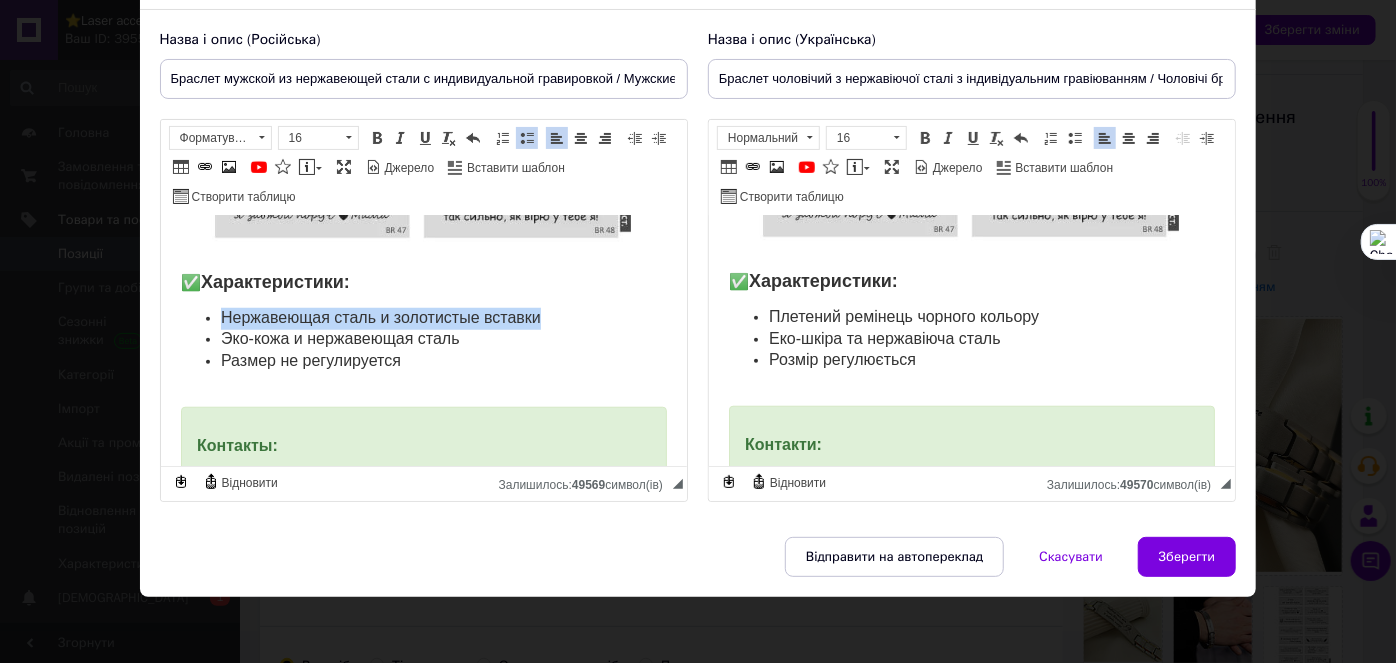 copy on "Нержавеющая сталь и золотистые вставки" 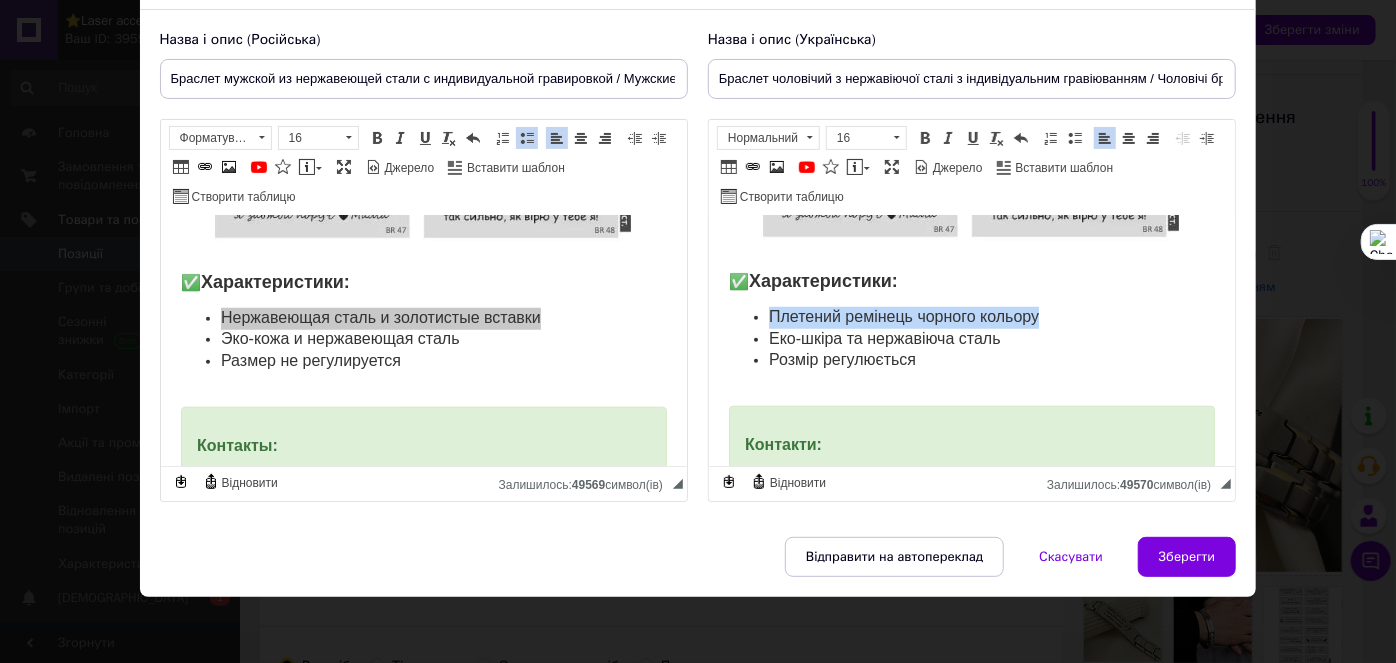 drag, startPoint x: 1046, startPoint y: 317, endPoint x: 772, endPoint y: 321, distance: 274.0292 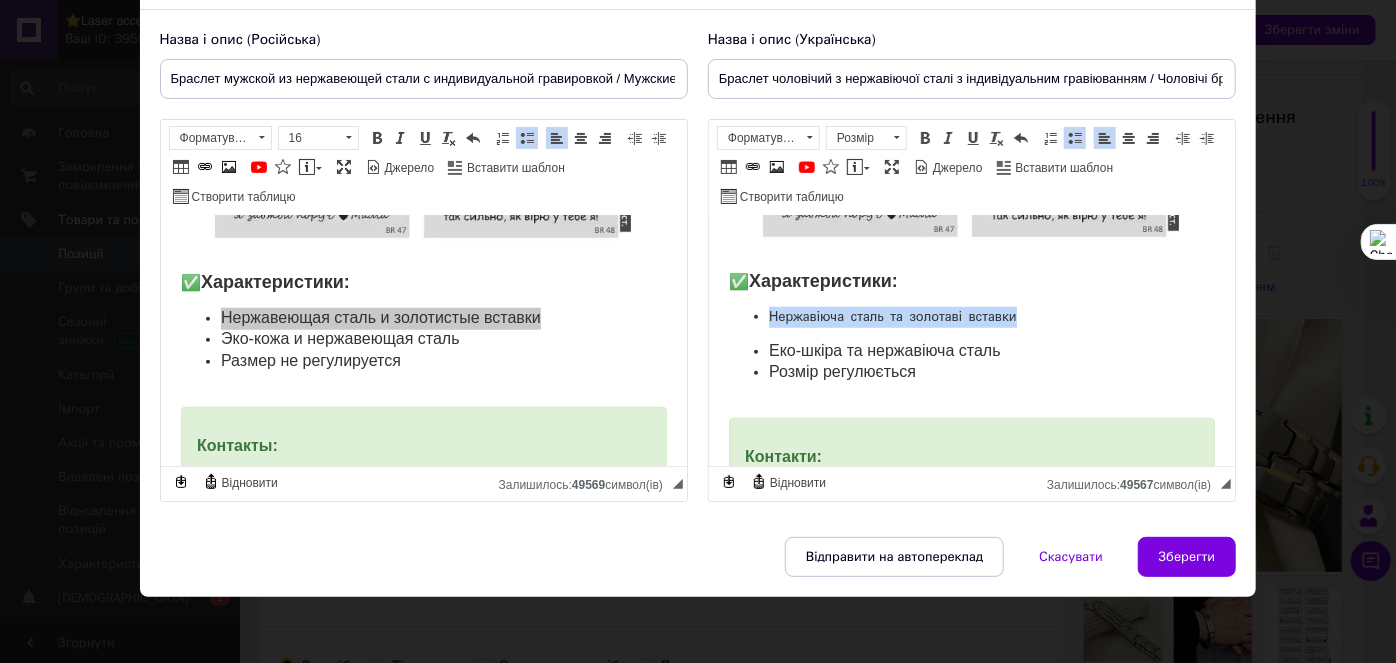 drag, startPoint x: 1050, startPoint y: 310, endPoint x: 800, endPoint y: 256, distance: 255.76552 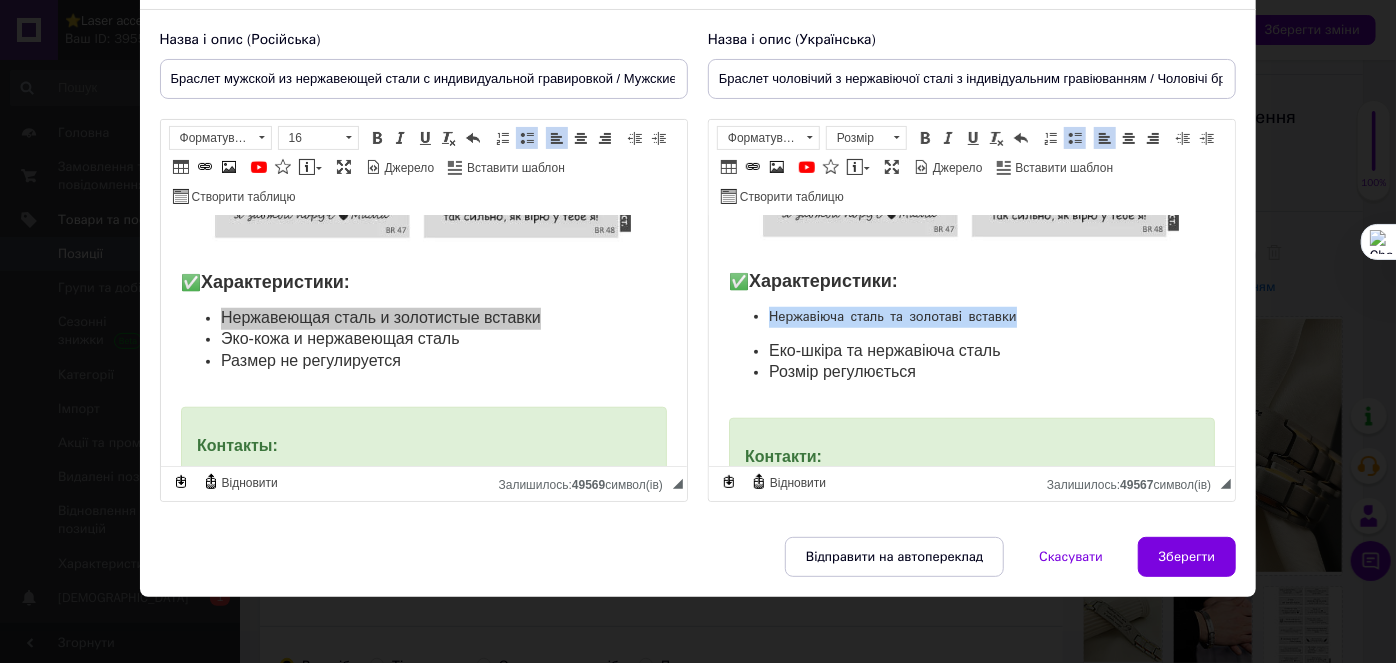click on "Нержавіюча сталь та золотаві вставки" at bounding box center (971, 317) 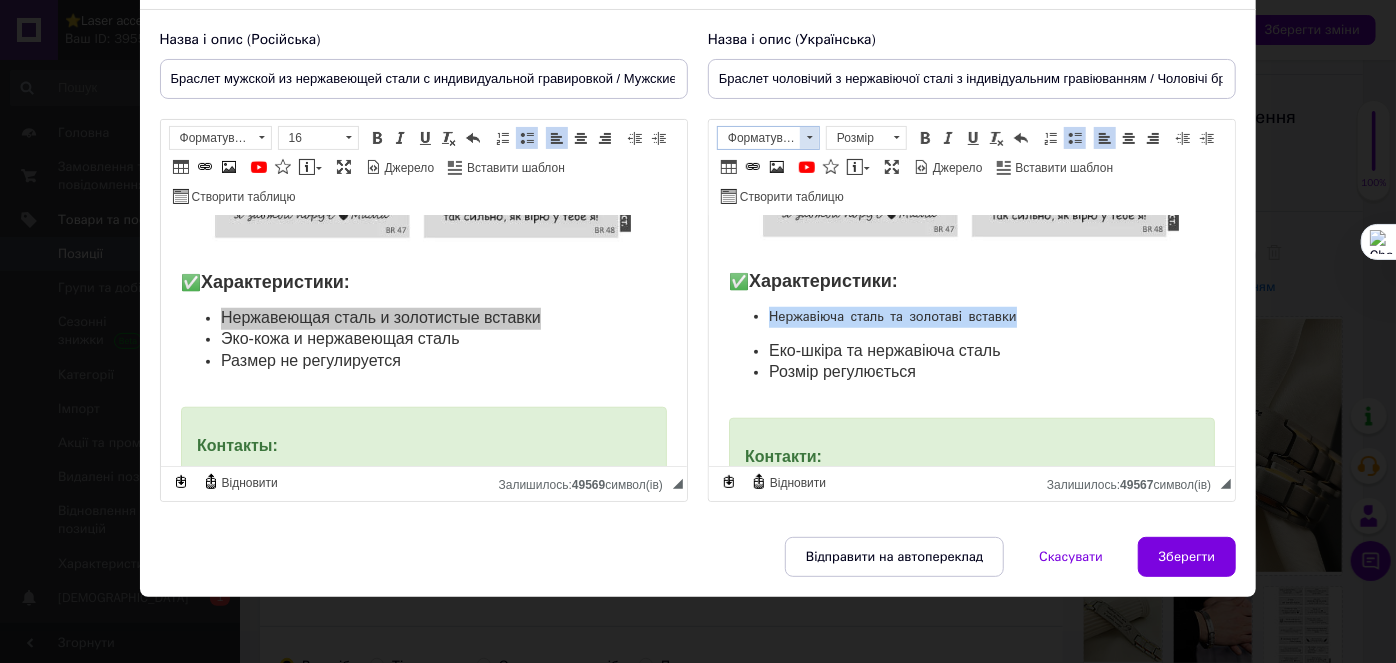 click at bounding box center (809, 138) 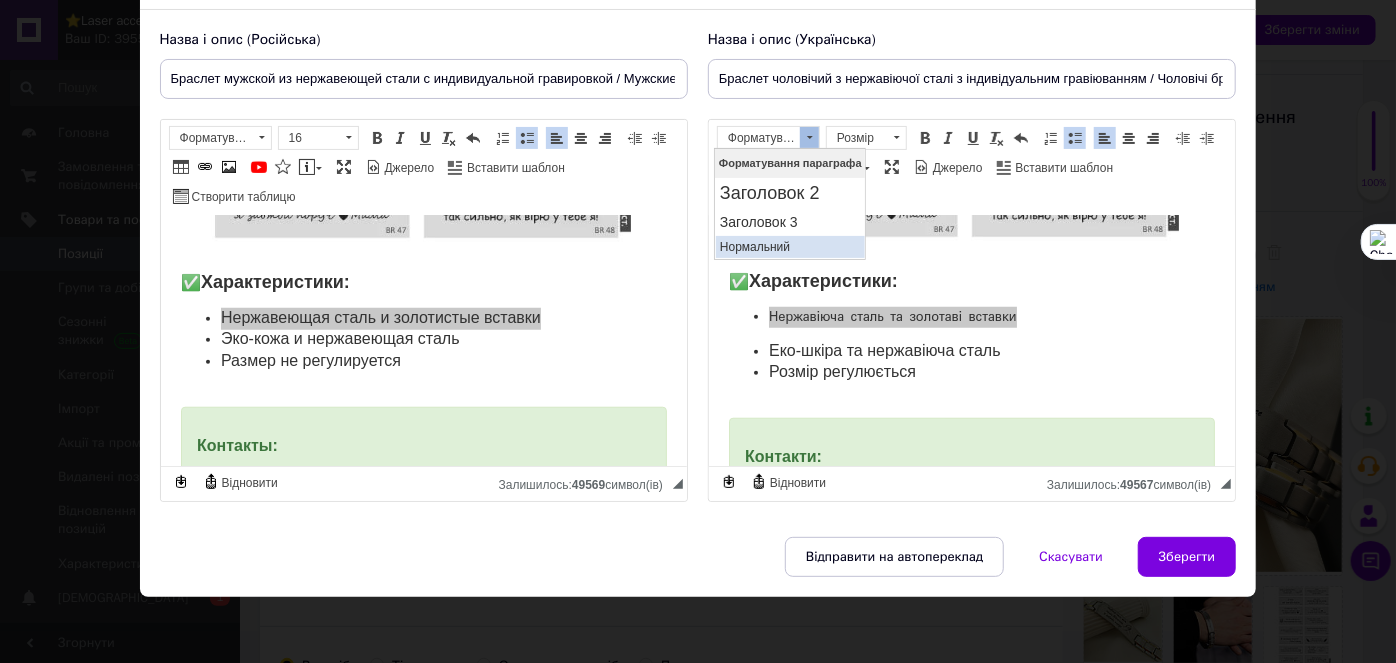 drag, startPoint x: 762, startPoint y: 244, endPoint x: 902, endPoint y: 308, distance: 153.93506 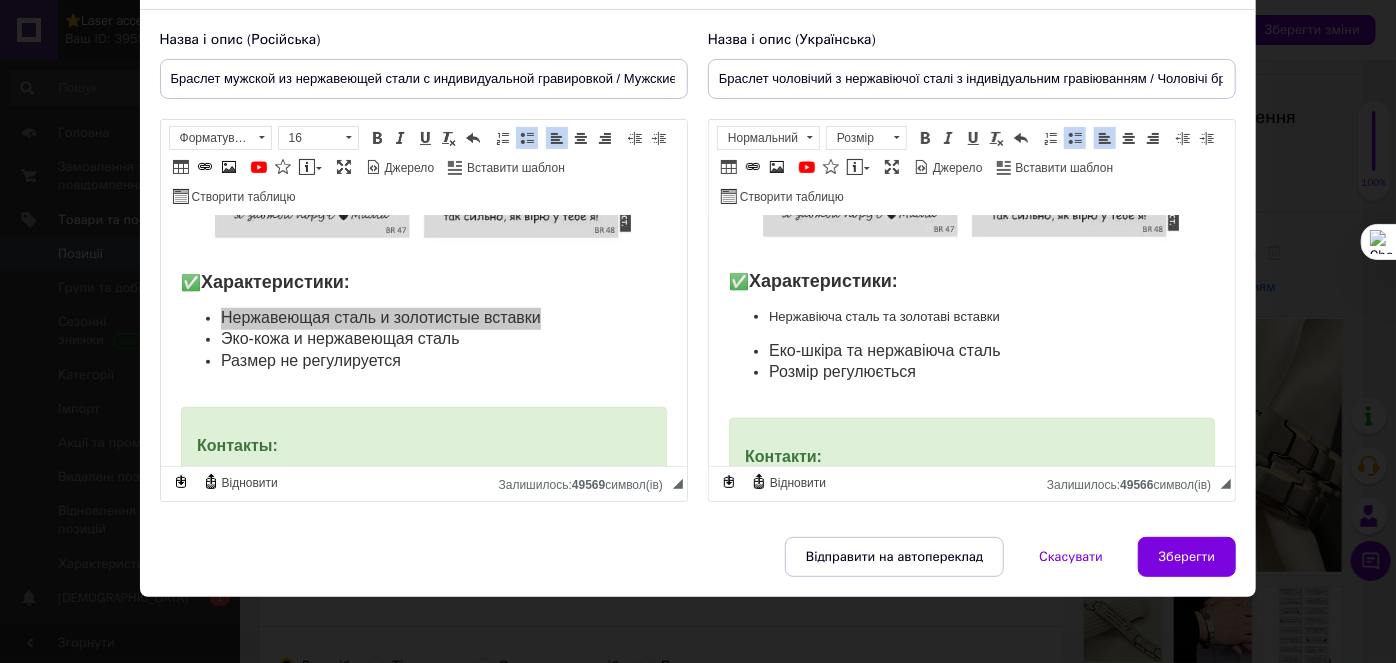 click on "Нержавіюча сталь та золотаві вставки Еко-шкіра та нержавіюча сталь Розмір регулюється" at bounding box center [971, 356] 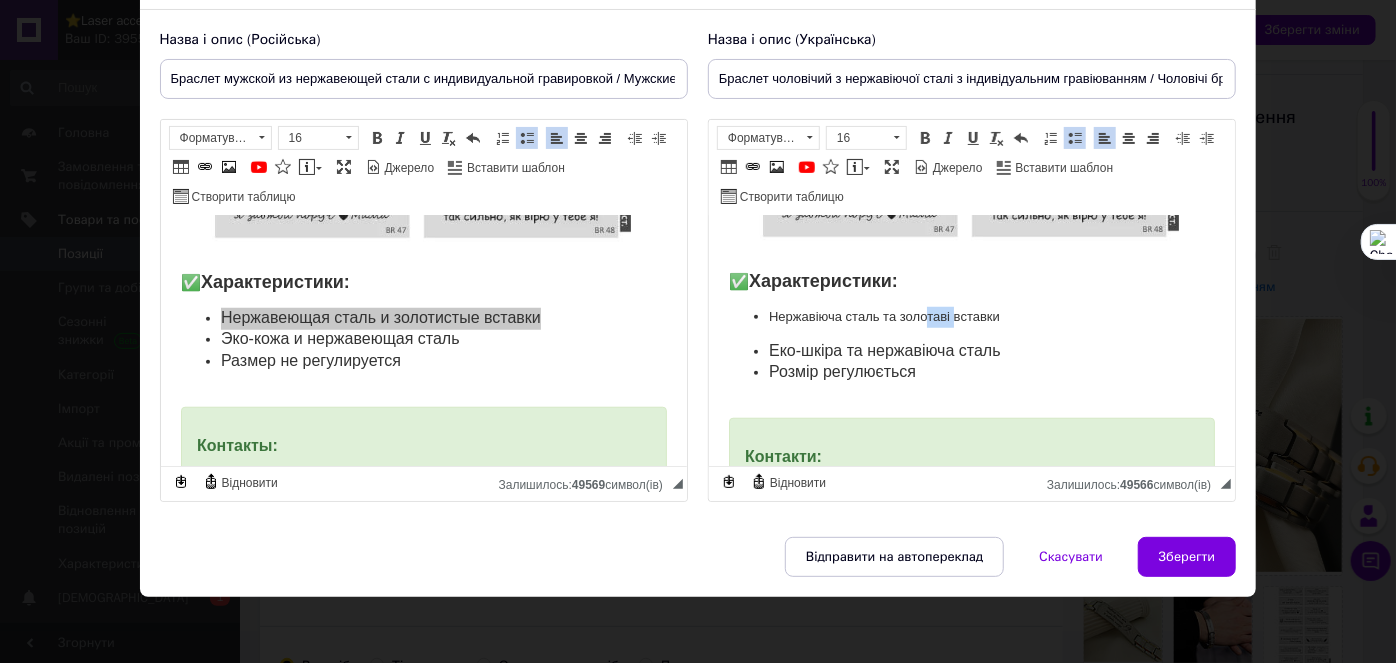drag, startPoint x: 952, startPoint y: 308, endPoint x: 926, endPoint y: 309, distance: 26.019224 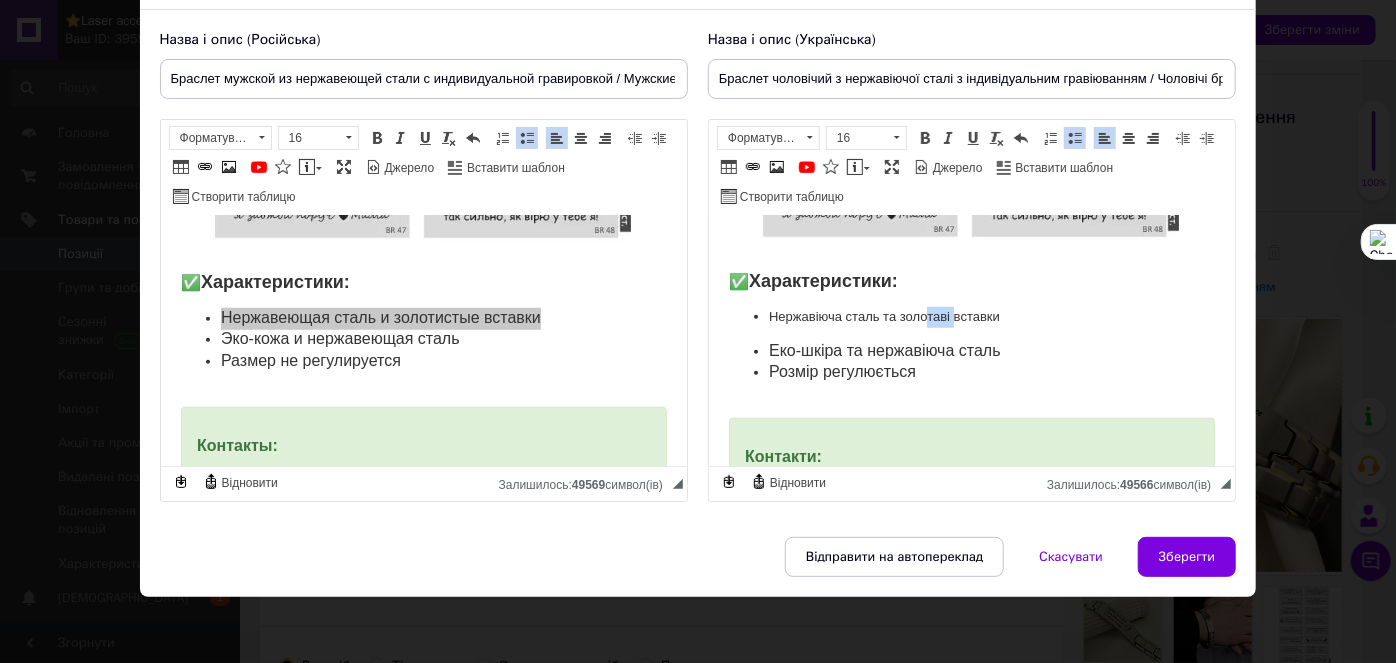 click on "Нержавіюча сталь та золотаві вставки" at bounding box center (971, 317) 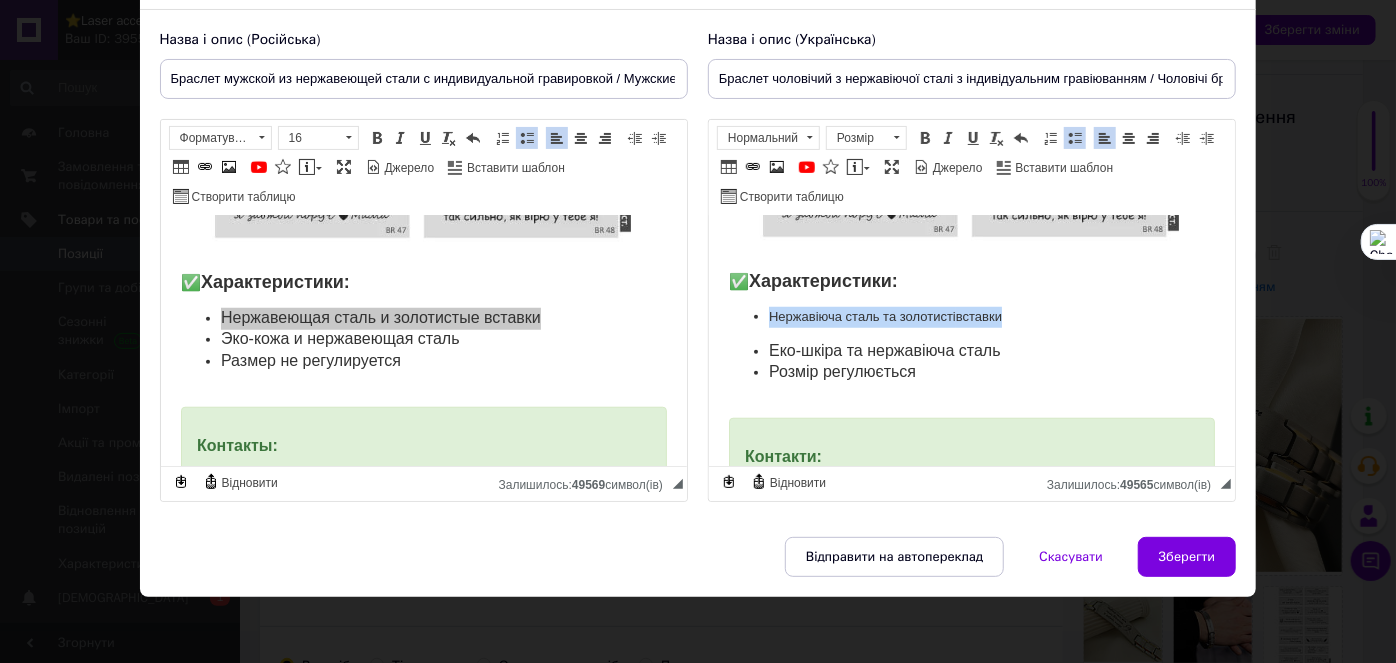 drag, startPoint x: 868, startPoint y: 320, endPoint x: 778, endPoint y: 311, distance: 90.44888 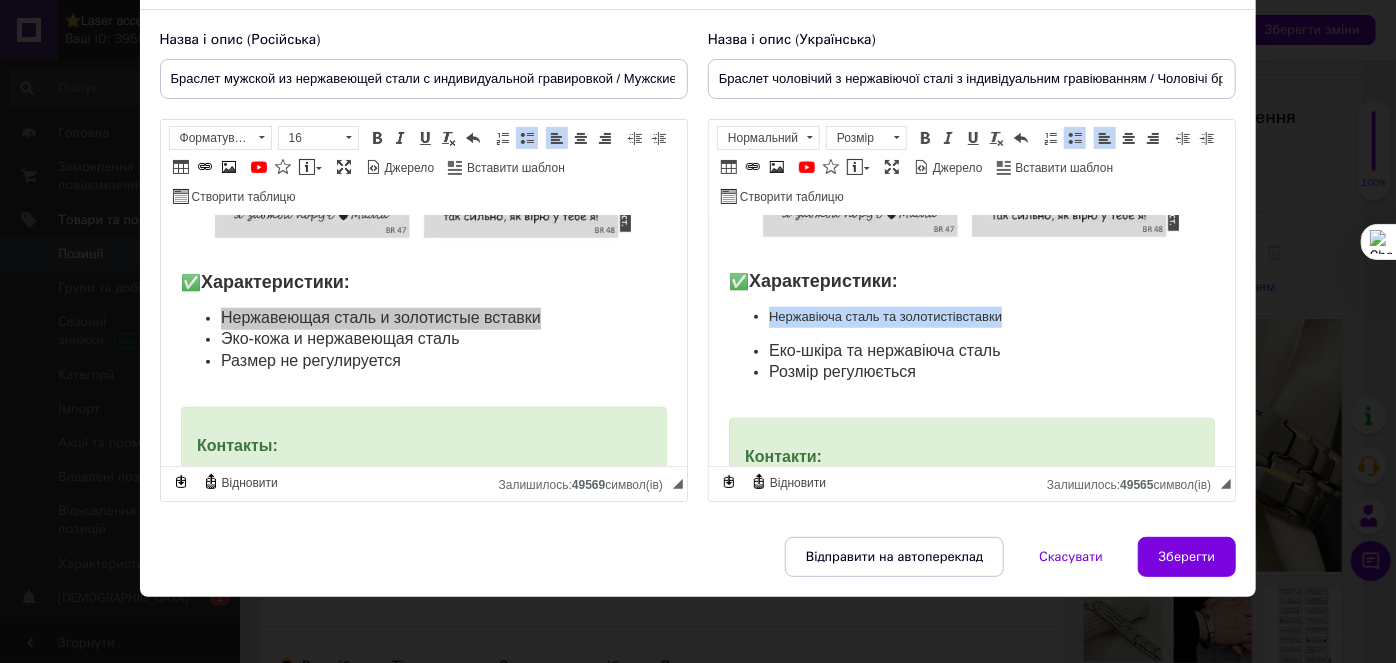 click on "Нержавіюча сталь та золотисті  вставки" at bounding box center (971, 317) 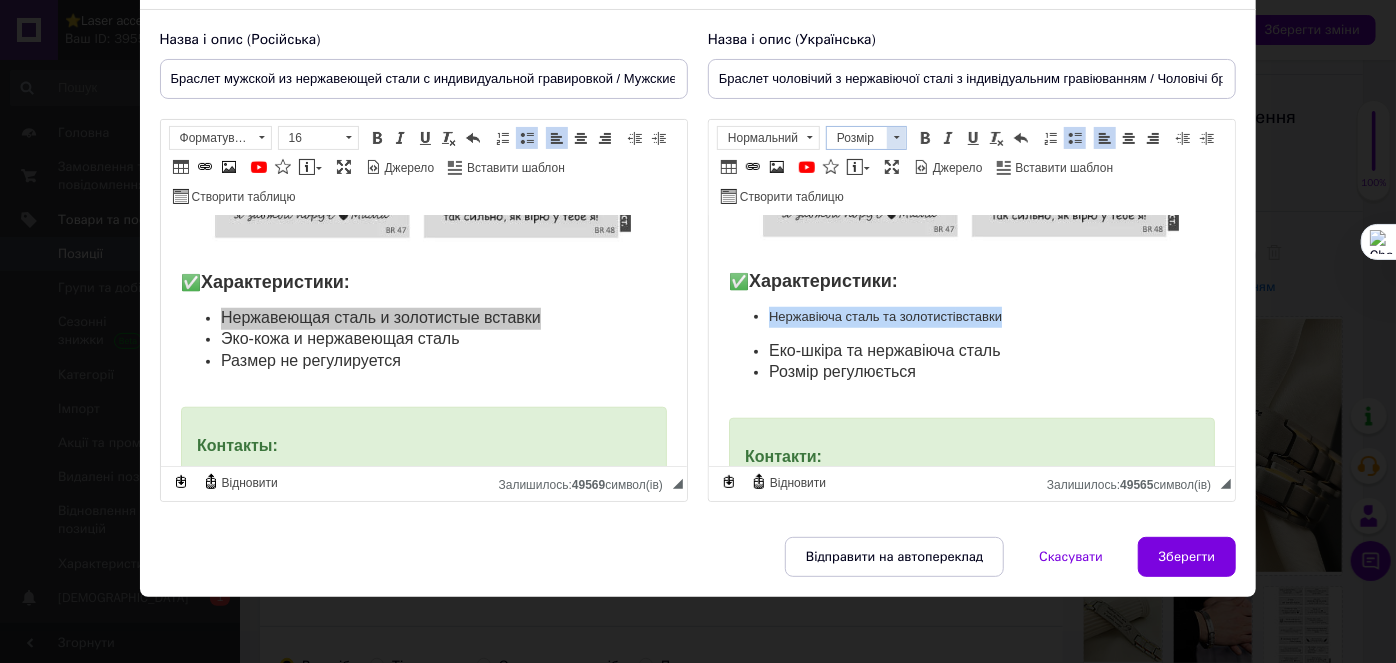 click at bounding box center [897, 137] 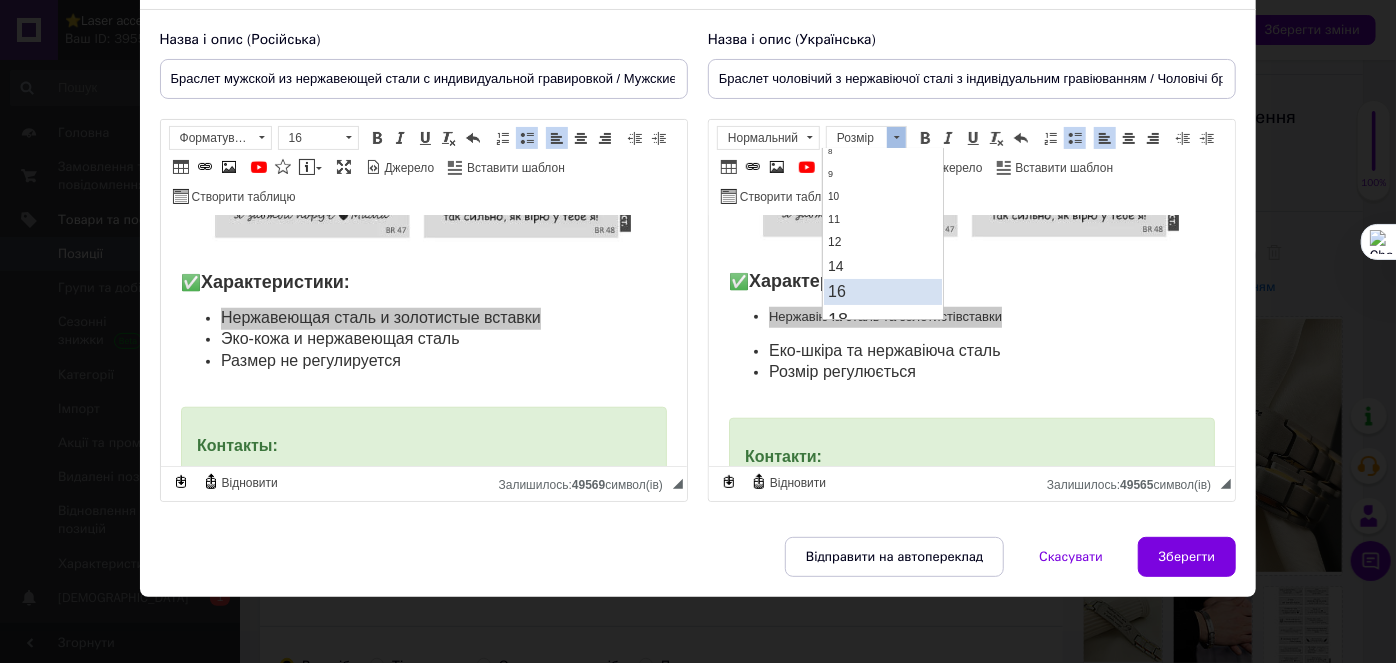 scroll, scrollTop: 90, scrollLeft: 0, axis: vertical 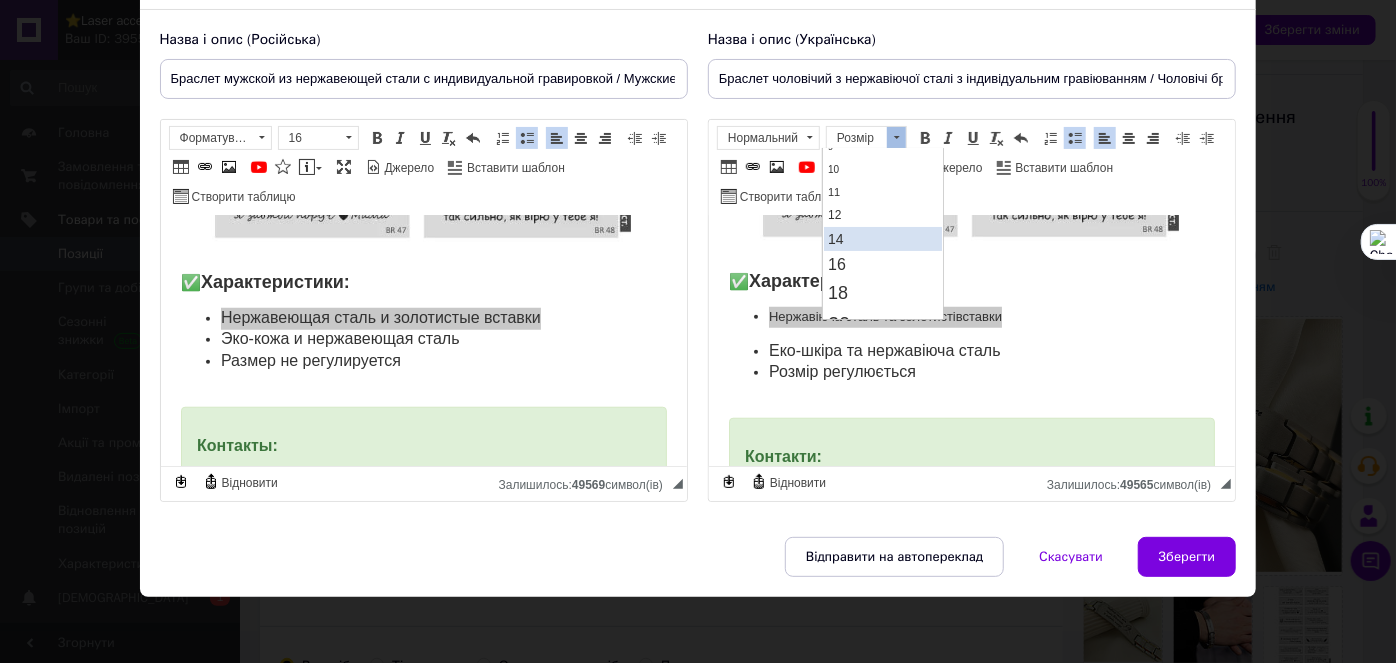 click on "14" at bounding box center (883, 238) 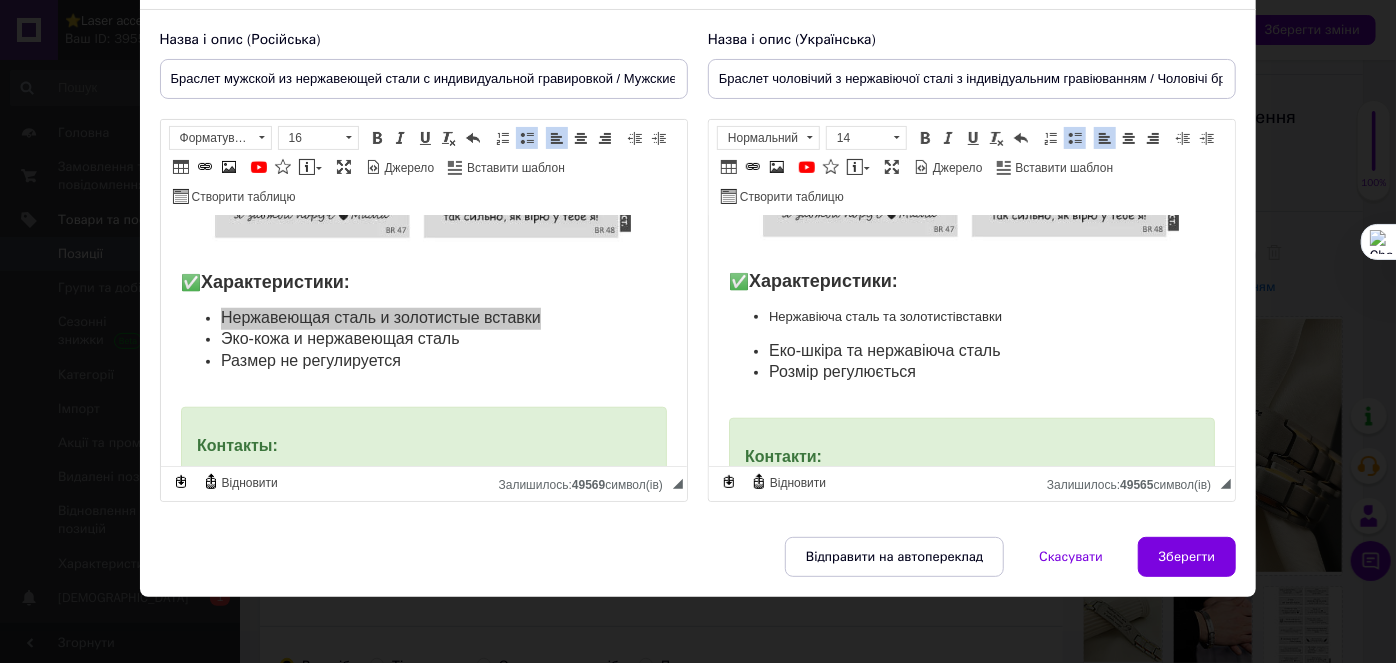 scroll, scrollTop: 0, scrollLeft: 0, axis: both 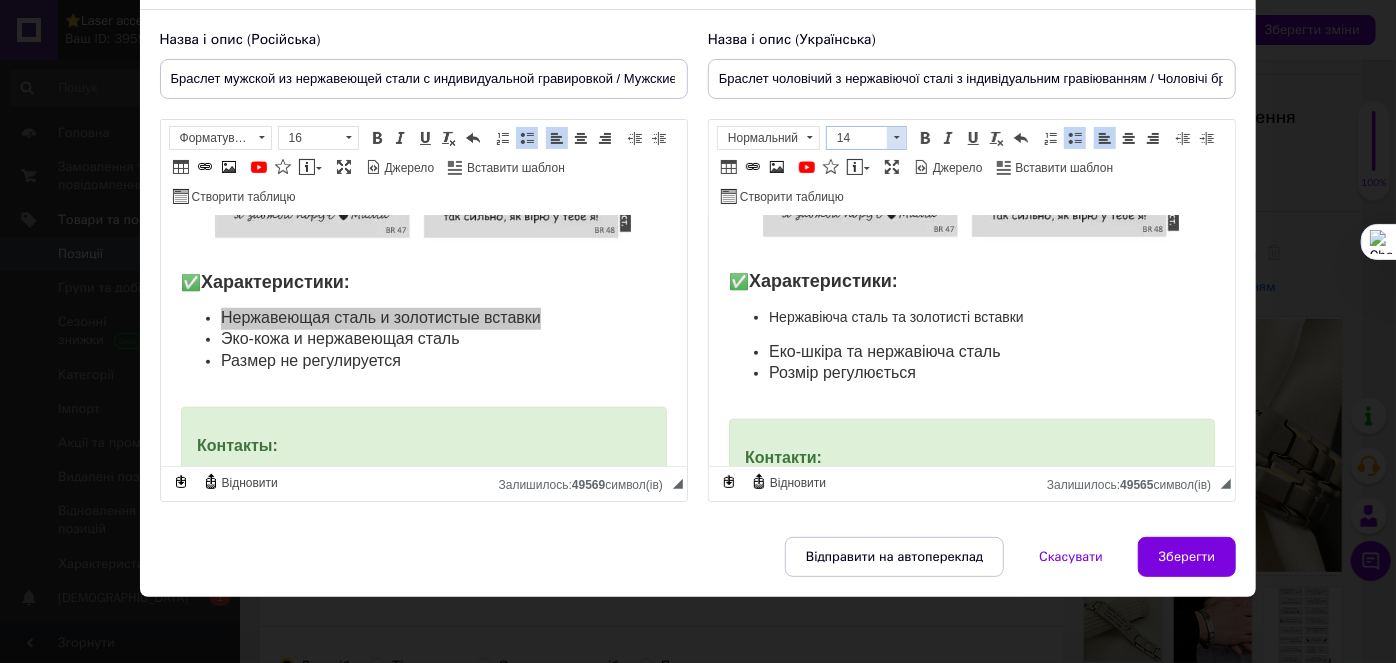 click at bounding box center (896, 138) 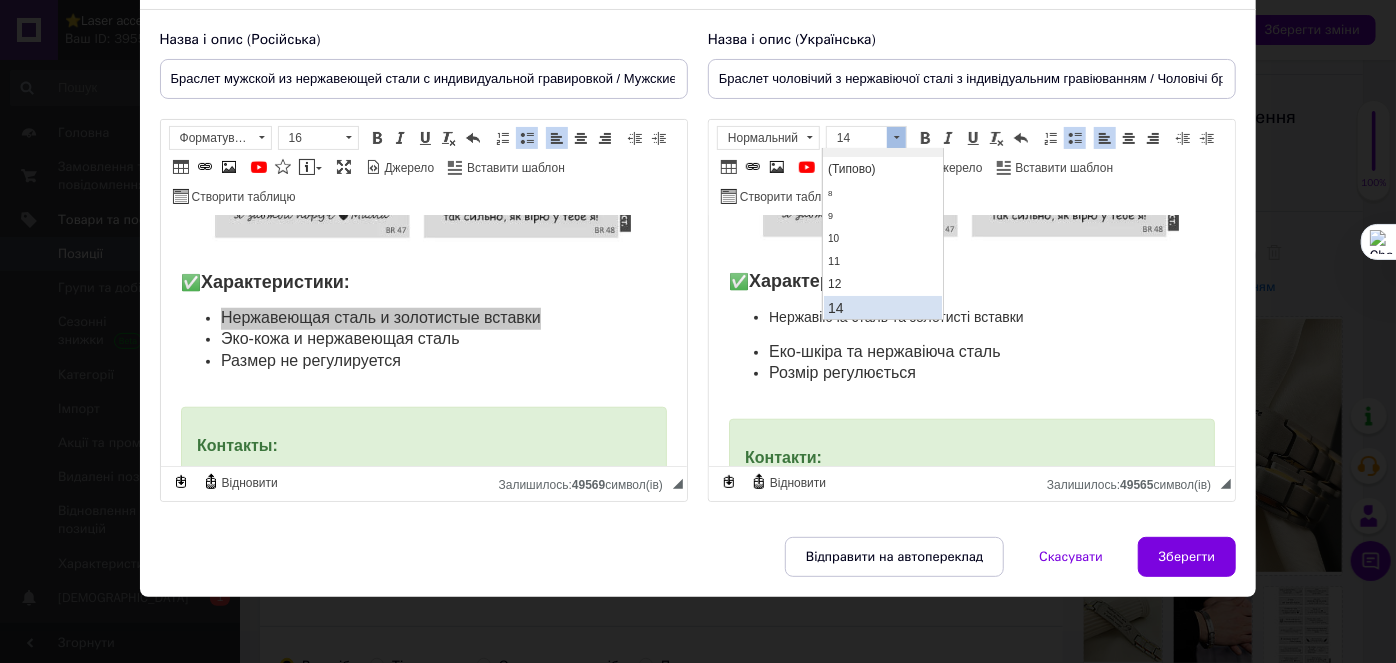 scroll, scrollTop: 112, scrollLeft: 0, axis: vertical 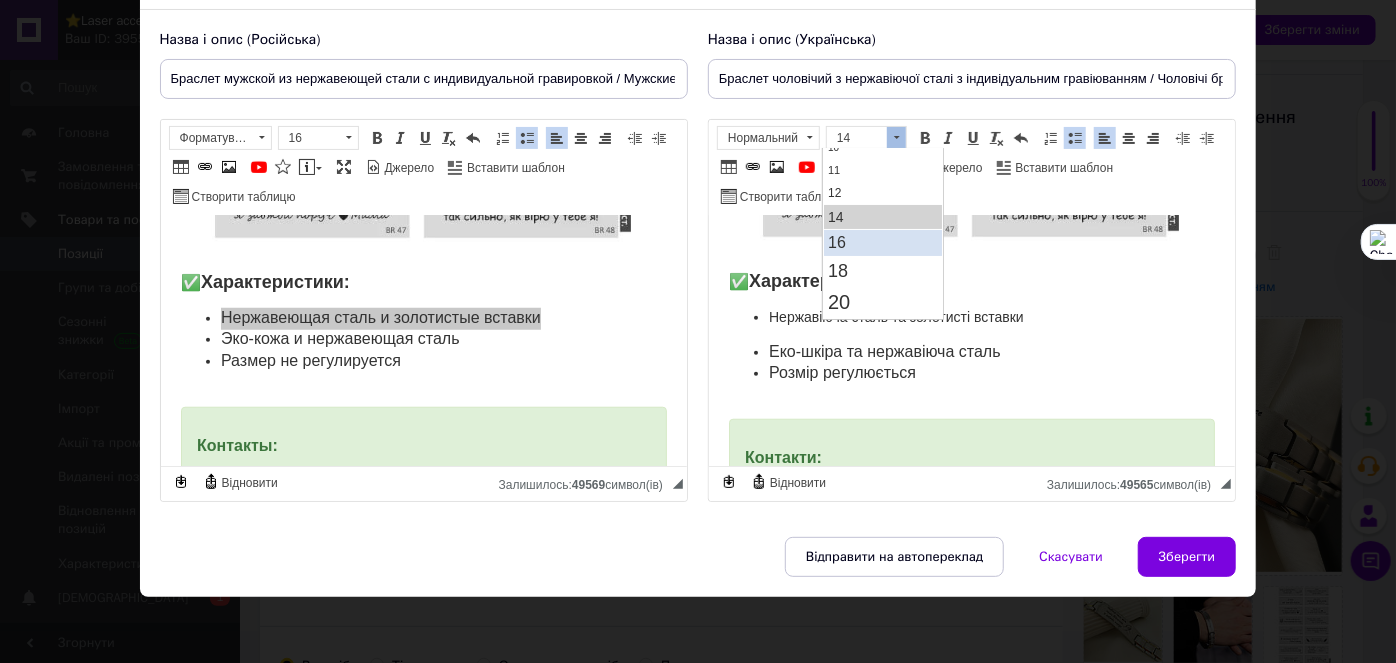 drag, startPoint x: 857, startPoint y: 245, endPoint x: 974, endPoint y: 270, distance: 119.64113 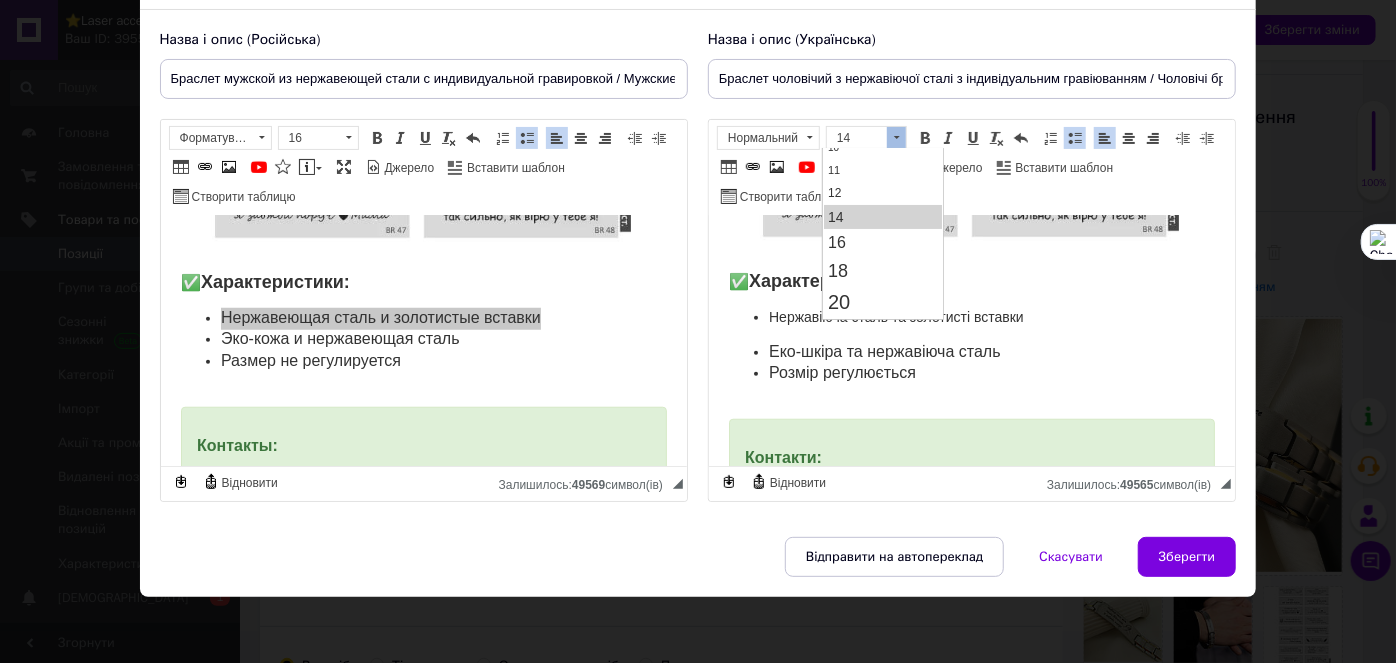 scroll, scrollTop: 0, scrollLeft: 0, axis: both 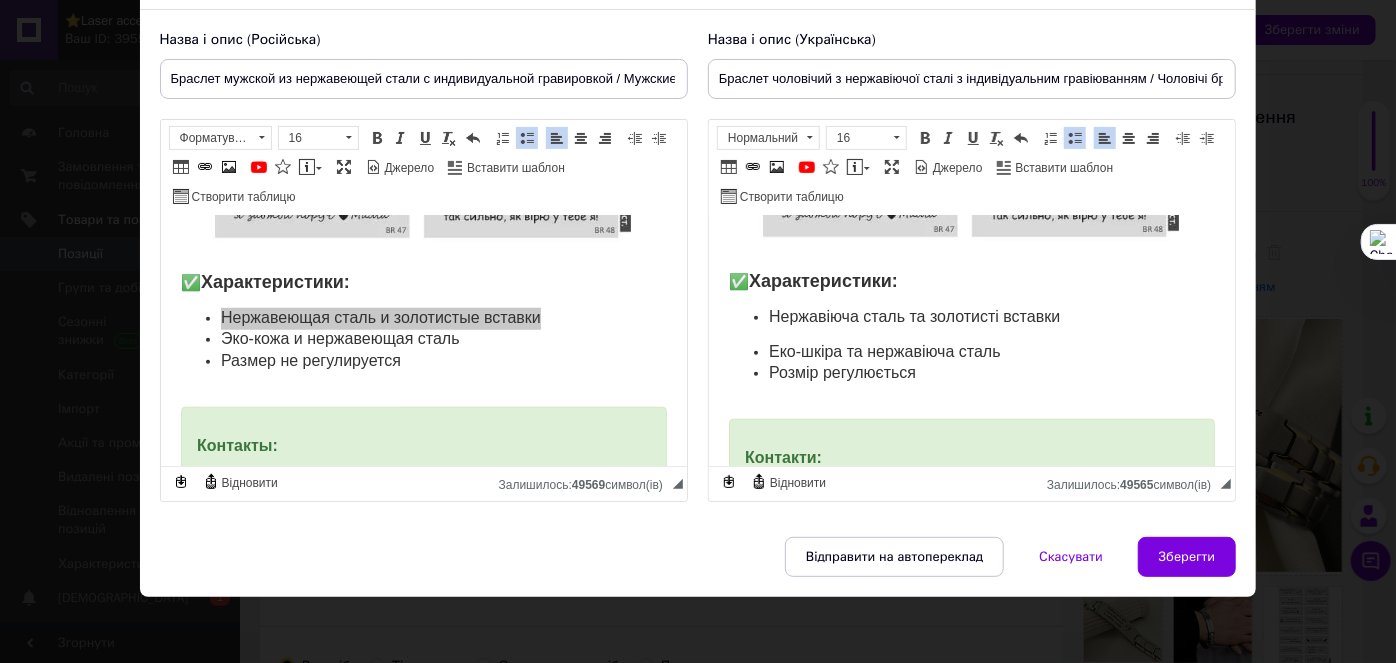 click on "Еко-шкіра та нержавіюча сталь" at bounding box center [884, 351] 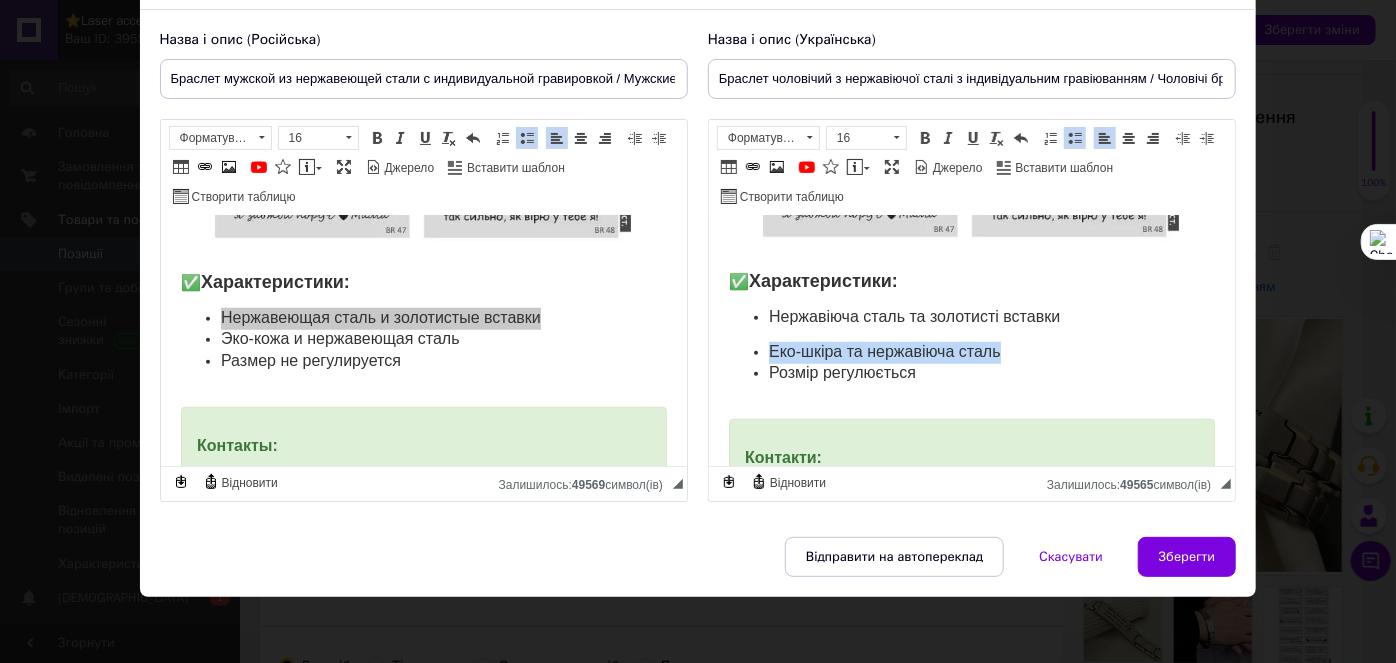drag, startPoint x: 1009, startPoint y: 346, endPoint x: 766, endPoint y: 347, distance: 243.00206 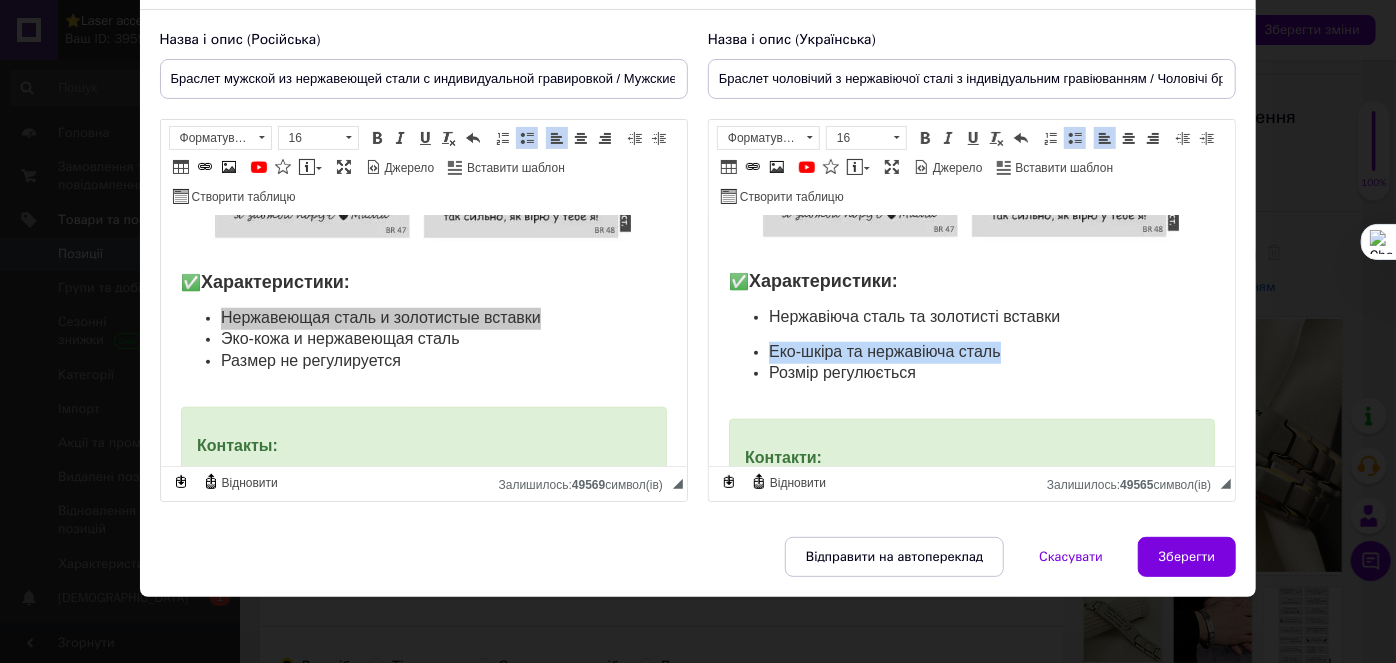click on "Нержавіюча сталь та золотисті вставки Еко-шкіра та нержавіюча сталь Розмір регулюється" at bounding box center (971, 356) 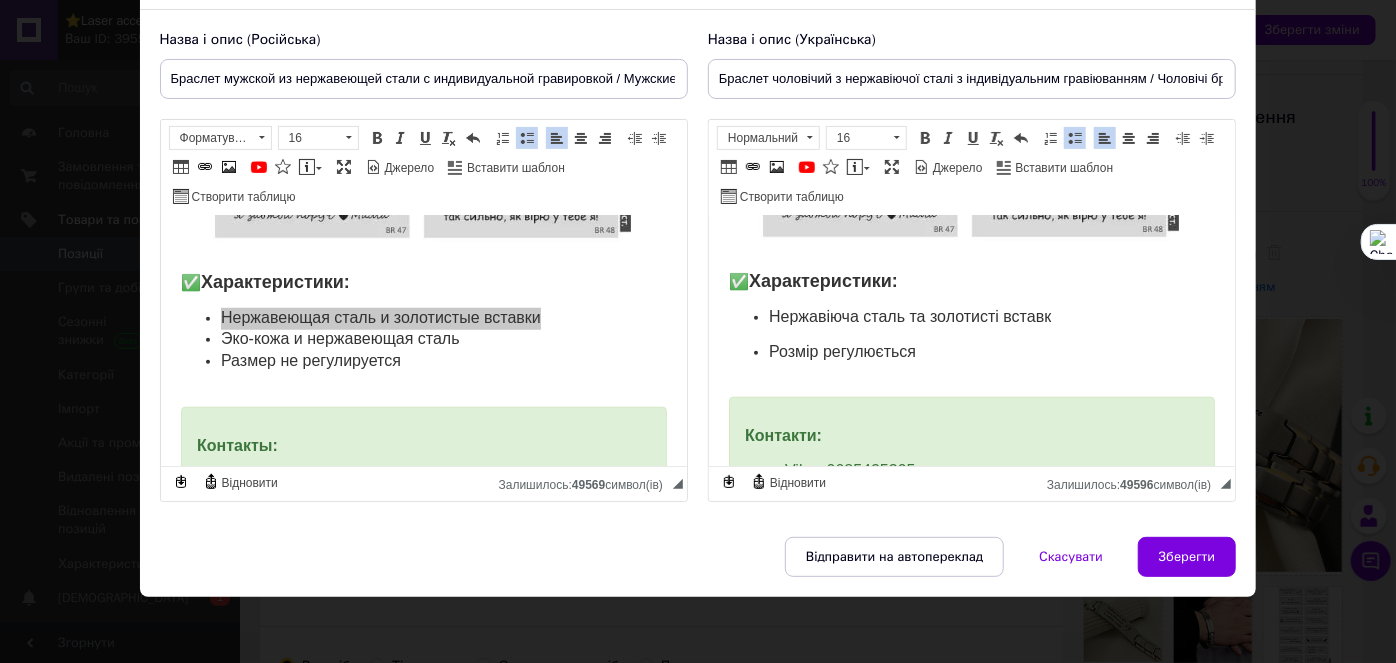click on "Розмір регулюється" at bounding box center [841, 351] 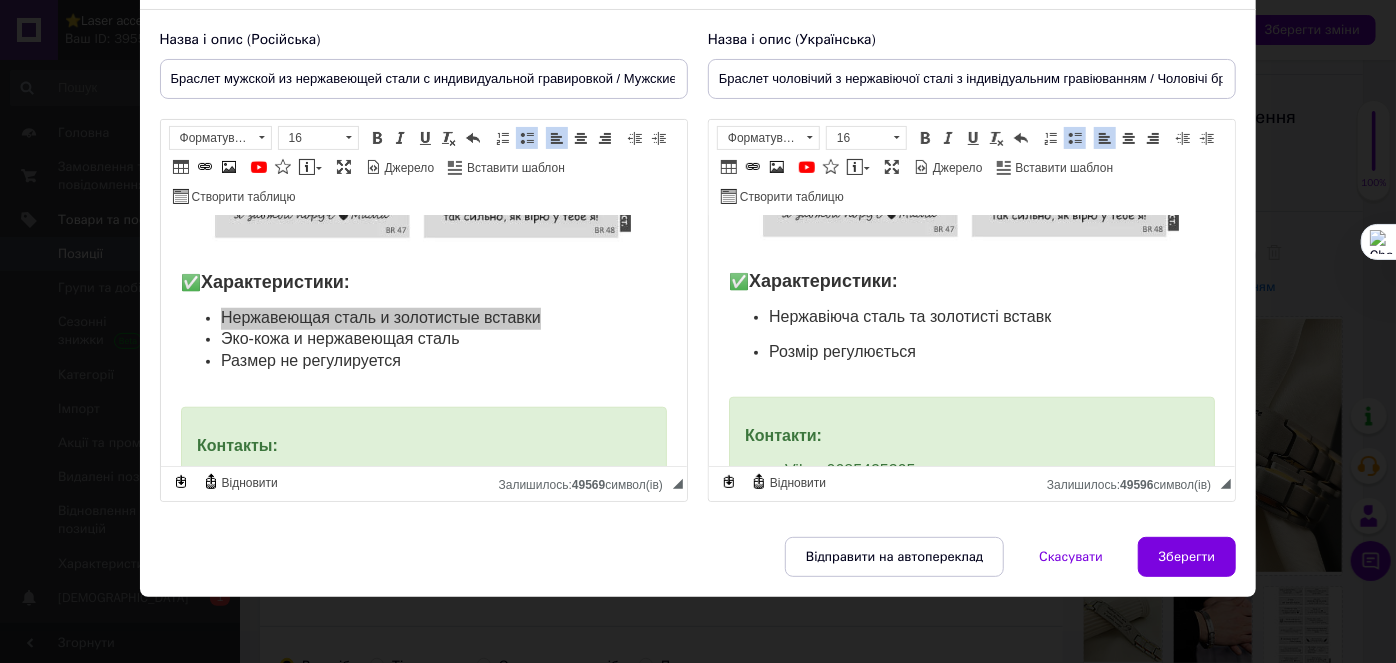 click on "Розмір регулюється" at bounding box center [841, 351] 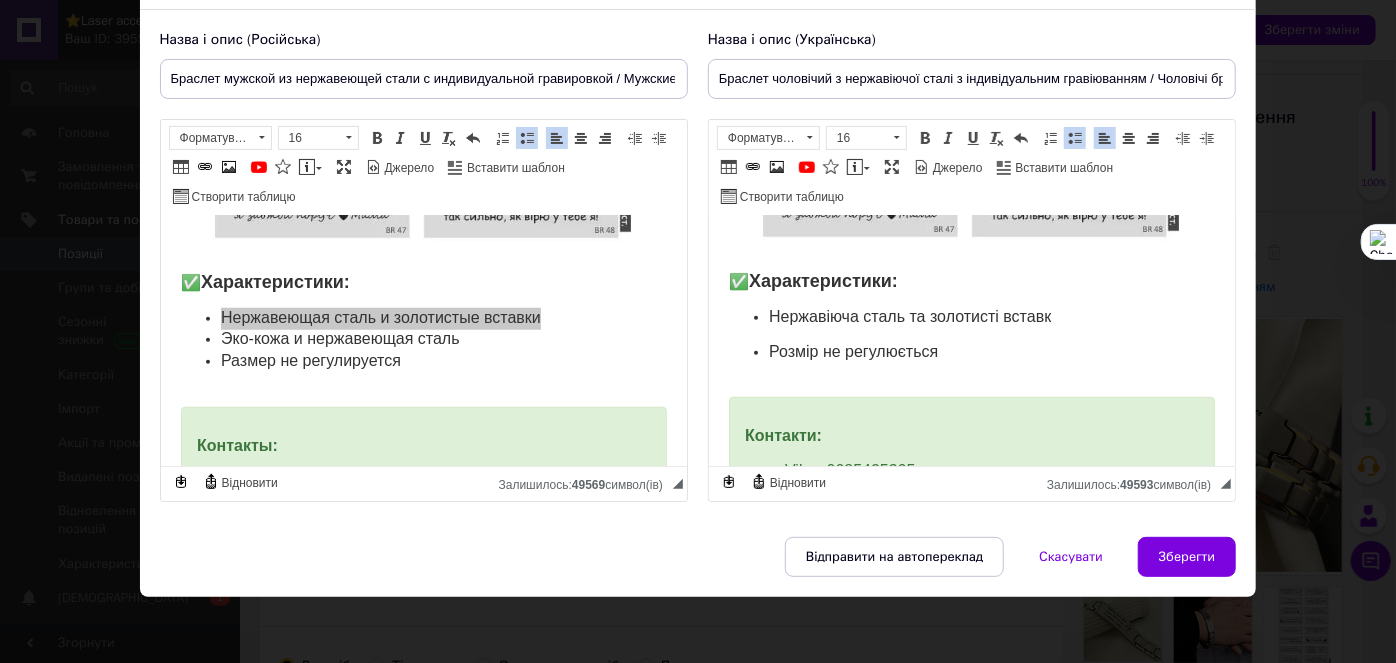 click on "Розмір не регулюється" at bounding box center [971, 363] 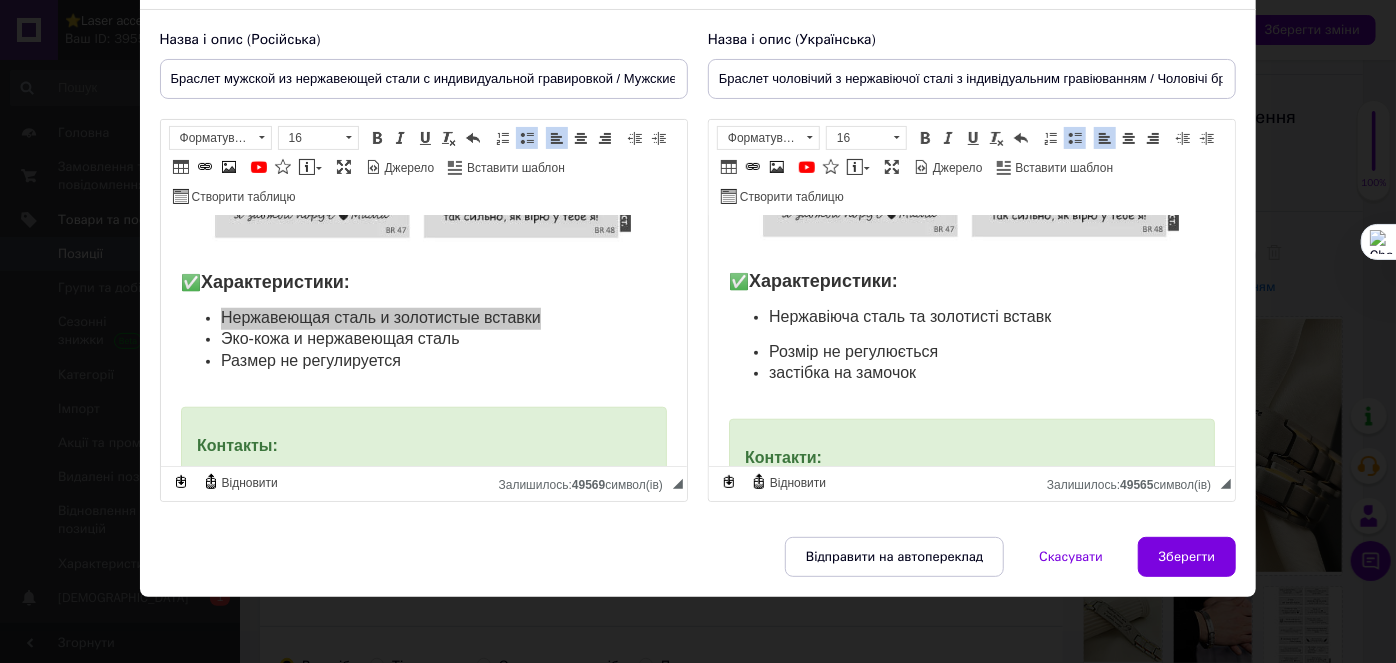 click on "Розмір не регулюється" at bounding box center (971, 353) 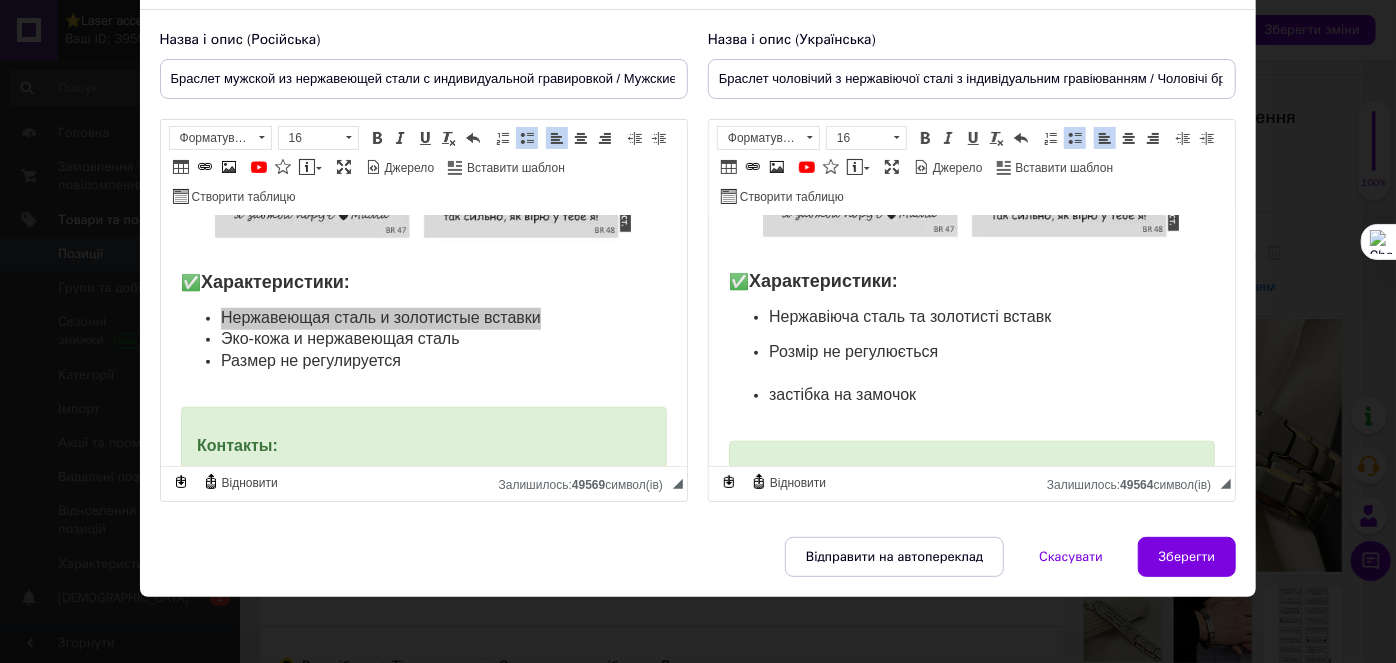 click on "Нержавіюча сталь та золотисті вставк Розмір не регулюється ​​​​​​​ застібка на замочок" at bounding box center (971, 367) 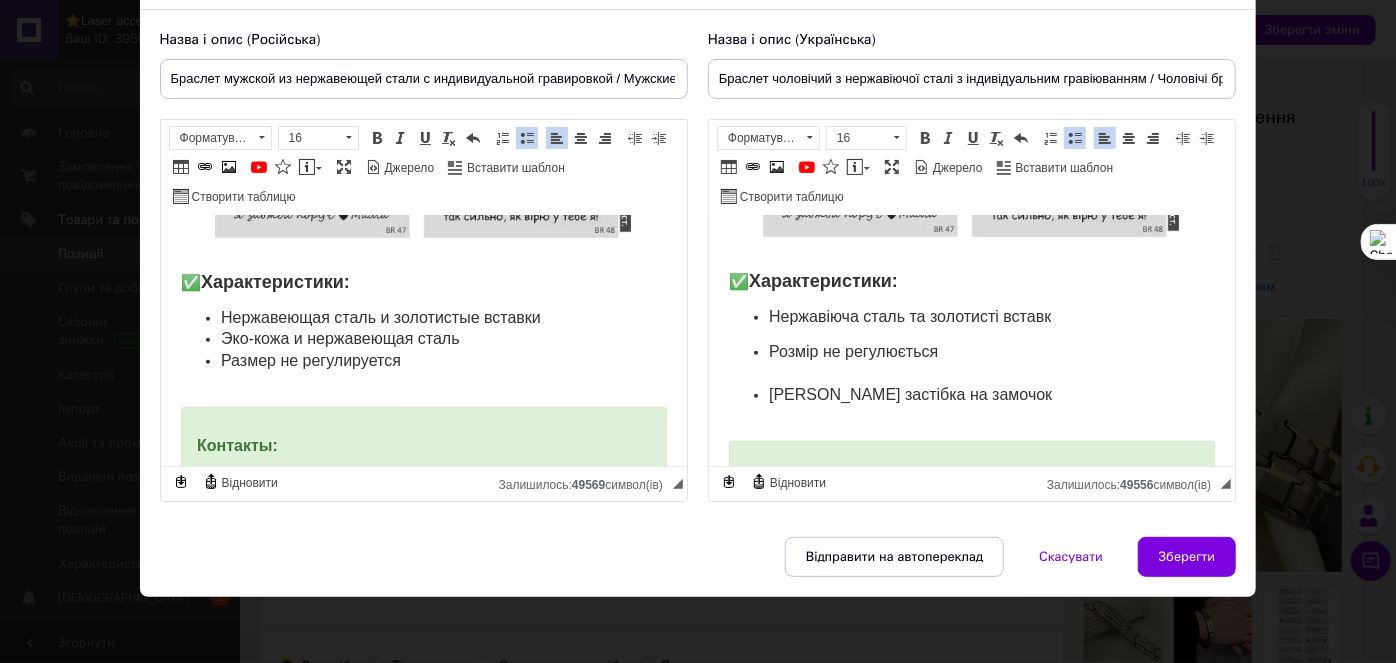 click on "Размер не регулируется" at bounding box center [423, 372] 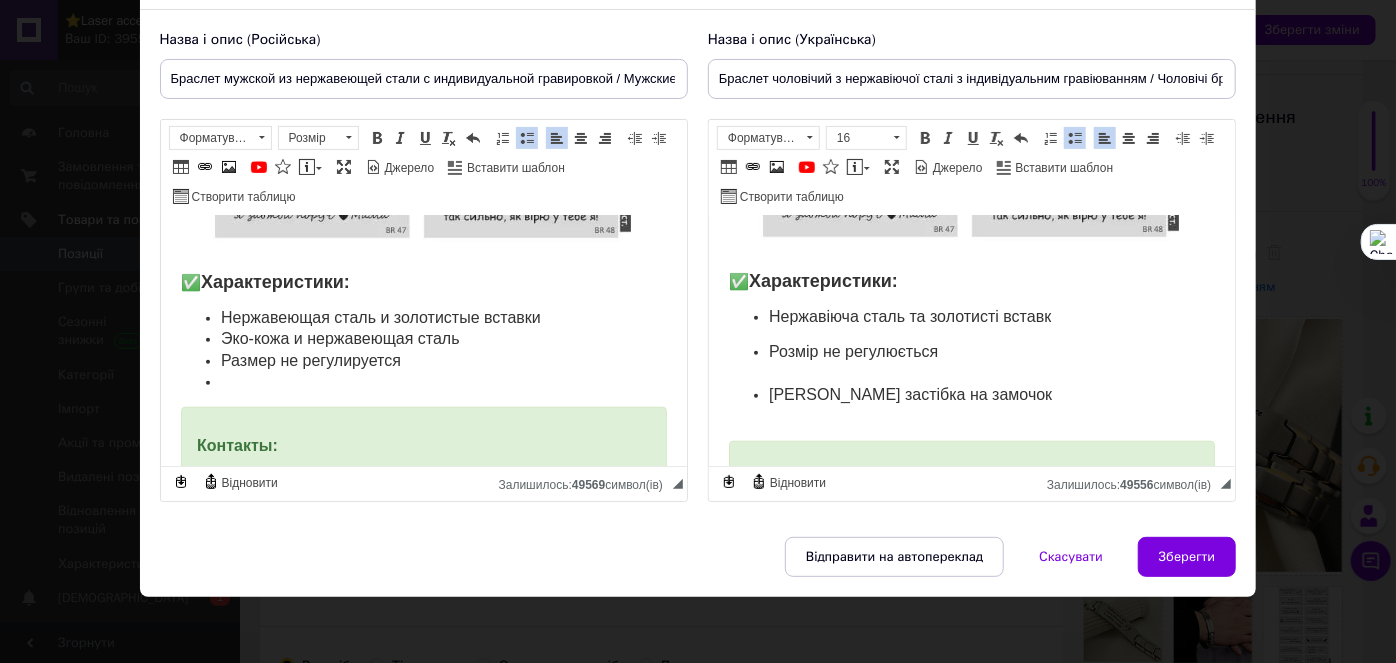 click on "Эко-кожа и нержавеющая сталь" at bounding box center (423, 340) 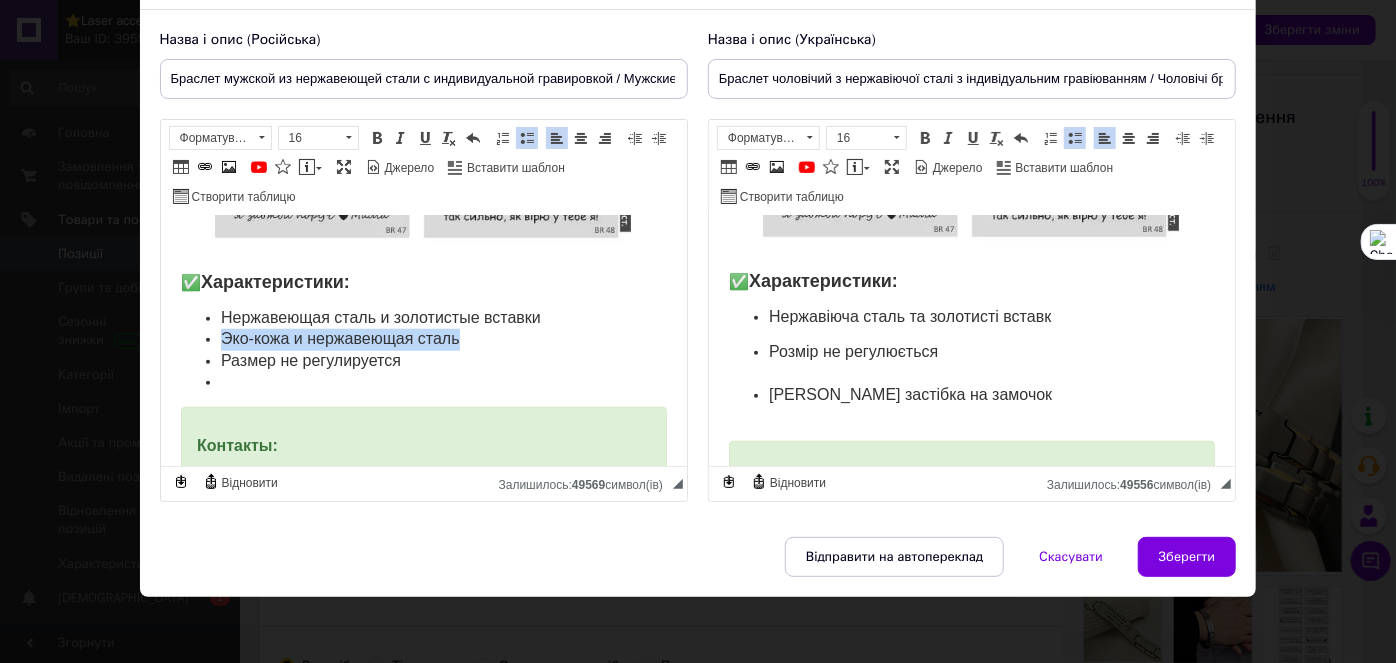 drag, startPoint x: 267, startPoint y: 339, endPoint x: 206, endPoint y: 339, distance: 61 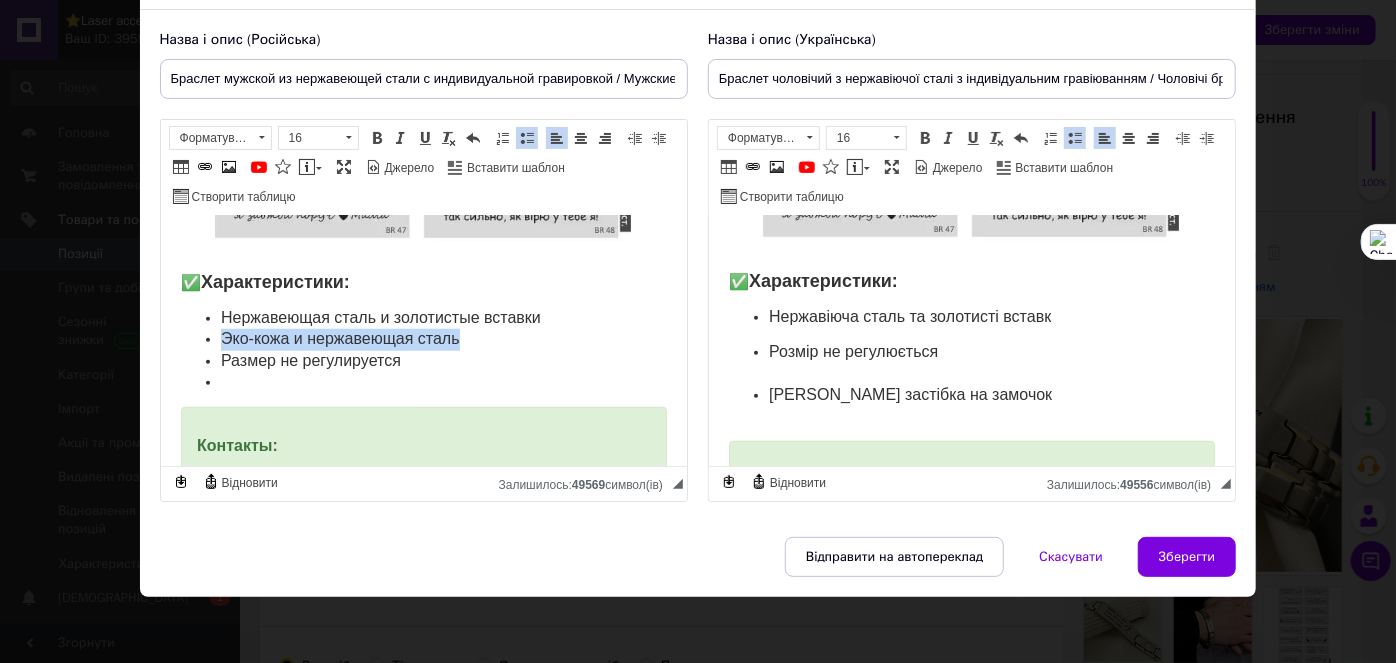 click on "Эко-кожа и нержавеющая сталь" at bounding box center [423, 340] 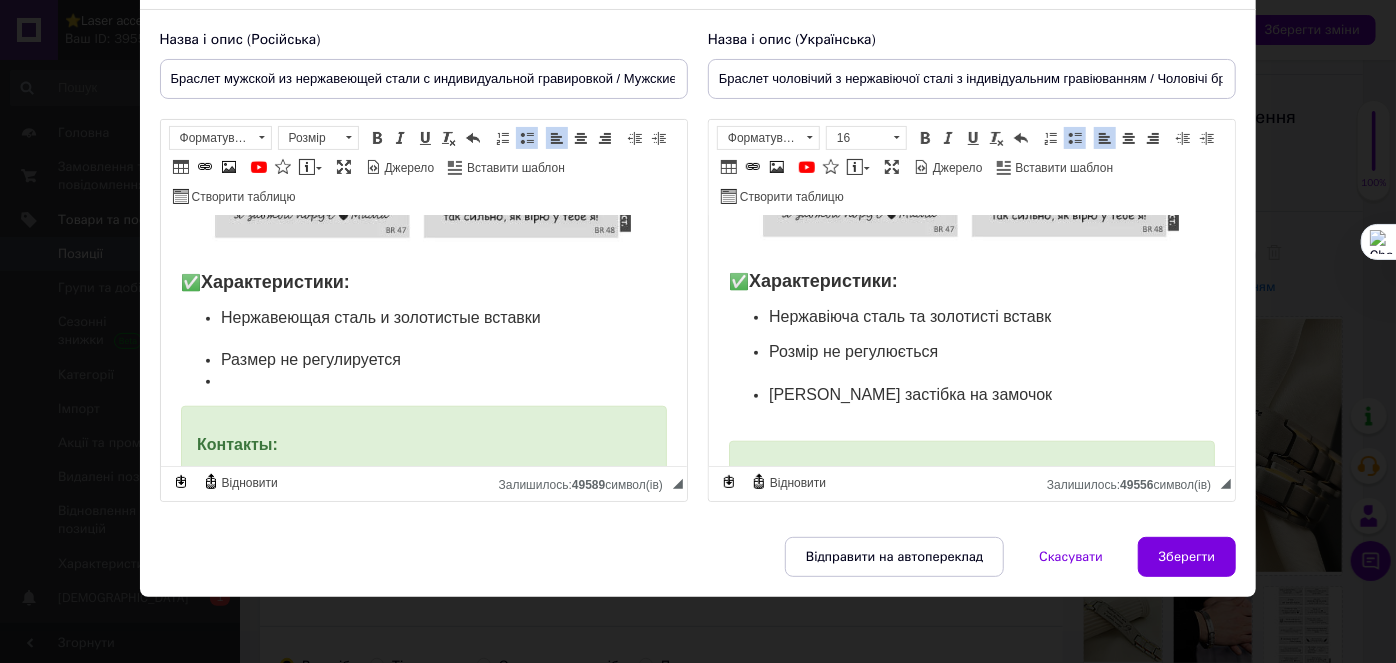 click at bounding box center (423, 382) 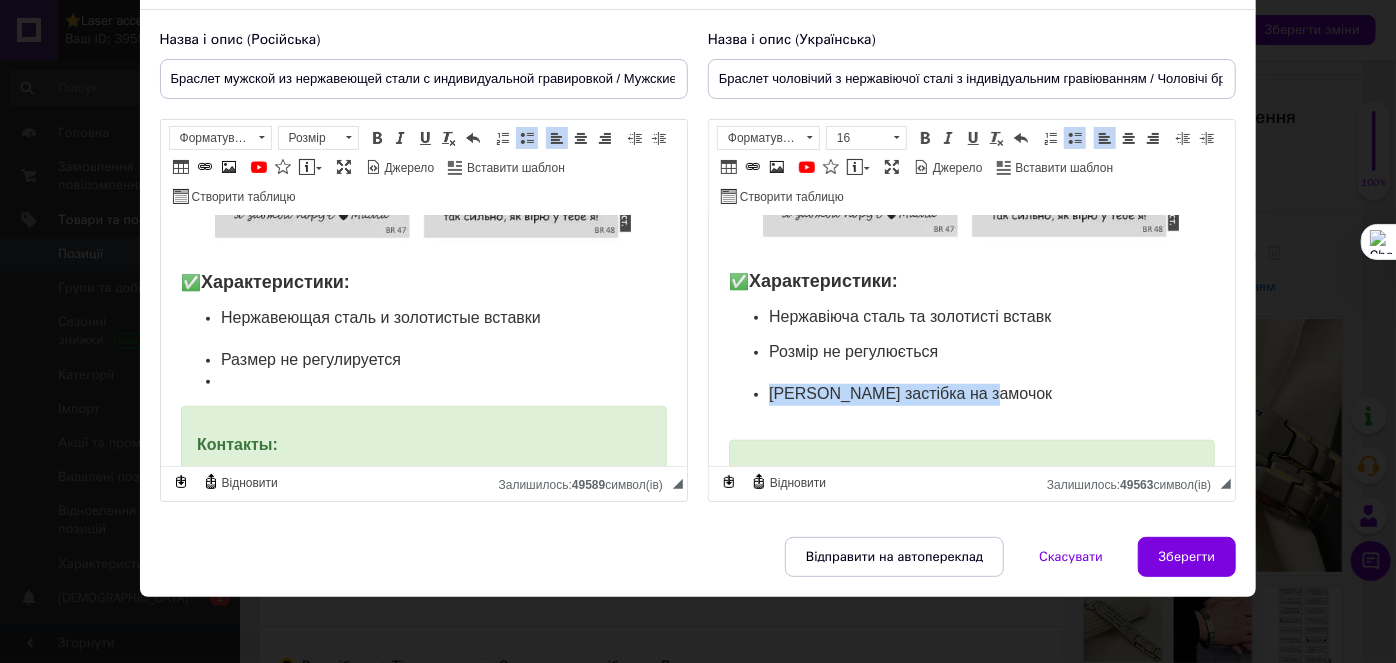 drag, startPoint x: 924, startPoint y: 395, endPoint x: 765, endPoint y: 400, distance: 159.0786 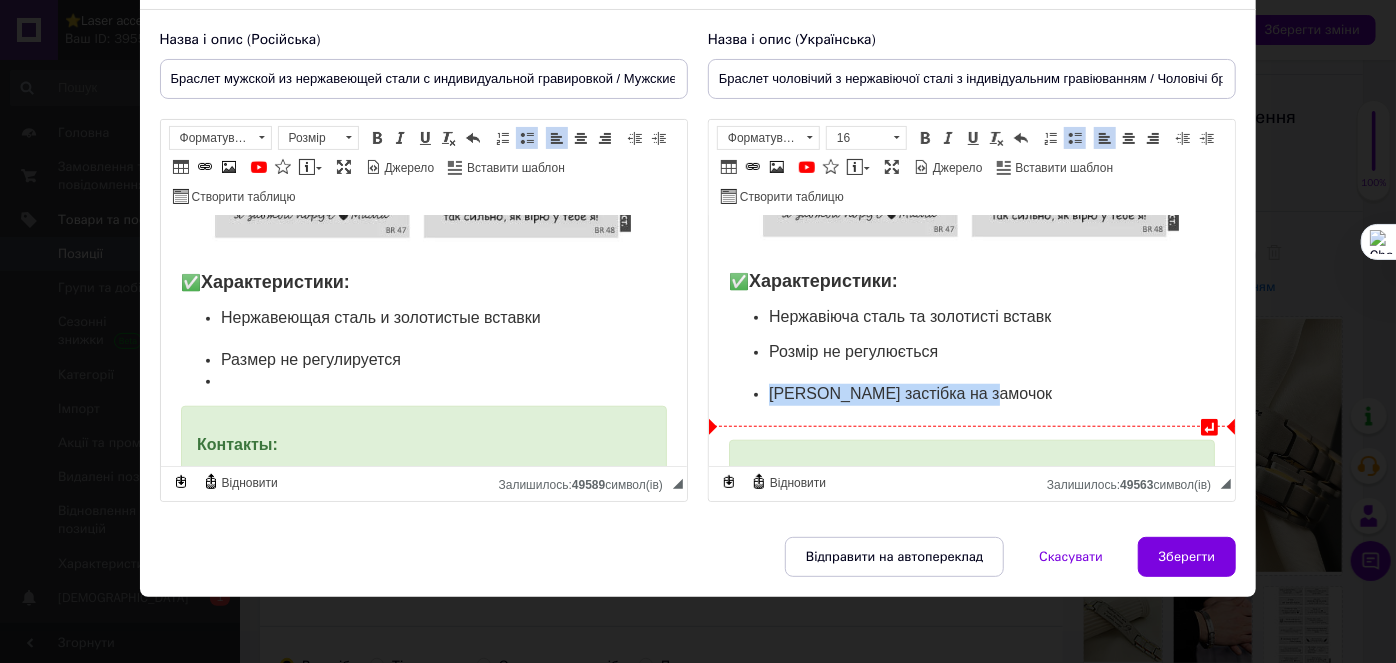 copy on "[PERSON_NAME] застібка на замочок" 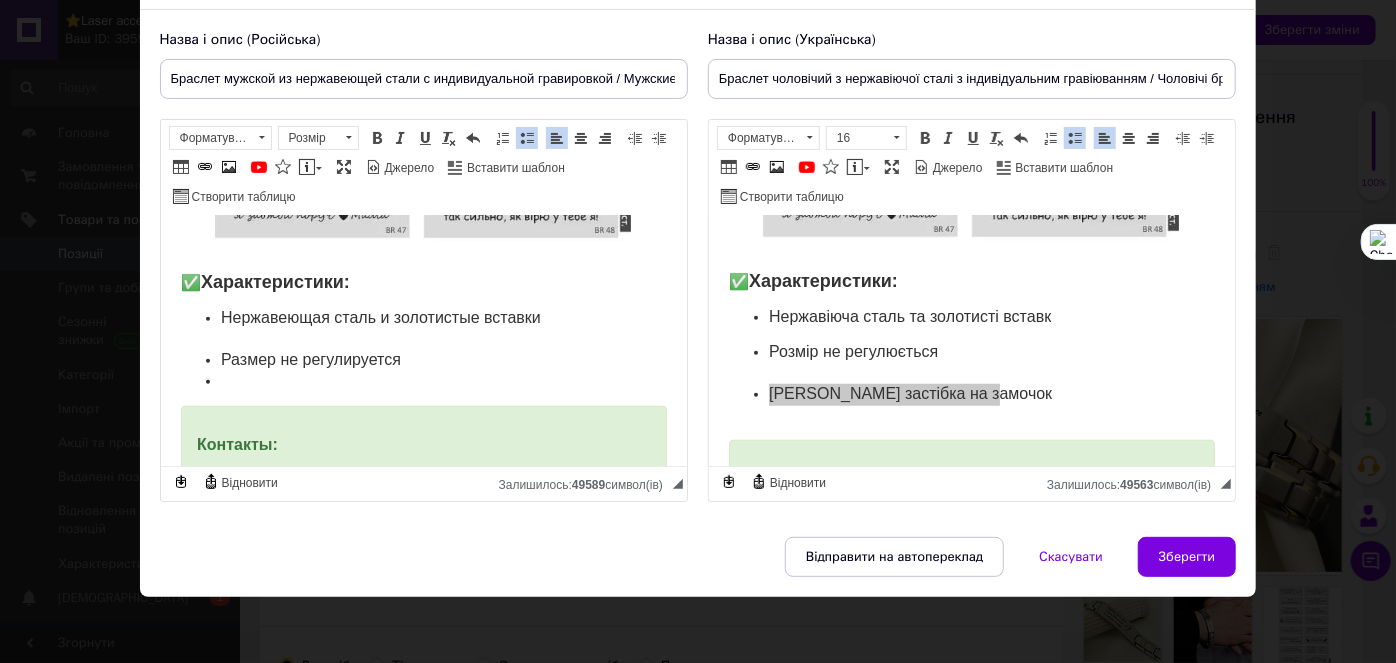 click at bounding box center [423, 382] 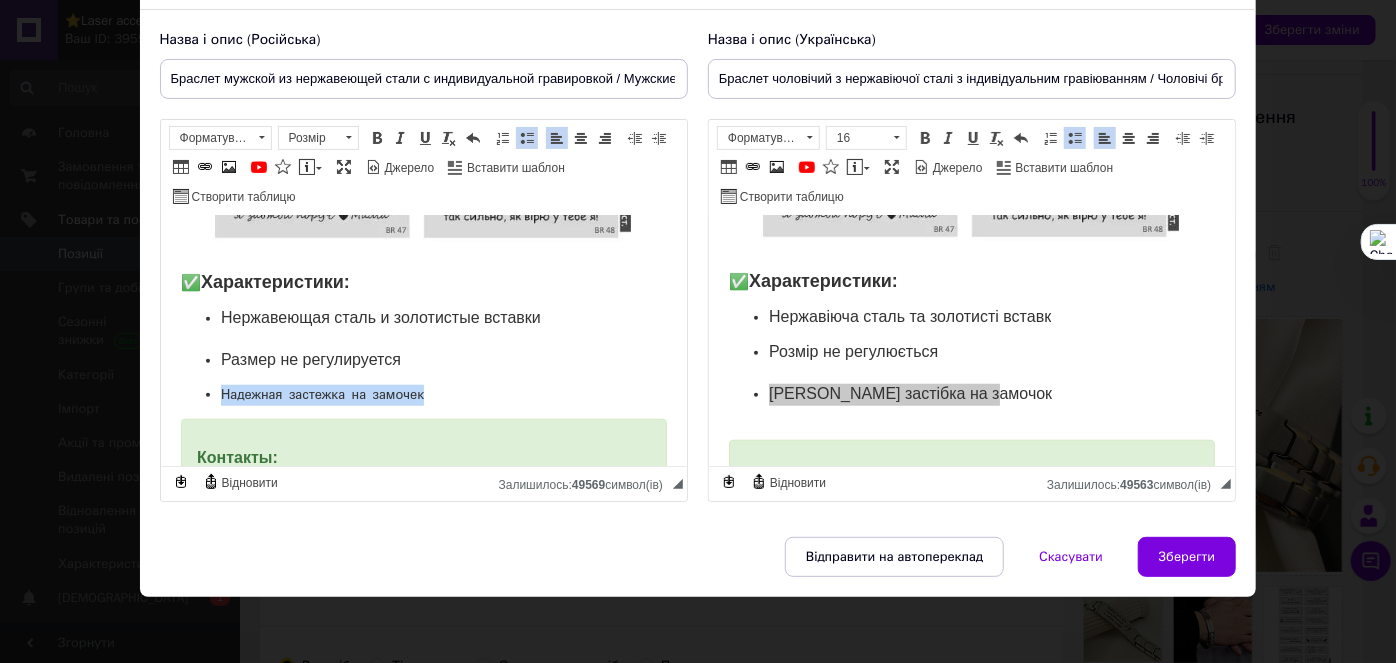 drag, startPoint x: 228, startPoint y: 386, endPoint x: 475, endPoint y: 386, distance: 247 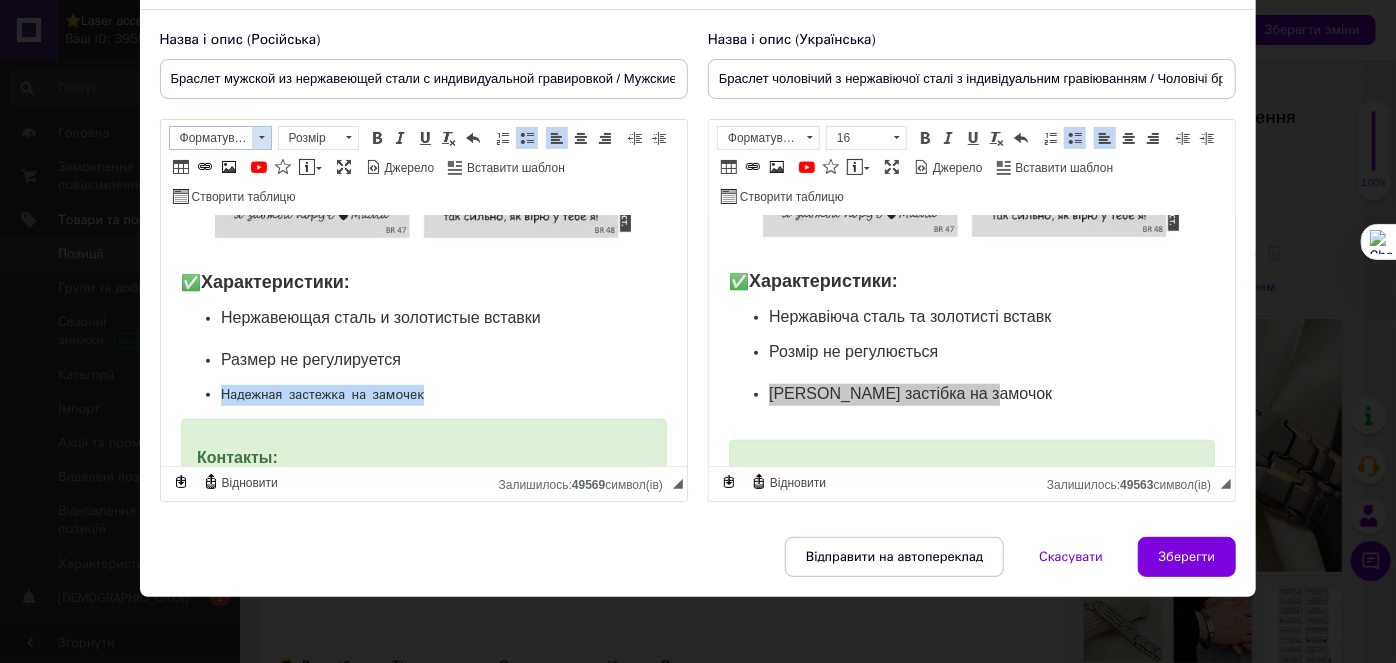 click at bounding box center (261, 138) 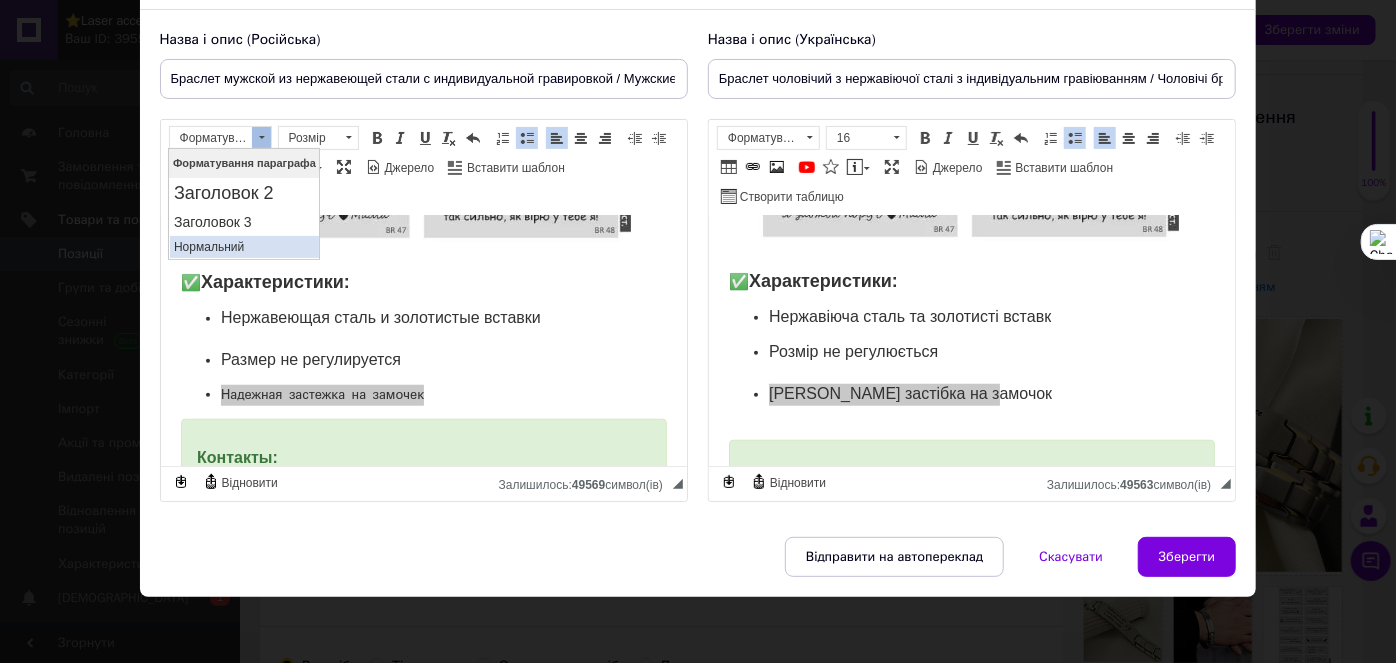 click on "Нормальний" at bounding box center (243, 246) 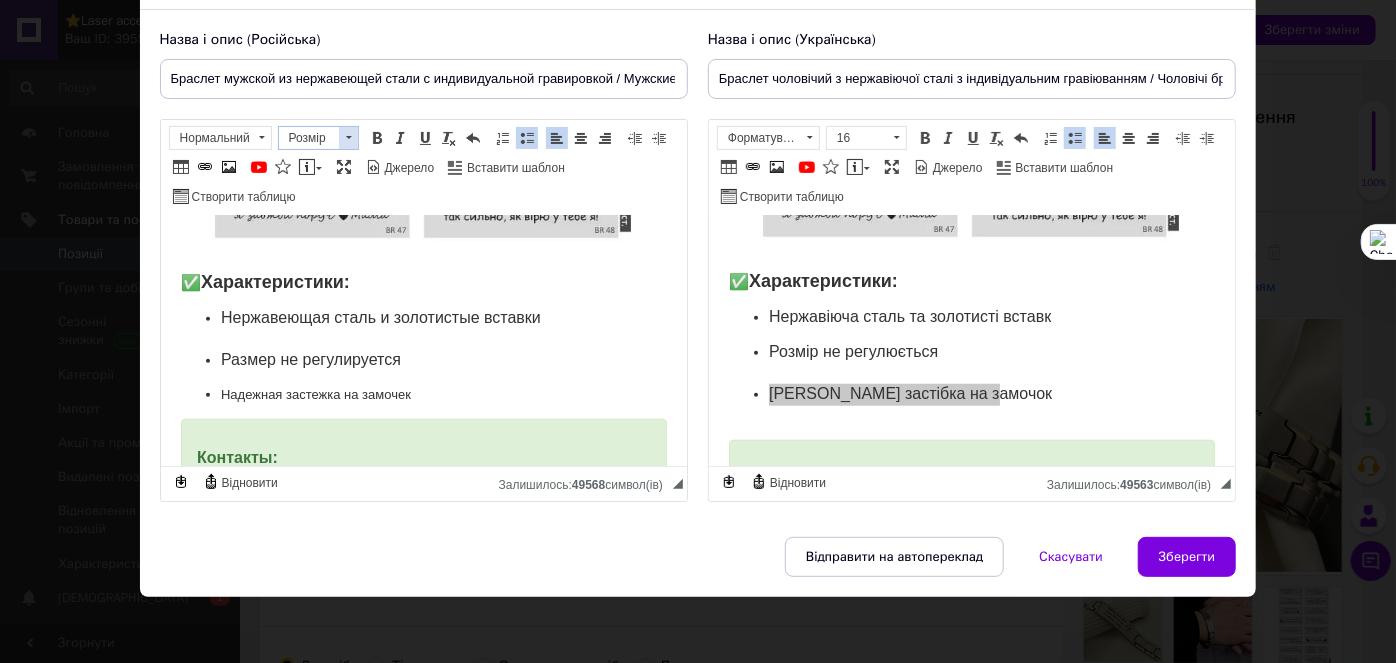 click at bounding box center [348, 138] 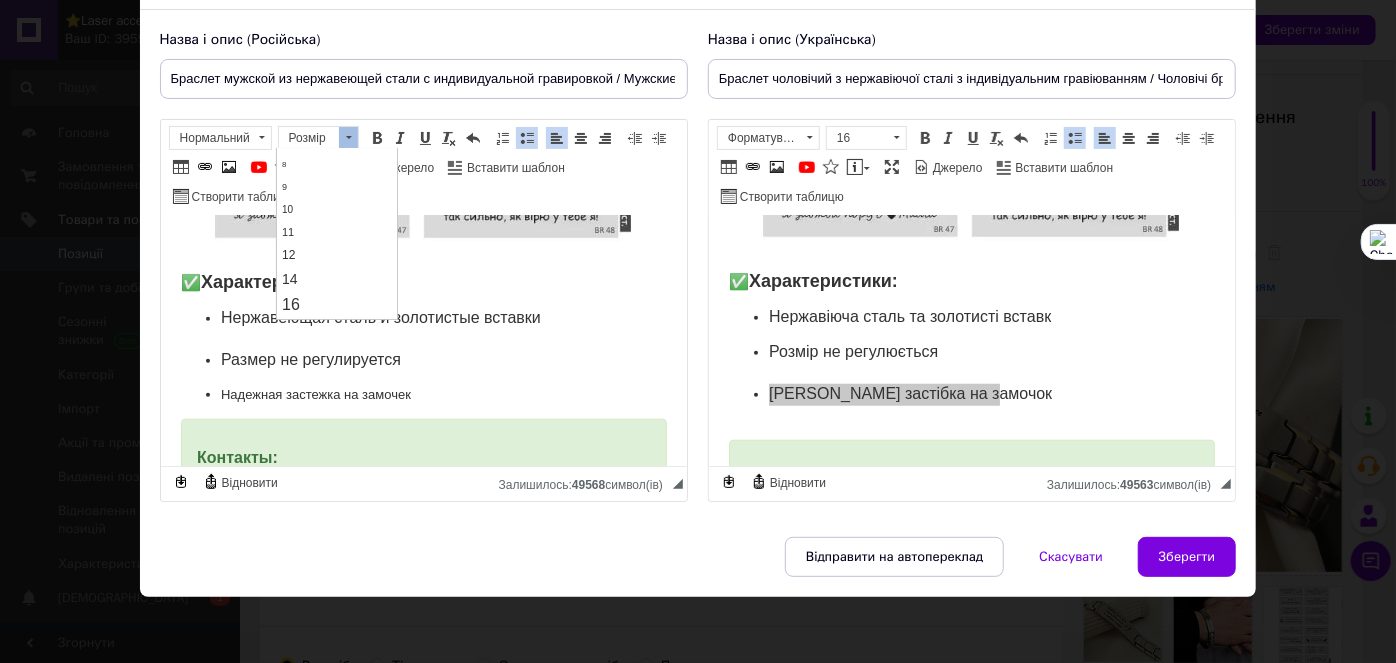 scroll, scrollTop: 90, scrollLeft: 0, axis: vertical 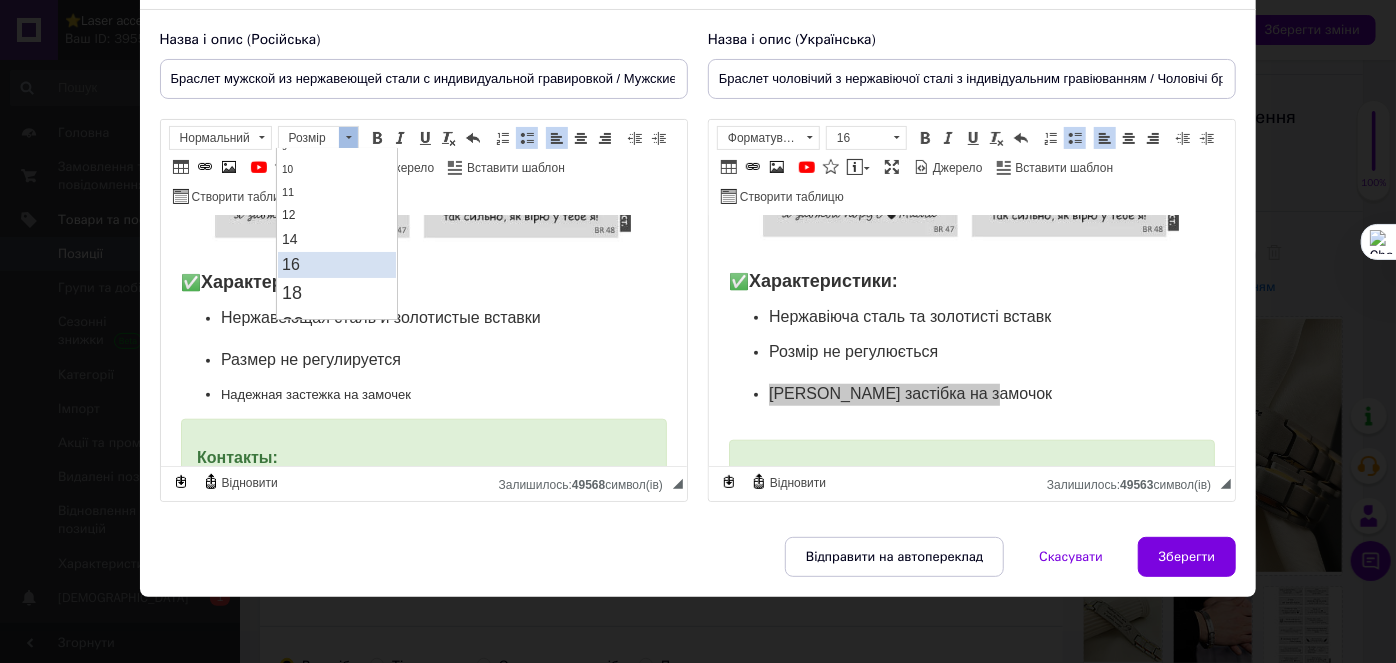 click on "16" at bounding box center [337, 264] 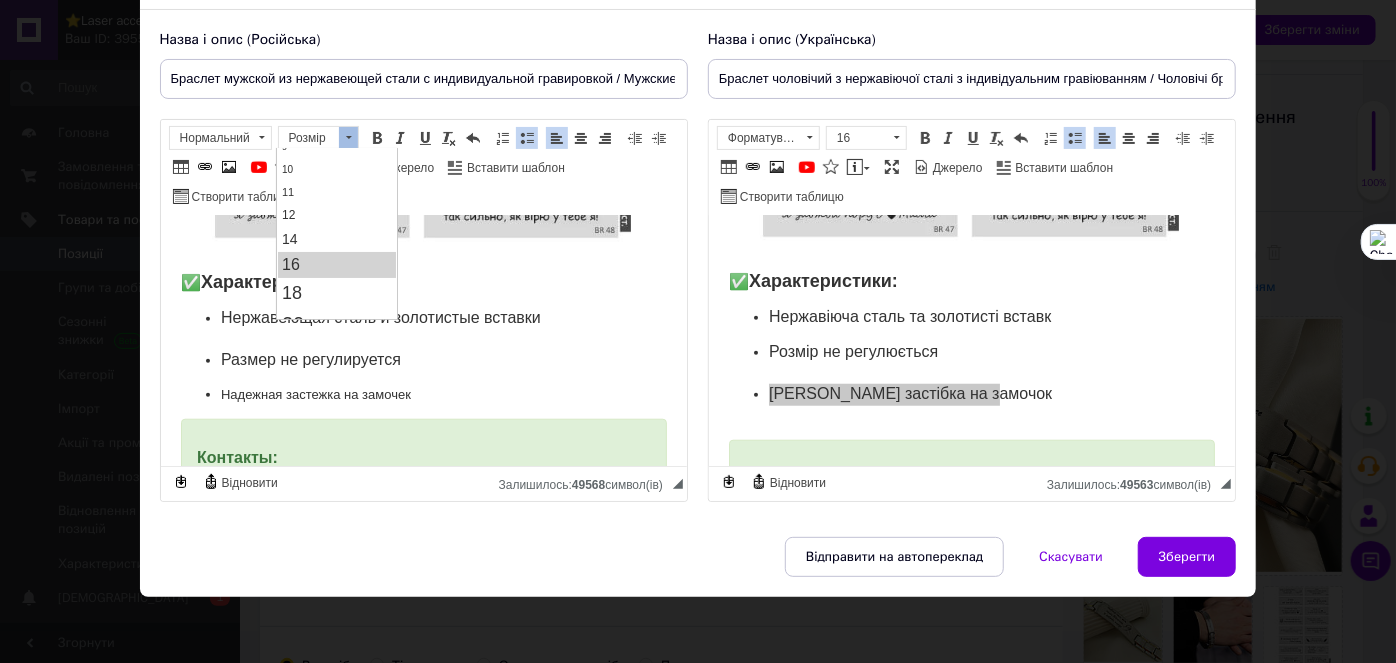 scroll, scrollTop: 0, scrollLeft: 0, axis: both 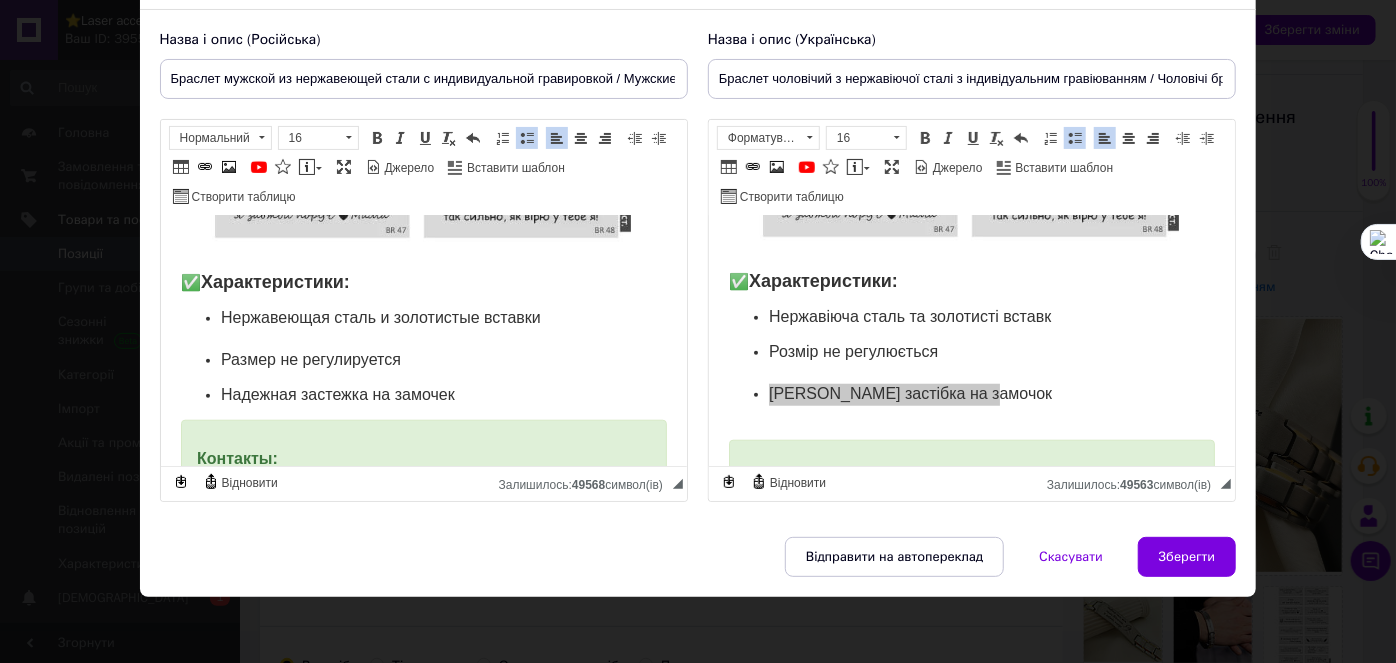 click on "Нержавеющая сталь и золотистые вставки Размер не регулируется Надежная застежка на замочек" at bounding box center [423, 357] 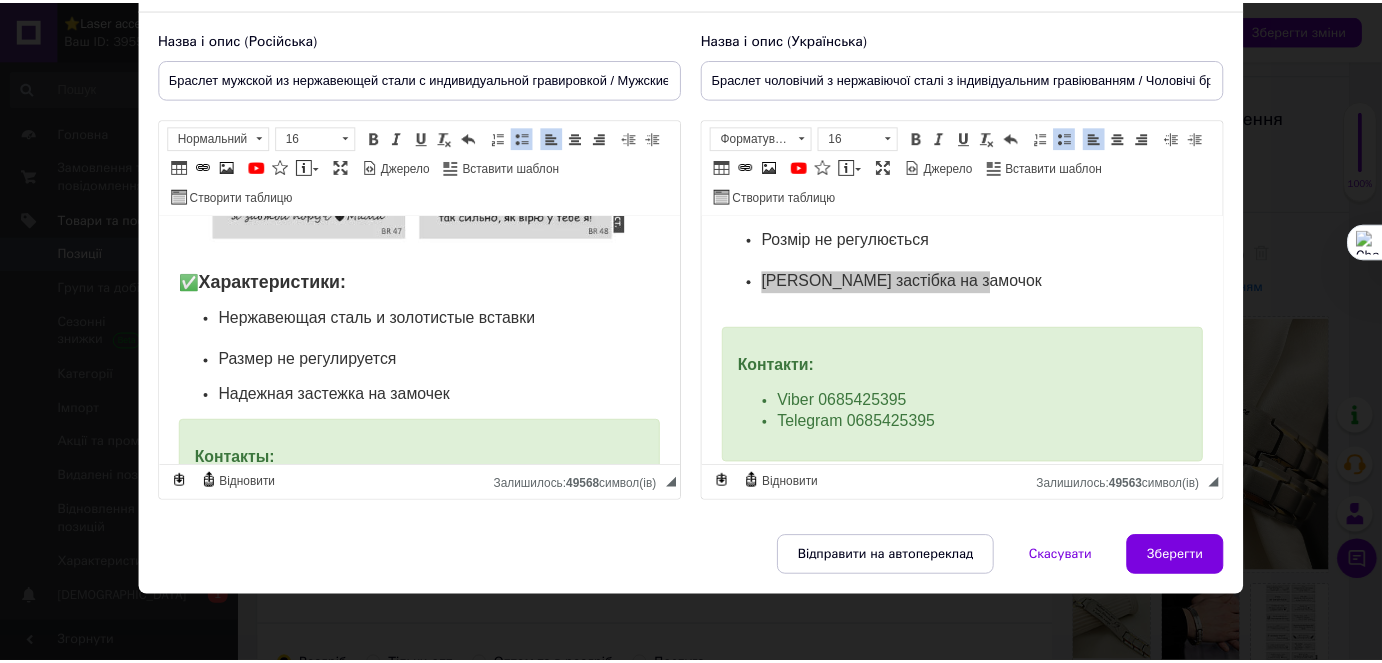 scroll, scrollTop: 989, scrollLeft: 0, axis: vertical 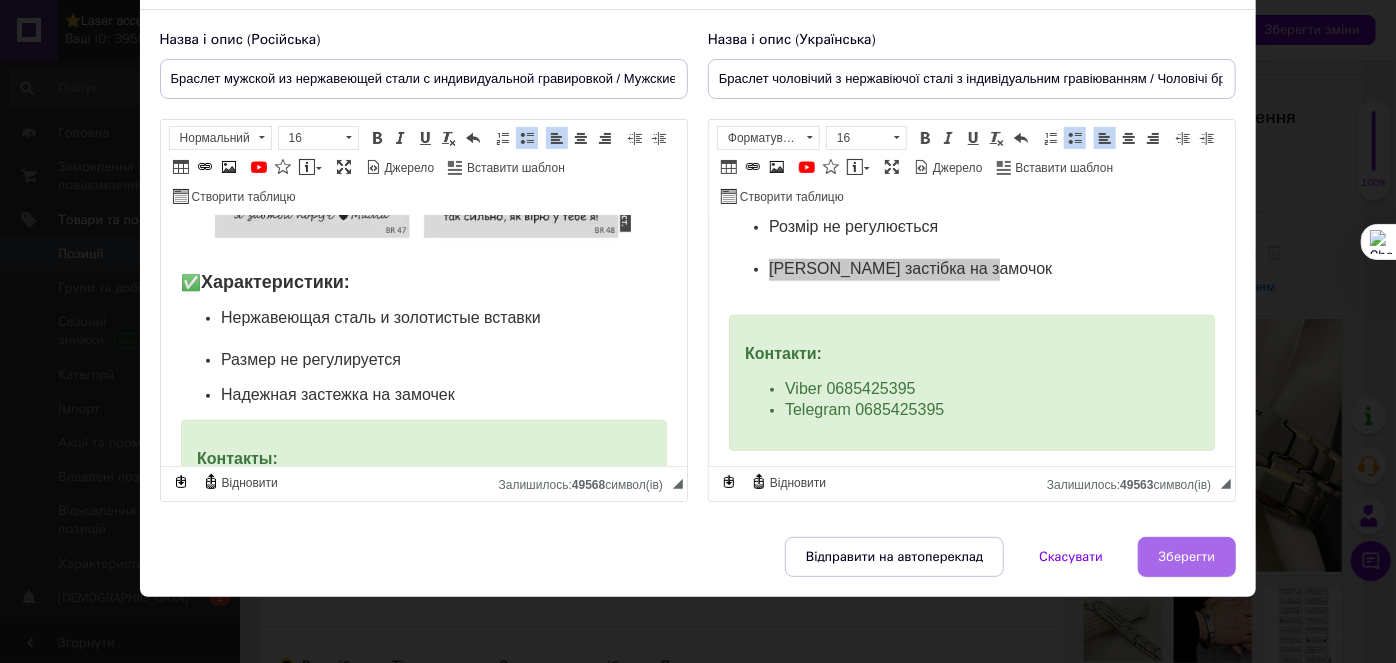 click on "Зберегти" at bounding box center [1187, 557] 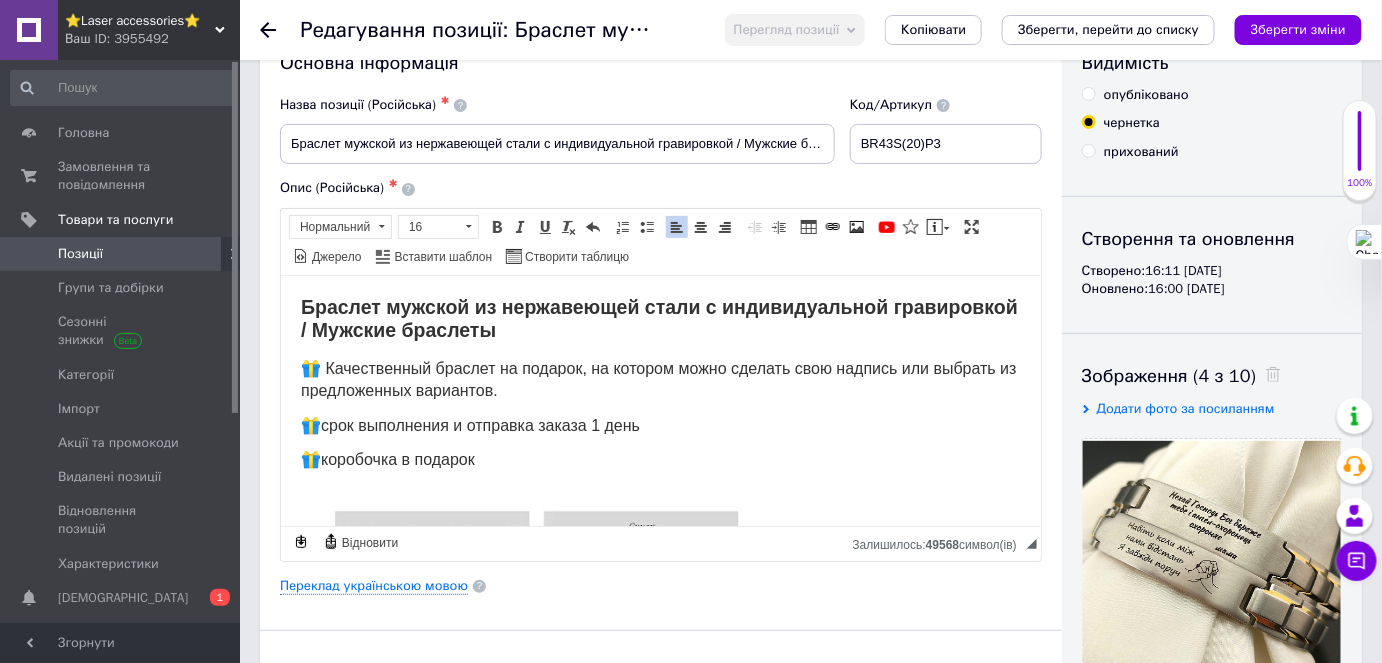 scroll, scrollTop: 90, scrollLeft: 0, axis: vertical 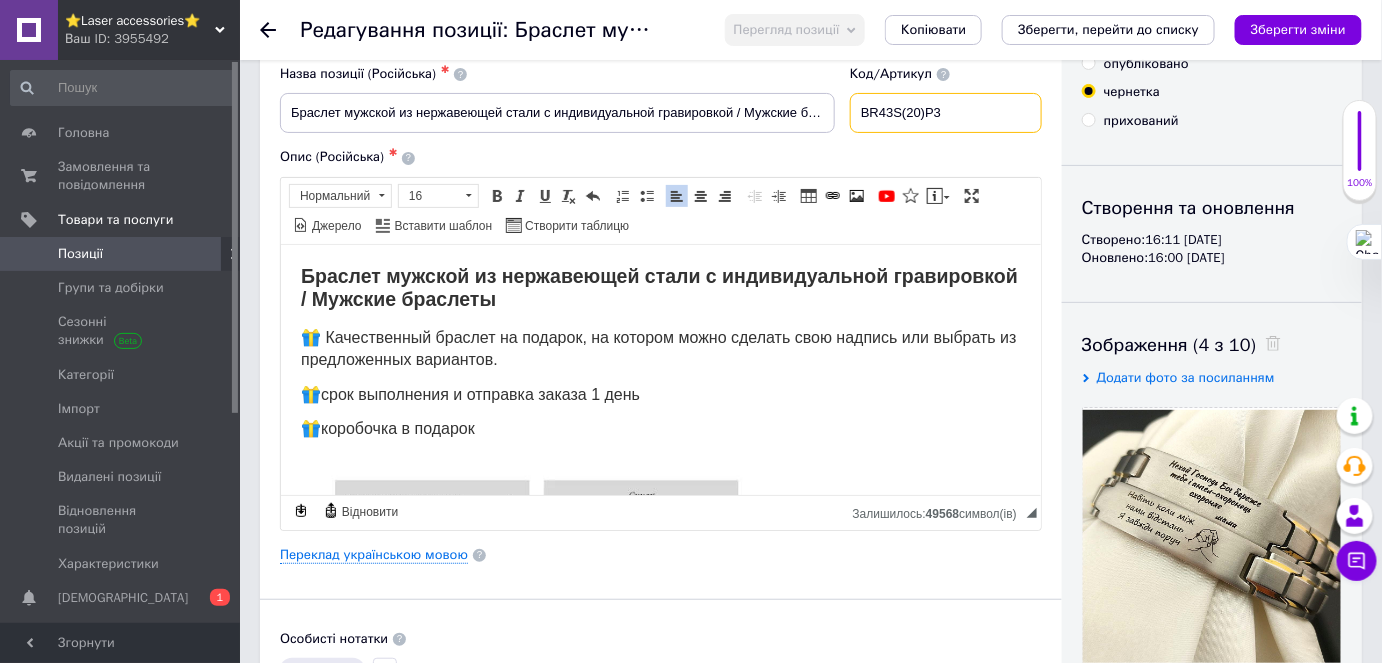 drag, startPoint x: 869, startPoint y: 107, endPoint x: 911, endPoint y: 106, distance: 42.0119 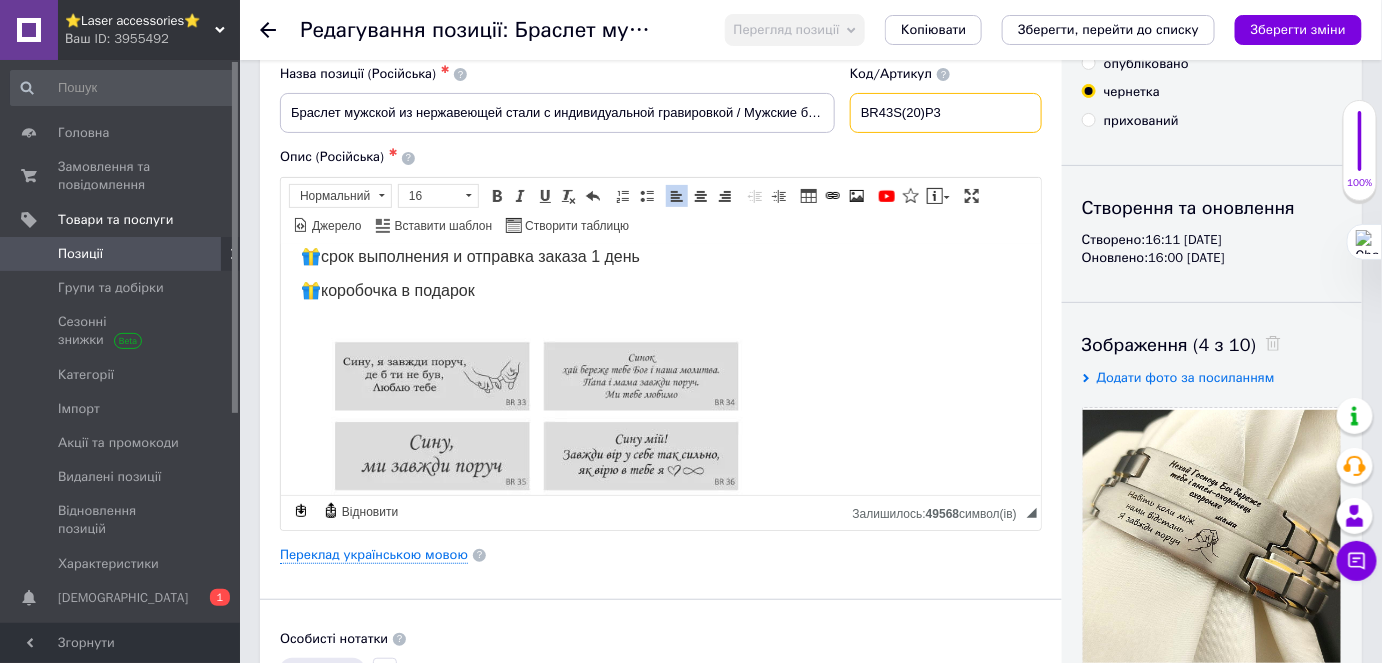 scroll, scrollTop: 181, scrollLeft: 0, axis: vertical 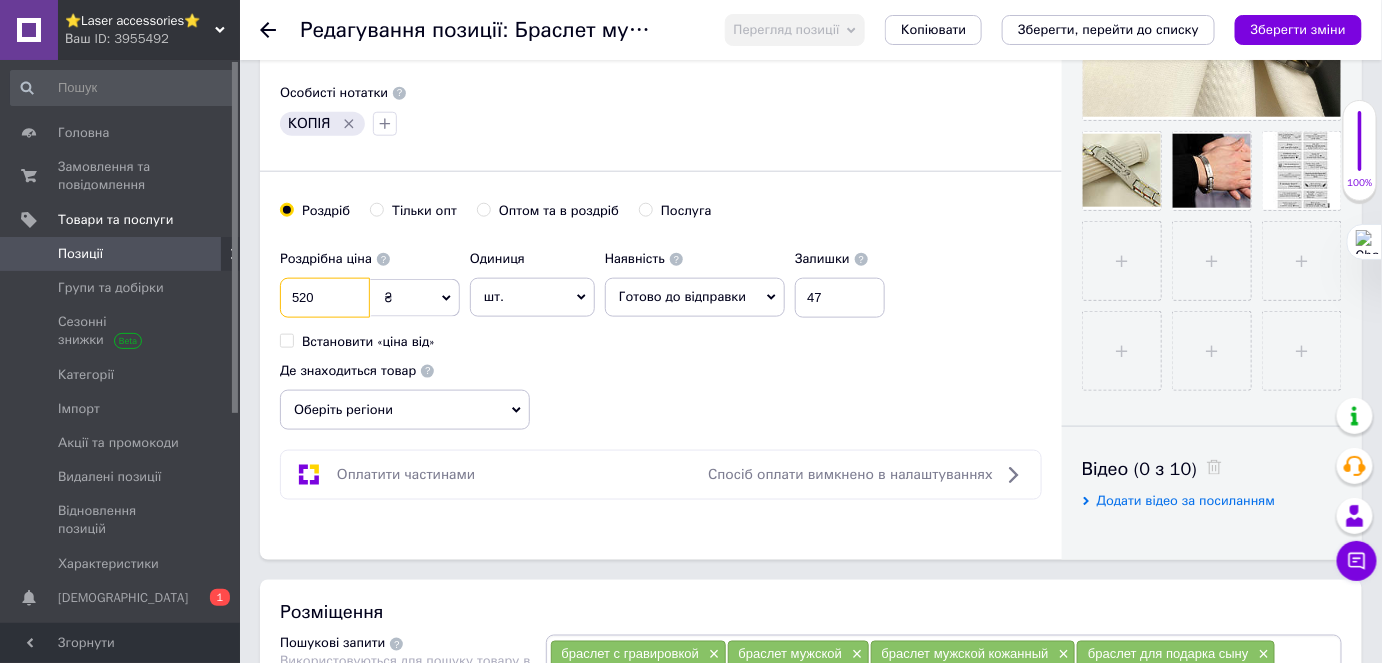 drag, startPoint x: 312, startPoint y: 294, endPoint x: 279, endPoint y: 293, distance: 33.01515 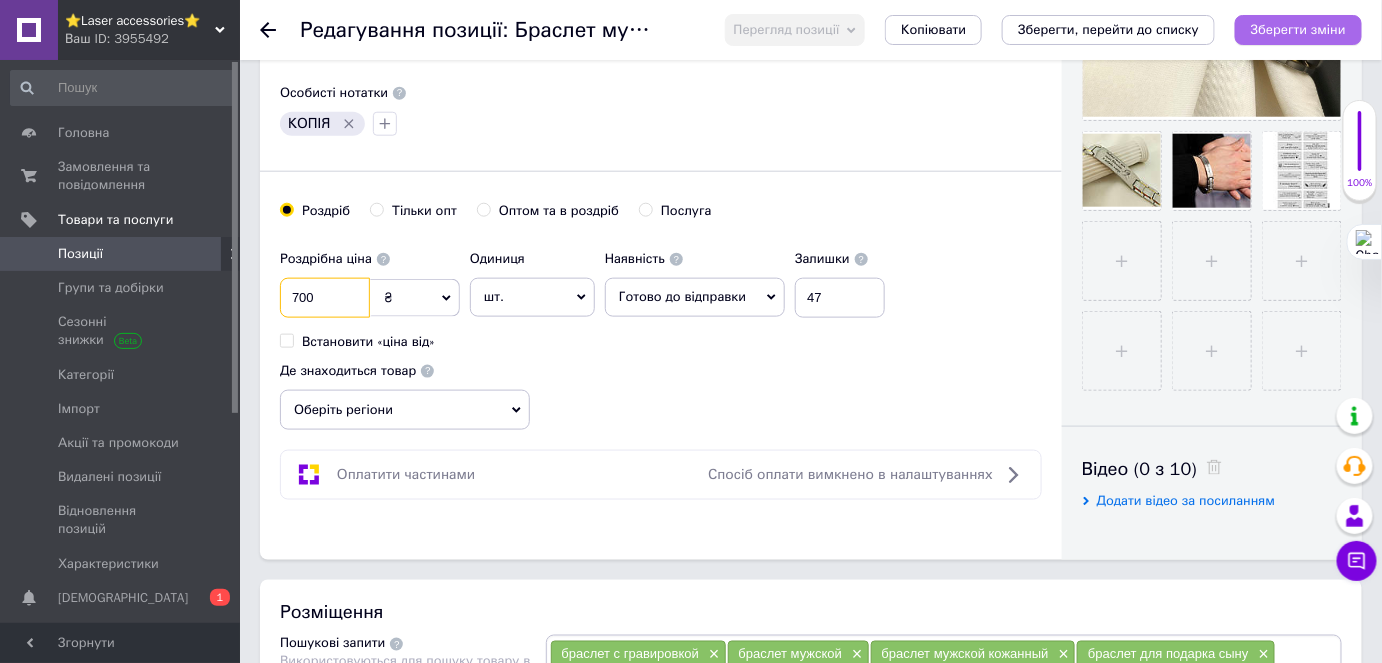 type on "700" 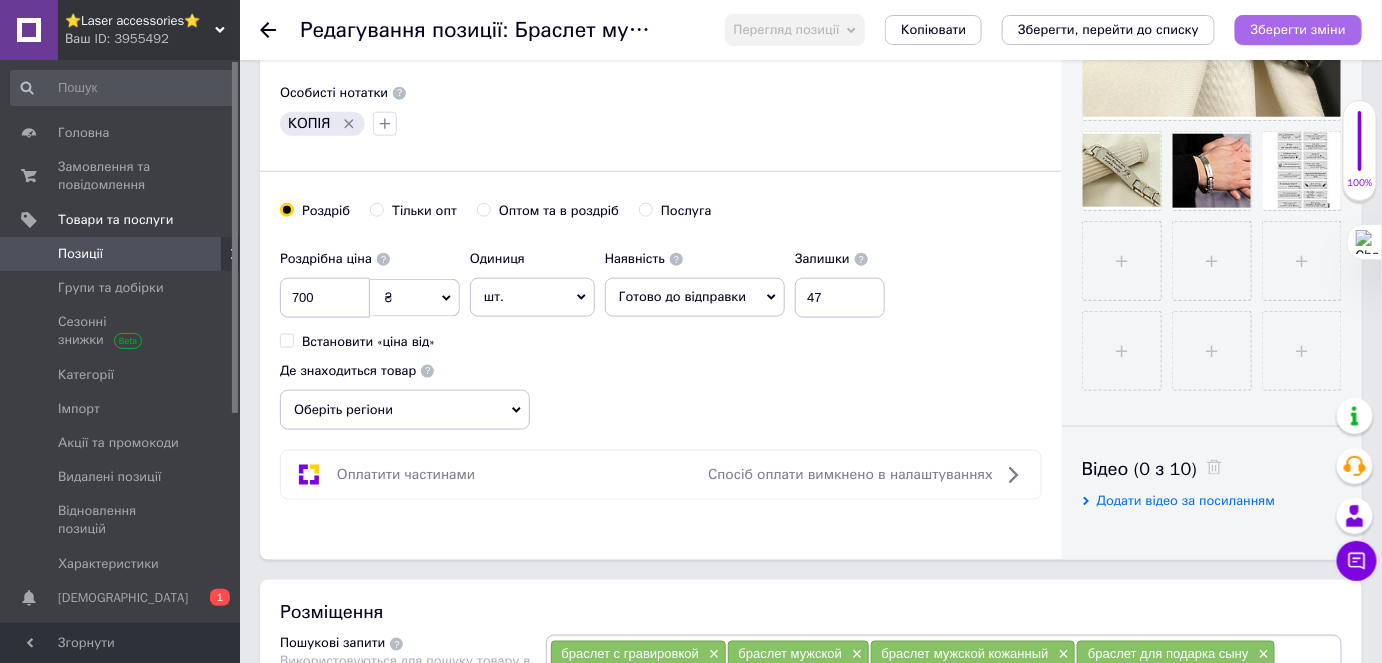 click on "Зберегти зміни" at bounding box center [1298, 29] 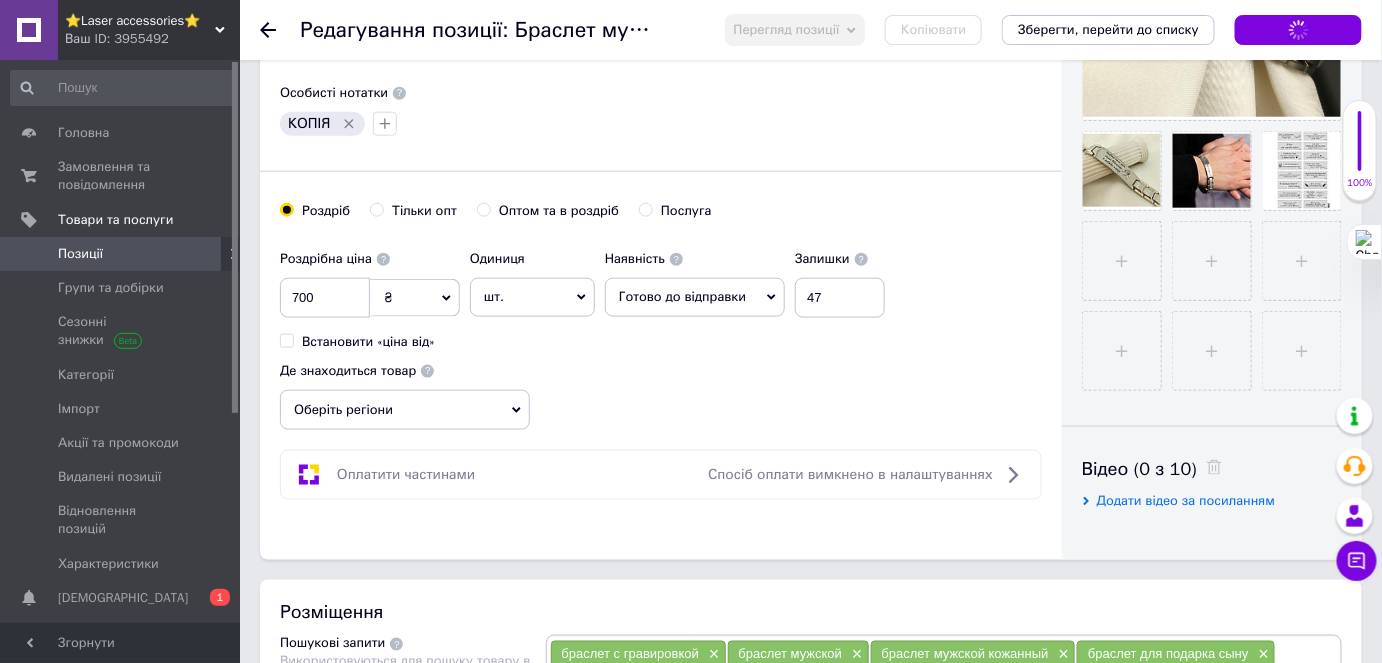 click on "Оберіть регіони" at bounding box center (405, 410) 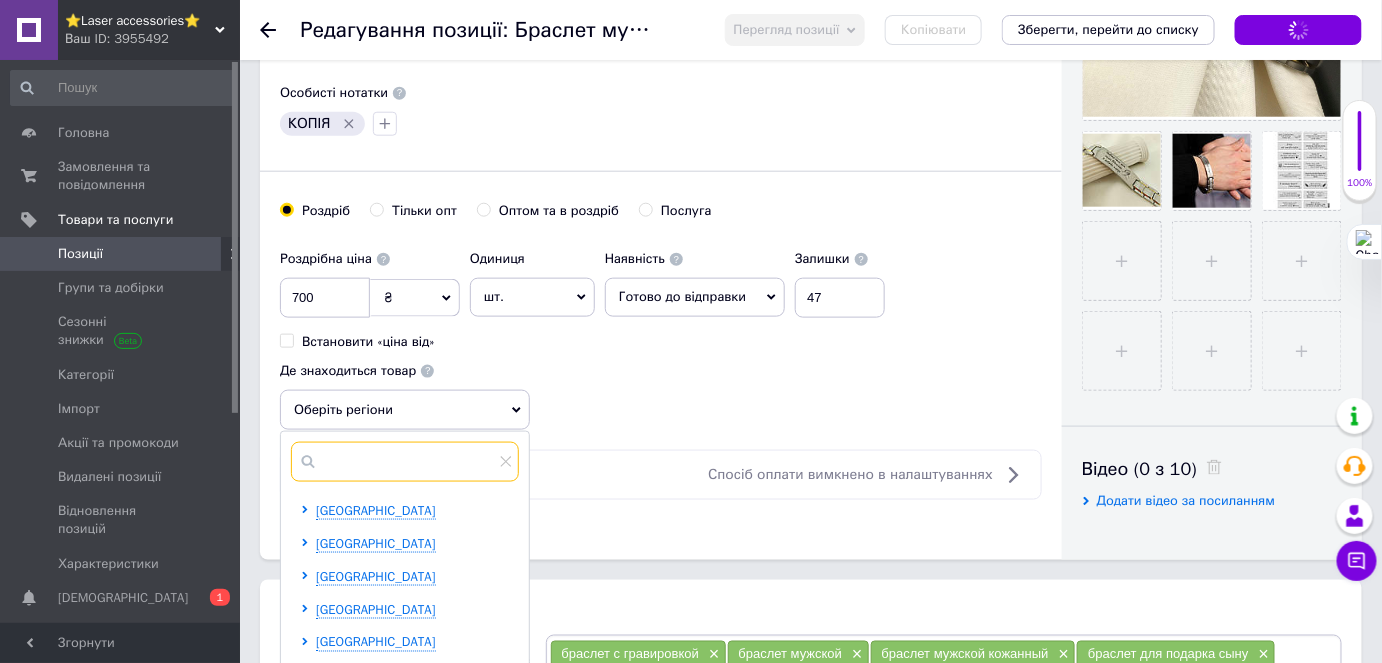 click at bounding box center [405, 462] 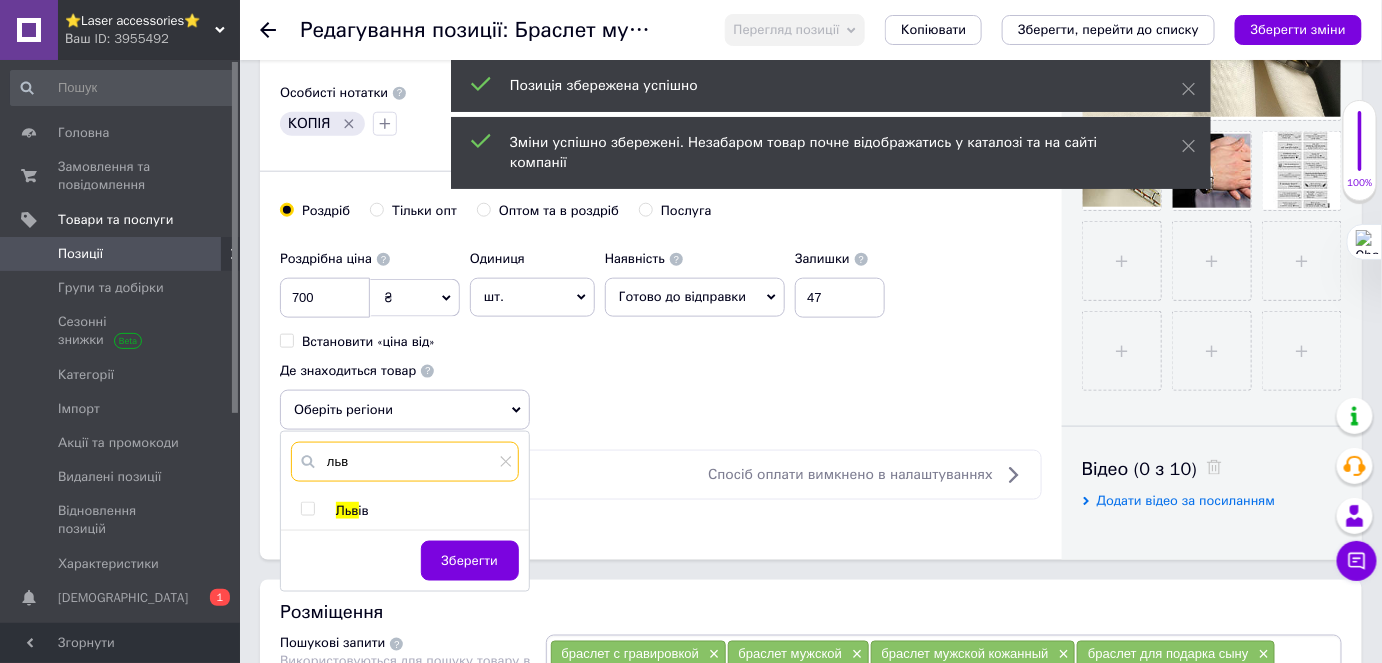 type on "льв" 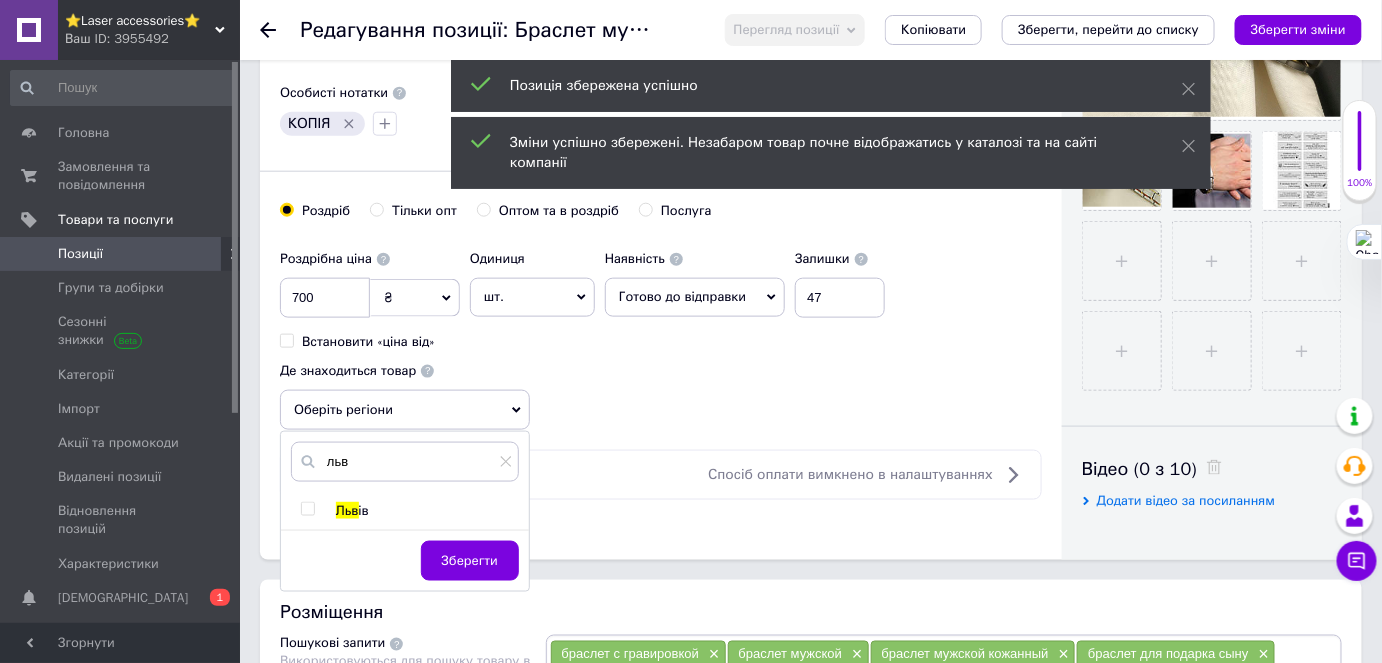 click on "Льв" at bounding box center [347, 510] 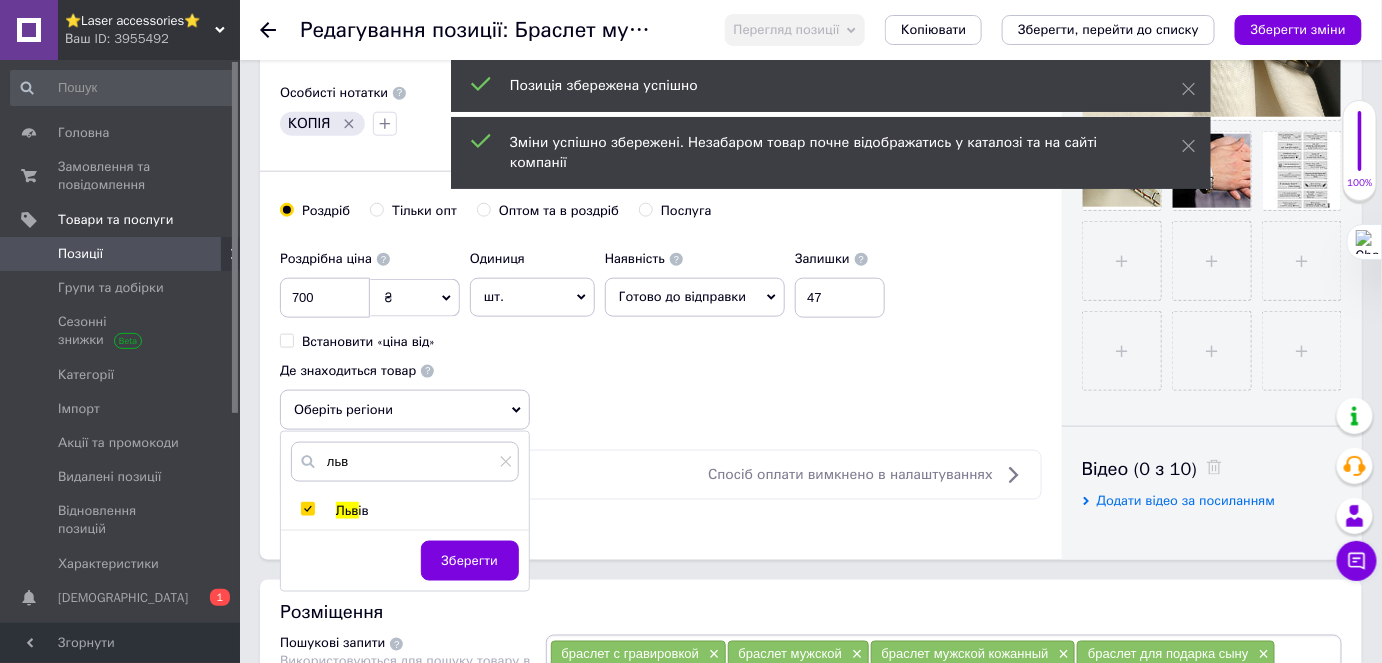 checkbox on "true" 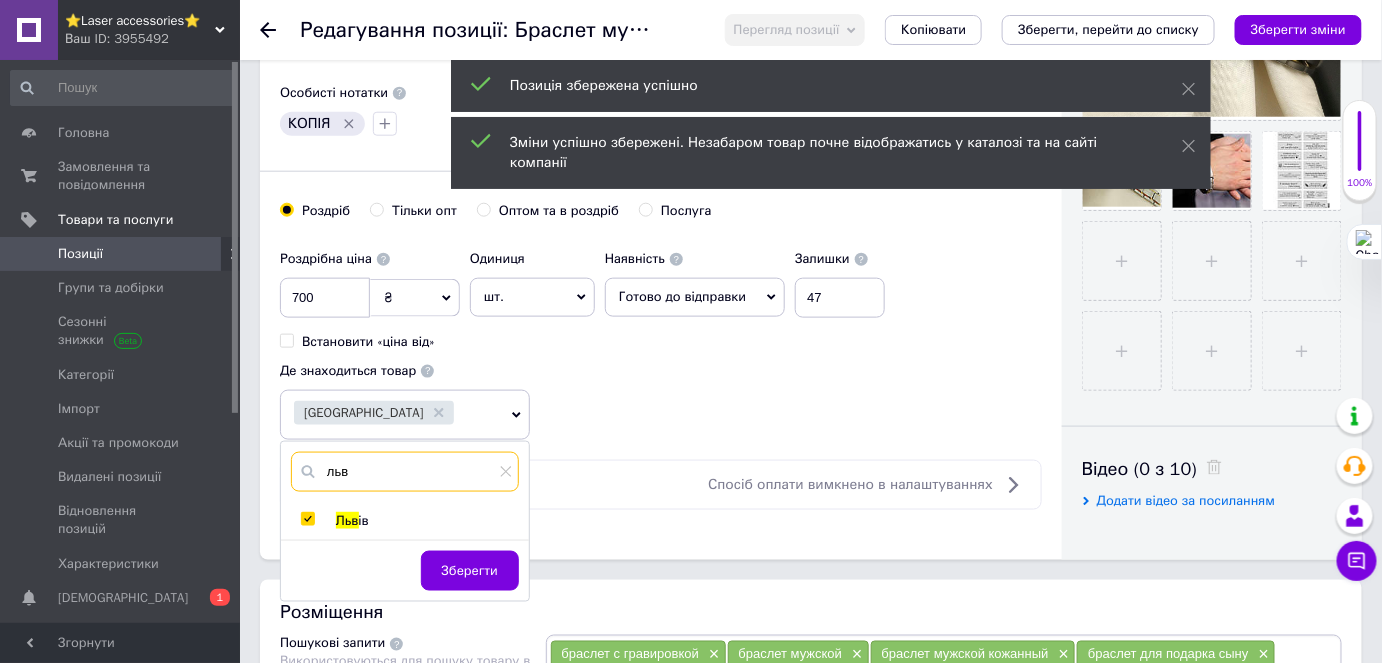 click on "льв" at bounding box center [405, 472] 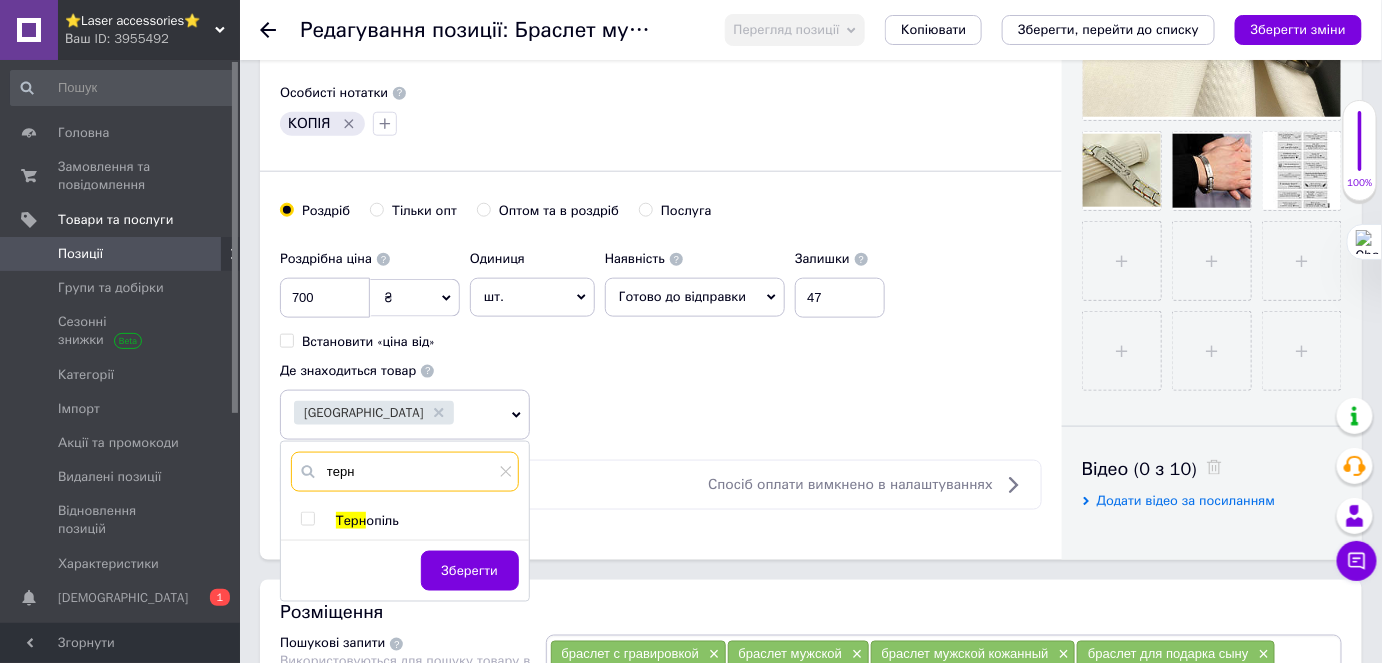 type on "терн" 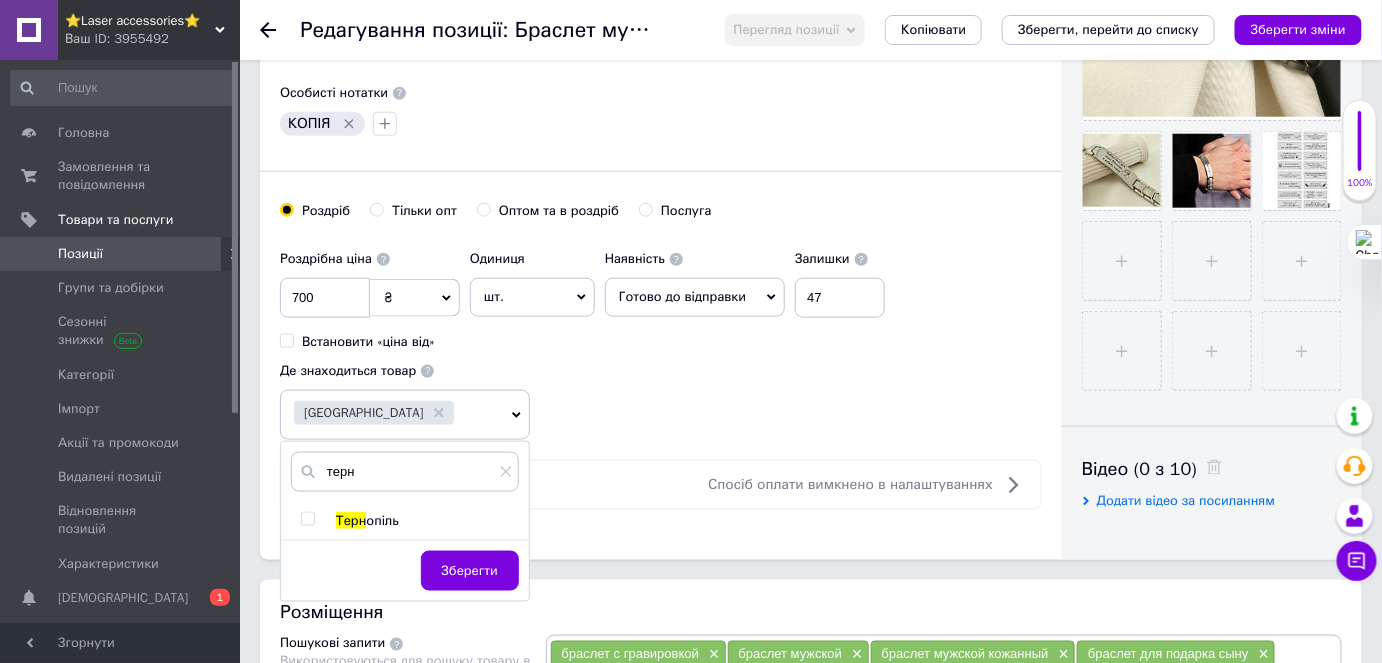 click on "Терн" at bounding box center (351, 520) 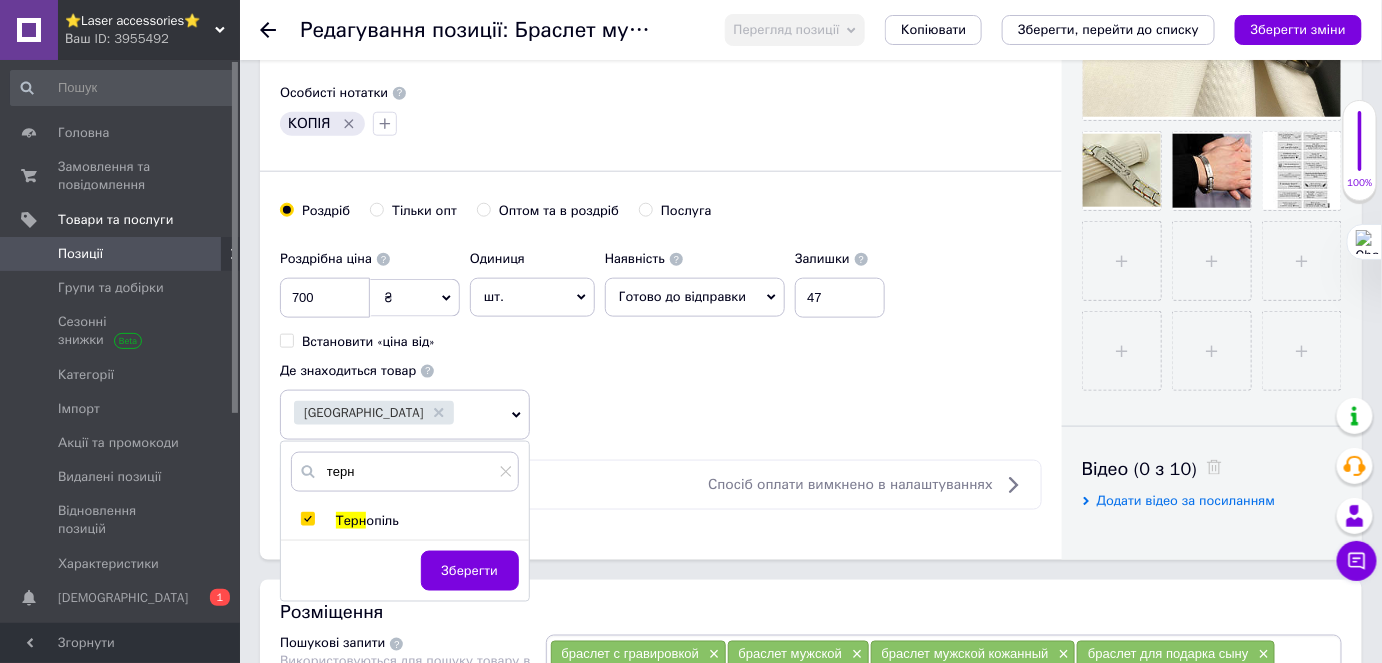 checkbox on "true" 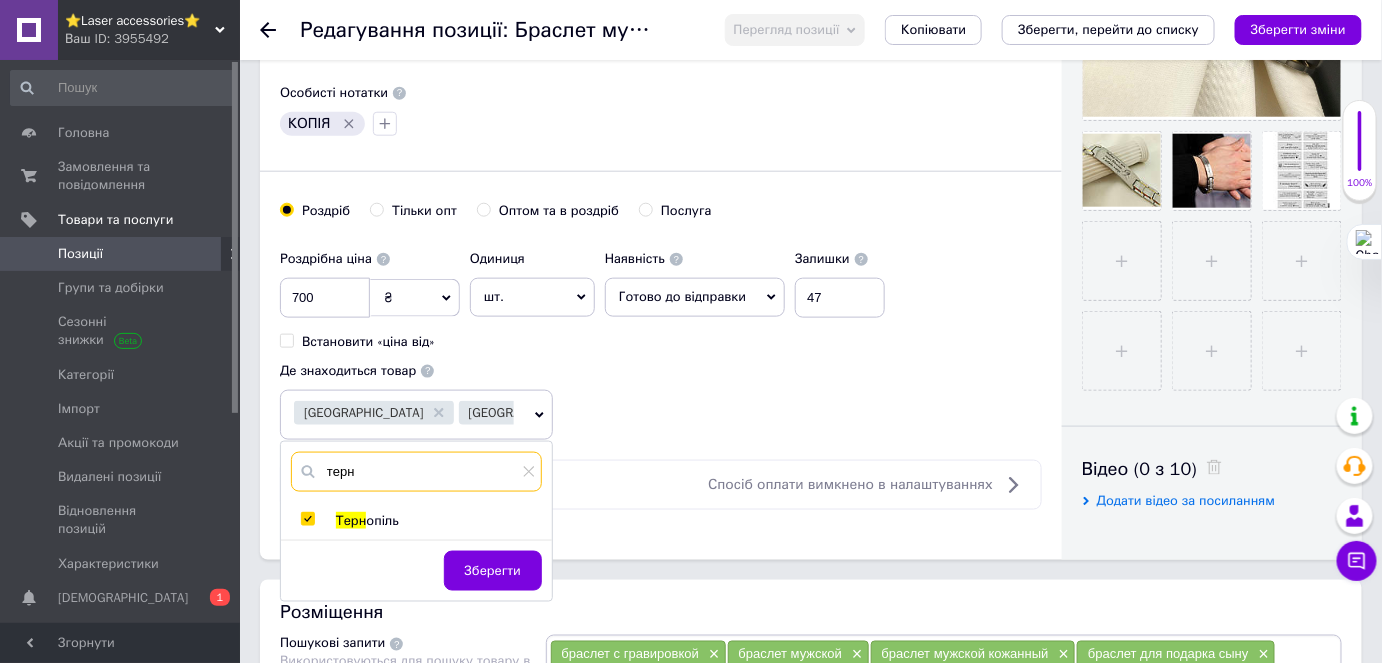 click on "терн" at bounding box center [416, 472] 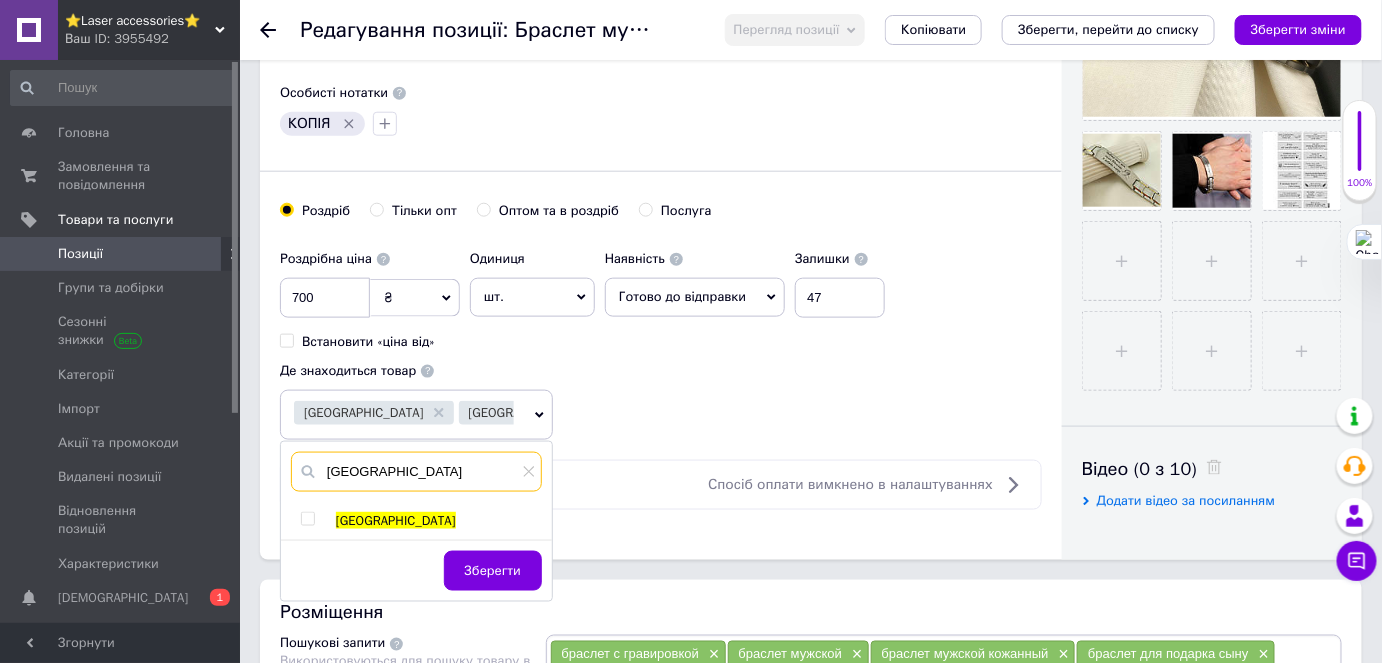 type on "[GEOGRAPHIC_DATA]" 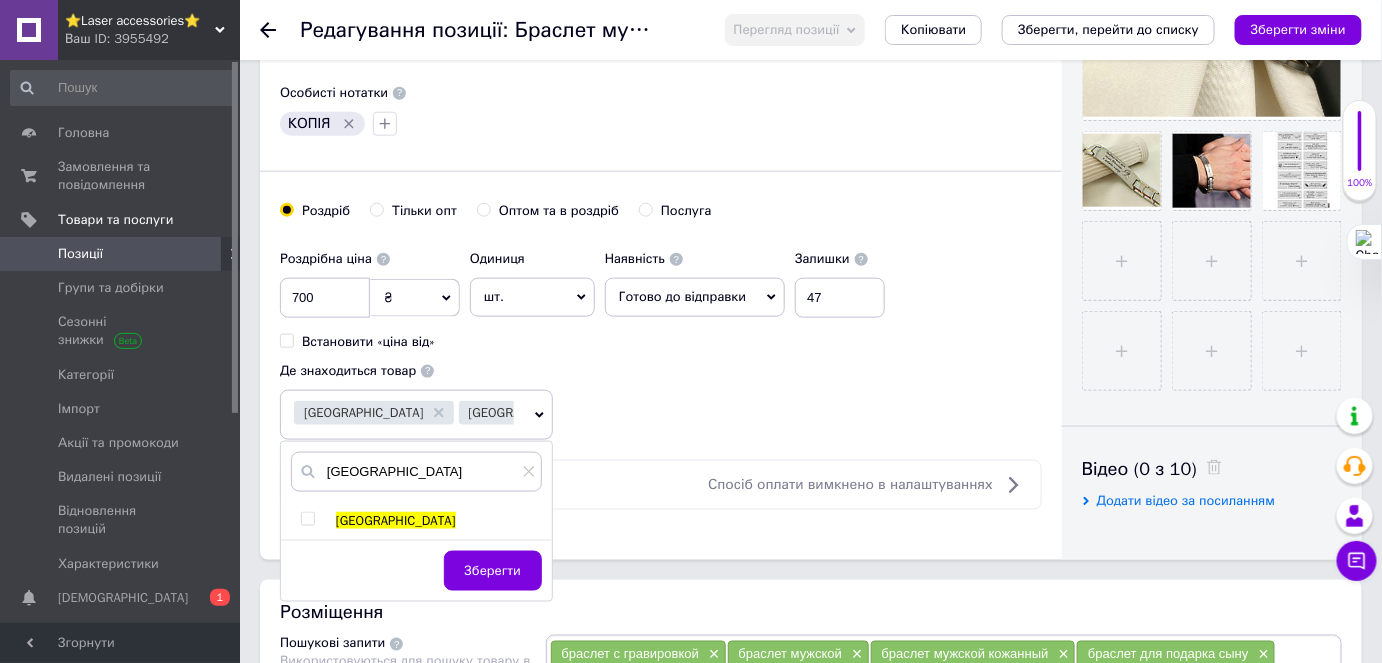 click on "[GEOGRAPHIC_DATA]" at bounding box center (396, 520) 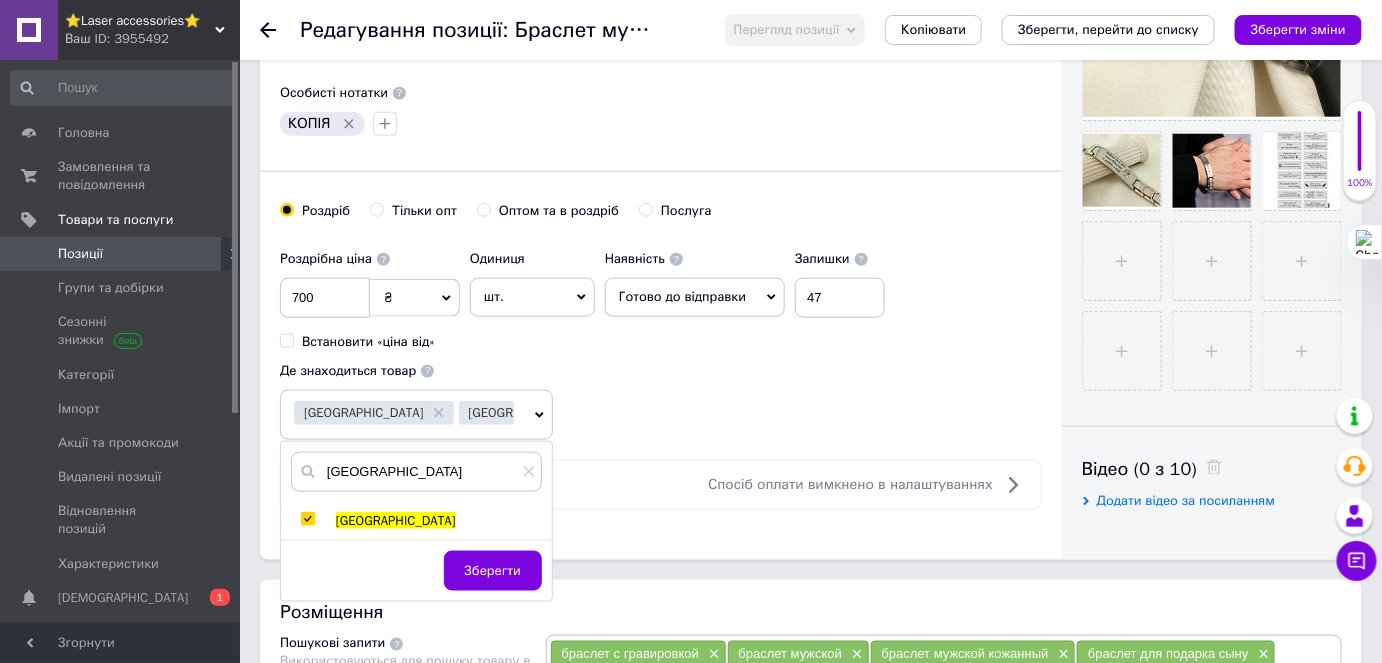 checkbox on "true" 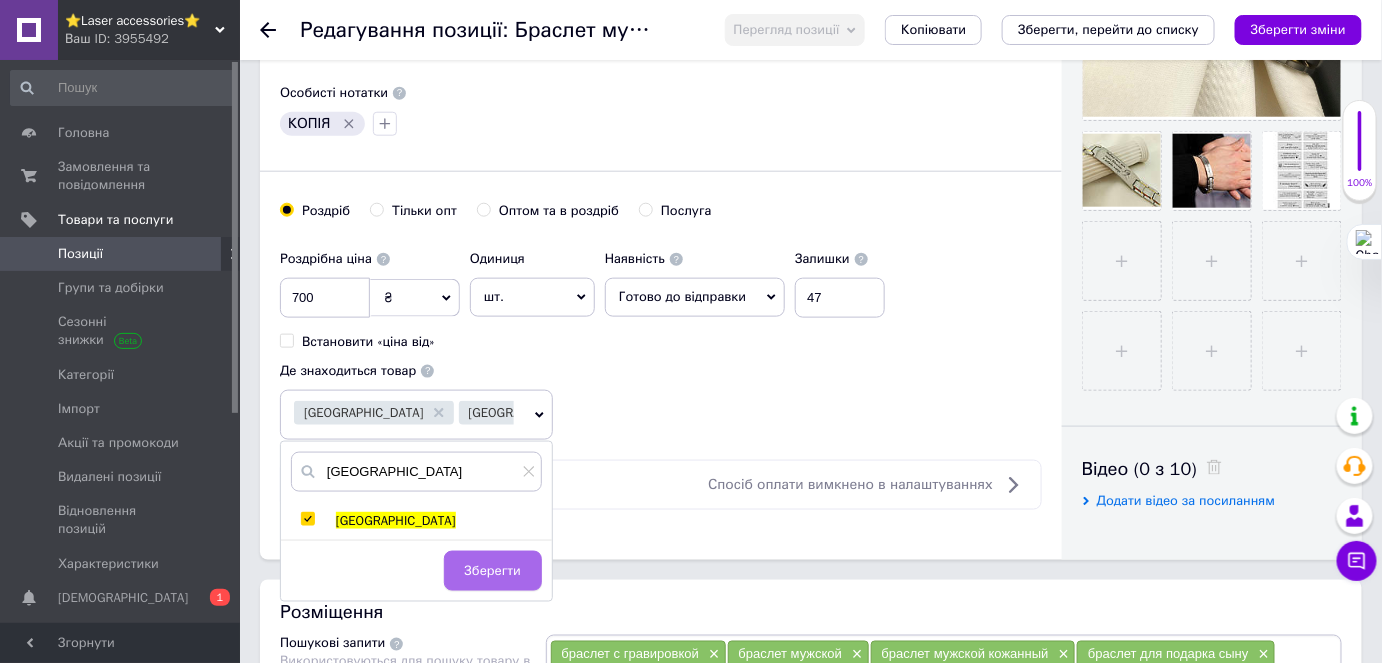 click on "Зберегти" at bounding box center [493, 571] 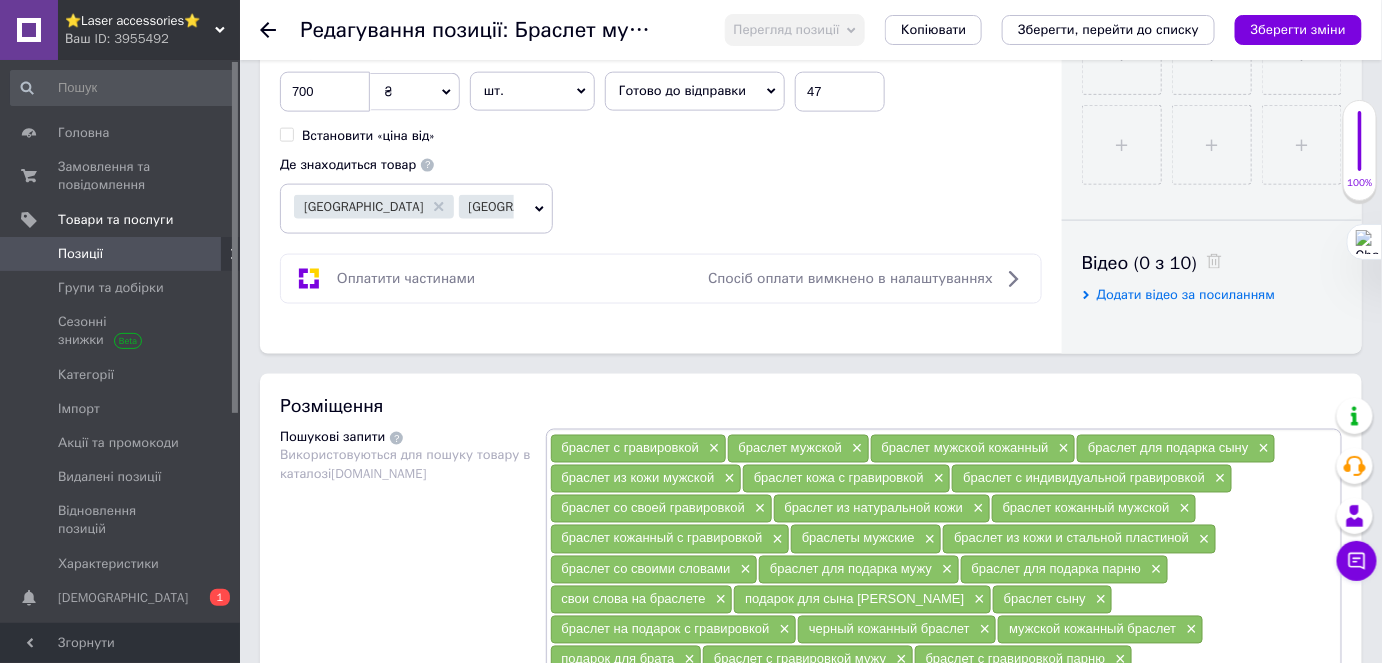 scroll, scrollTop: 1000, scrollLeft: 0, axis: vertical 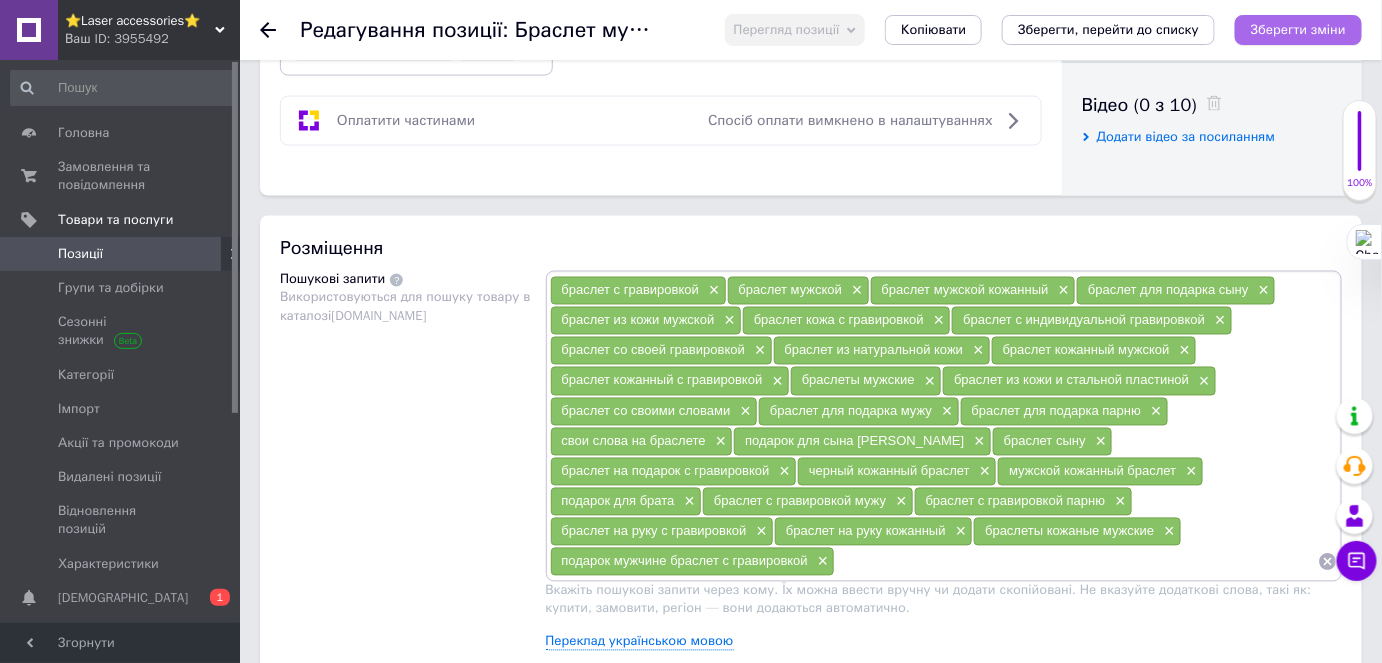 click on "Зберегти зміни" at bounding box center (1298, 29) 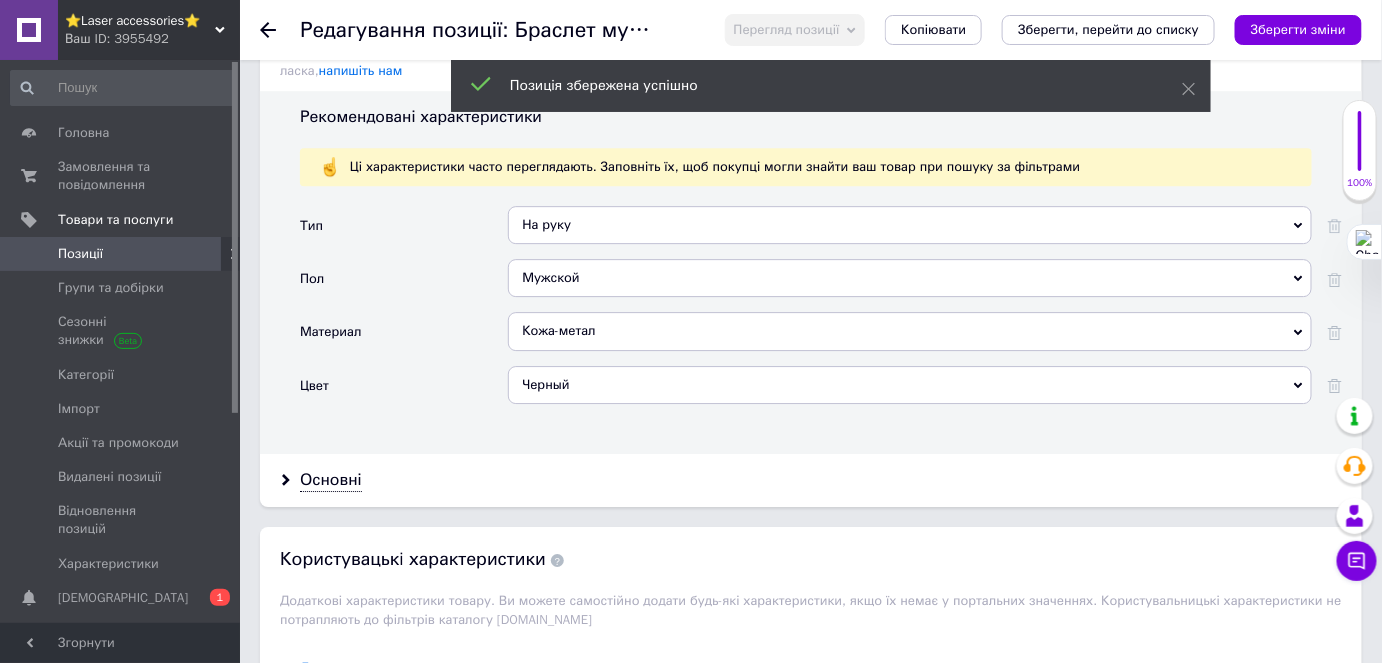 scroll, scrollTop: 1818, scrollLeft: 0, axis: vertical 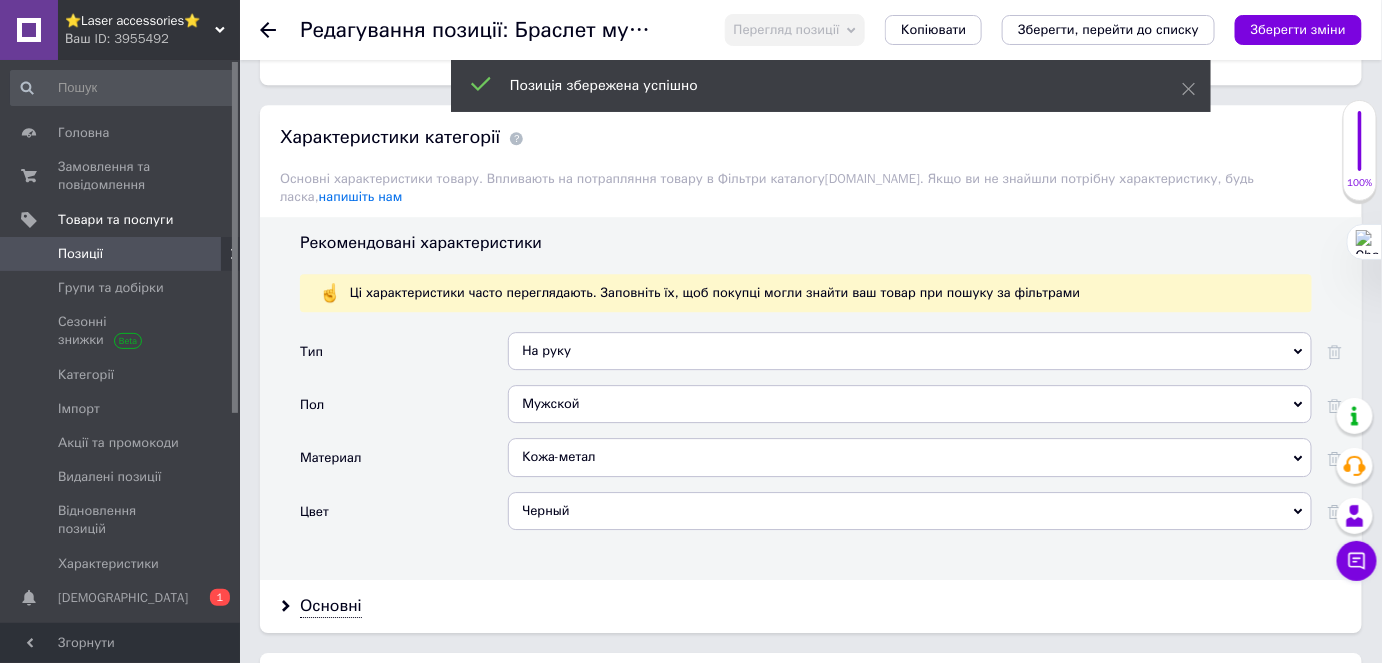 click on "Черный" at bounding box center [910, 511] 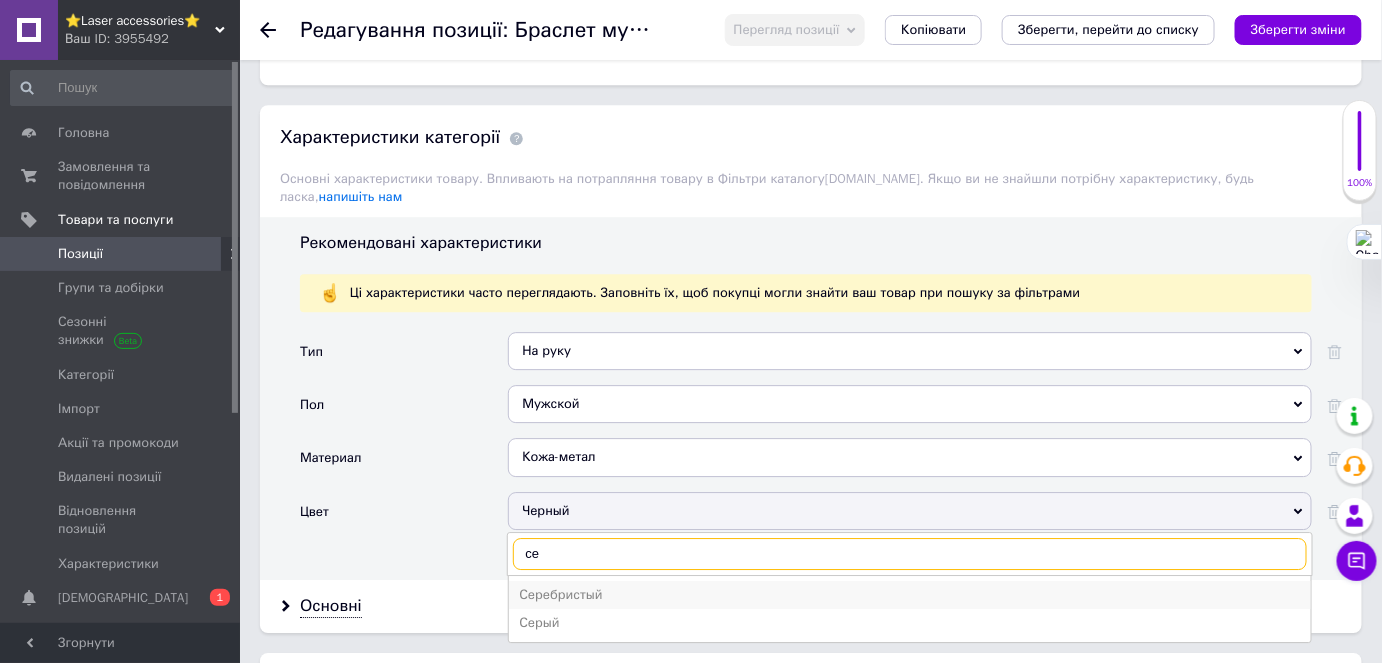 type on "се" 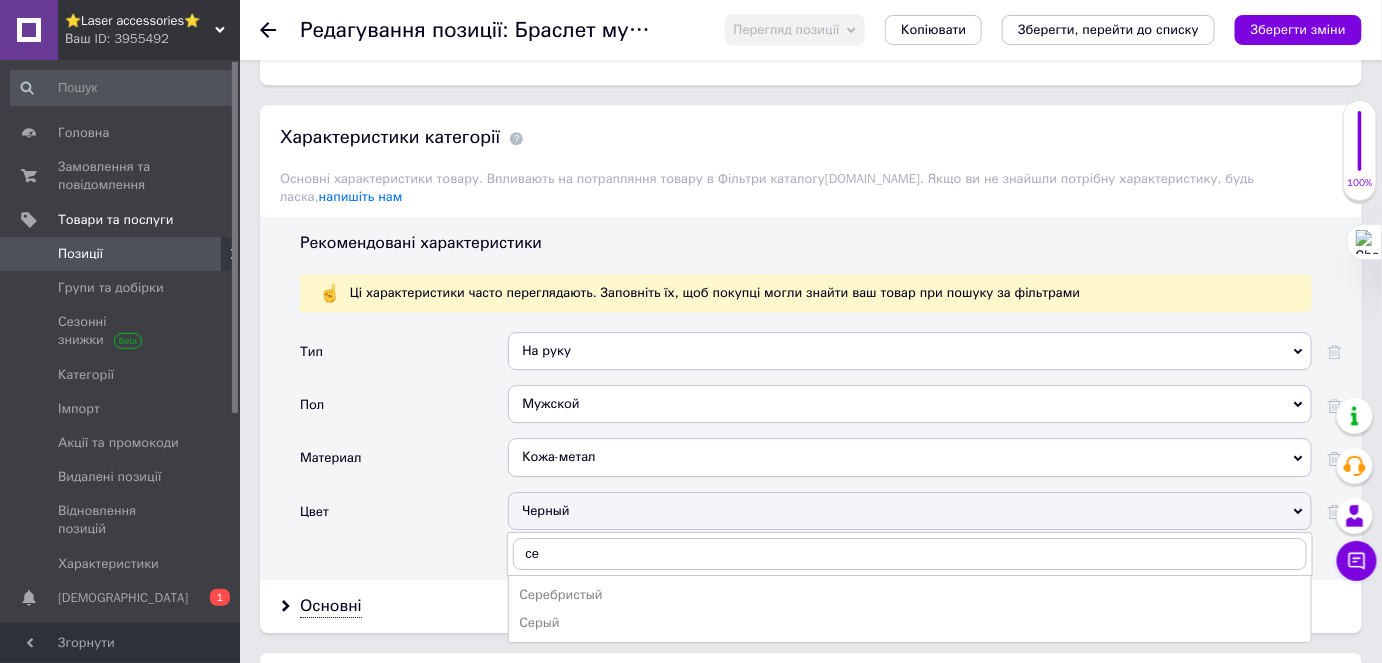 drag, startPoint x: 568, startPoint y: 549, endPoint x: 578, endPoint y: 493, distance: 56.88585 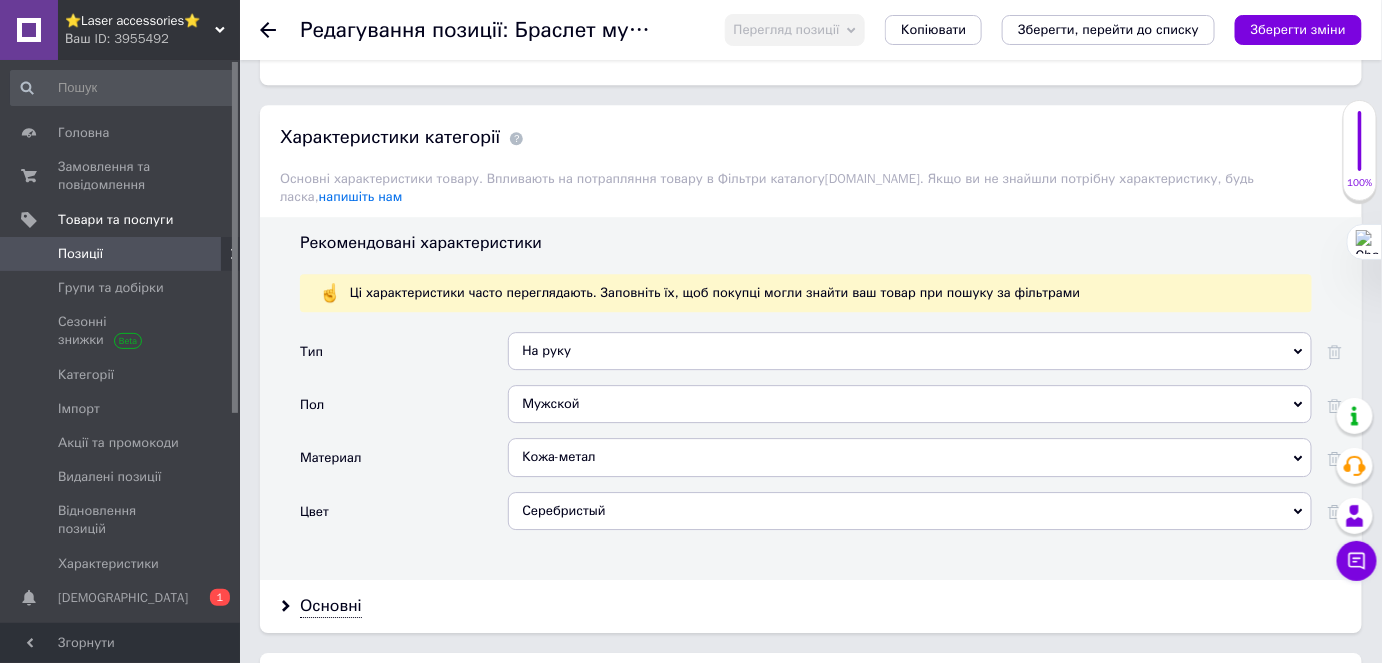 click on "Кожа-метал" at bounding box center [910, 457] 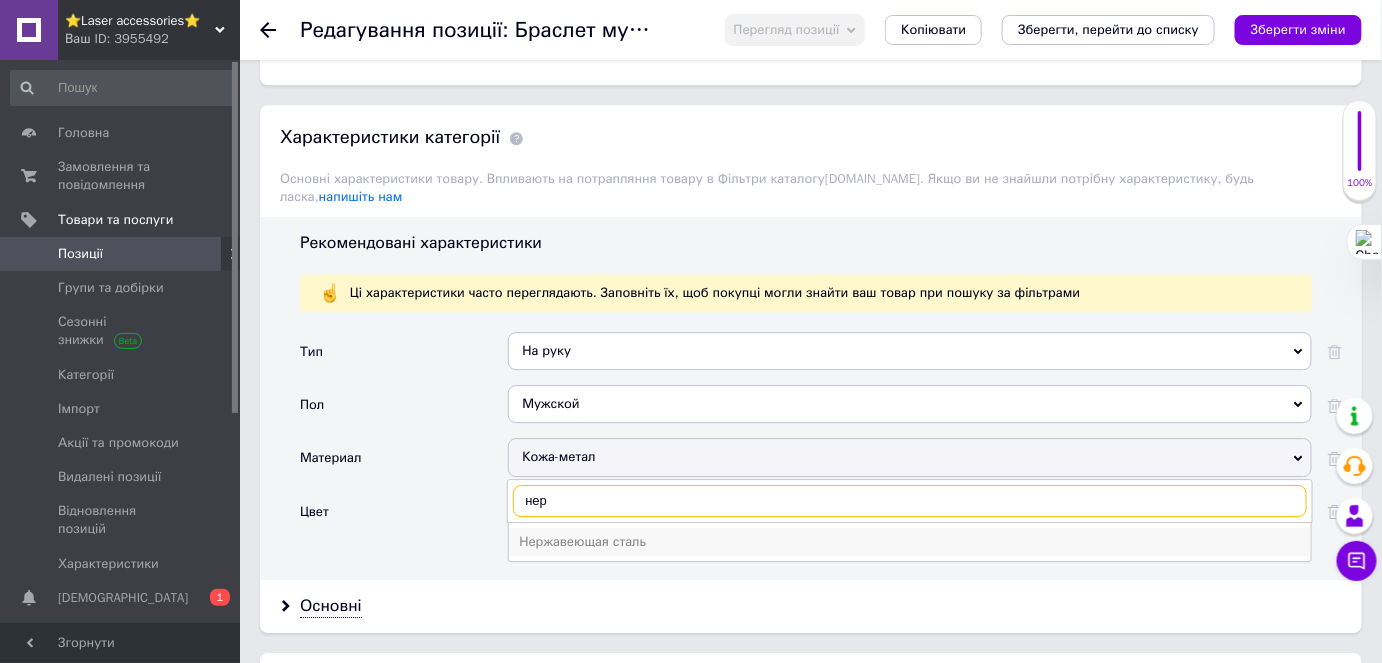 type on "нер" 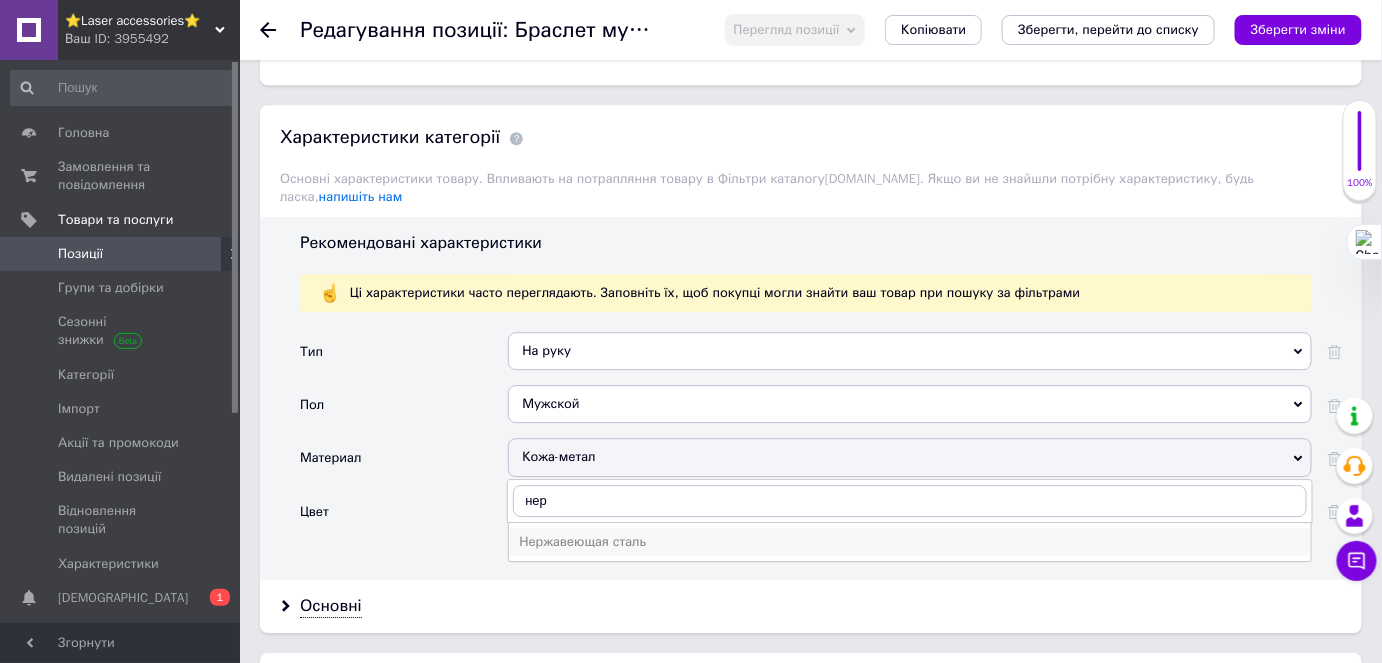 click on "Нержавеющая сталь" at bounding box center (910, 542) 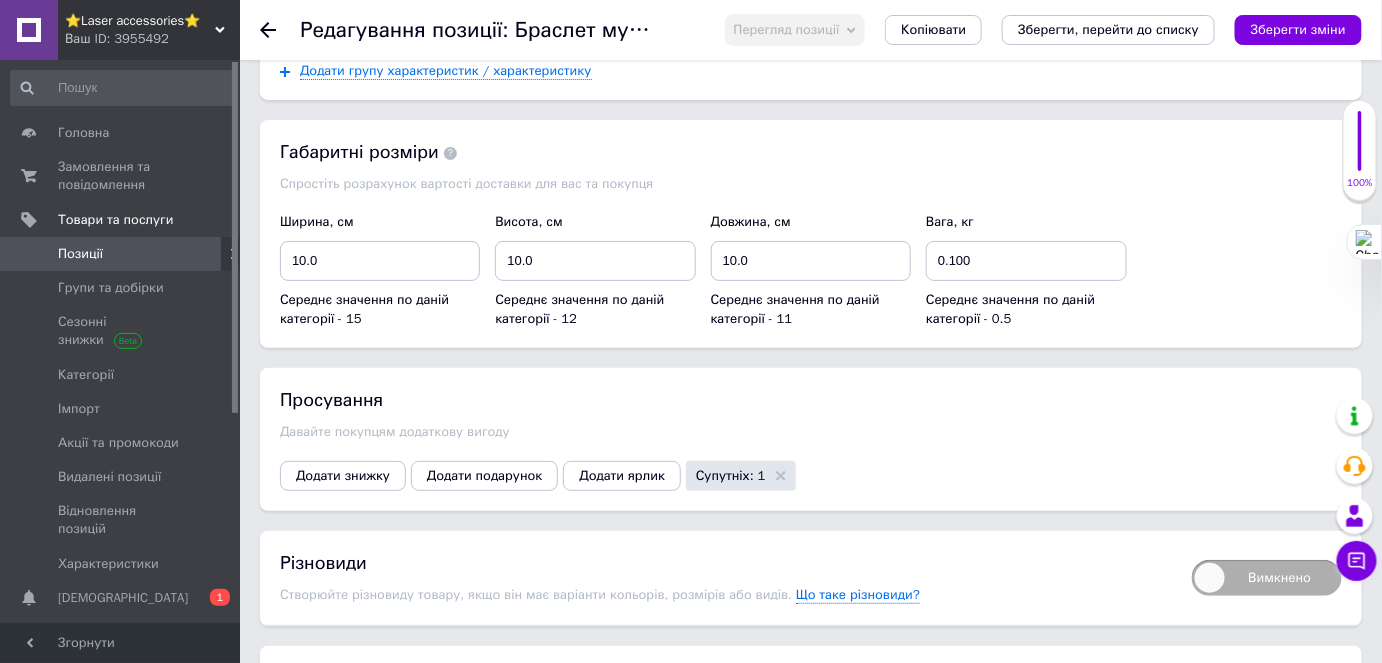 scroll, scrollTop: 2545, scrollLeft: 0, axis: vertical 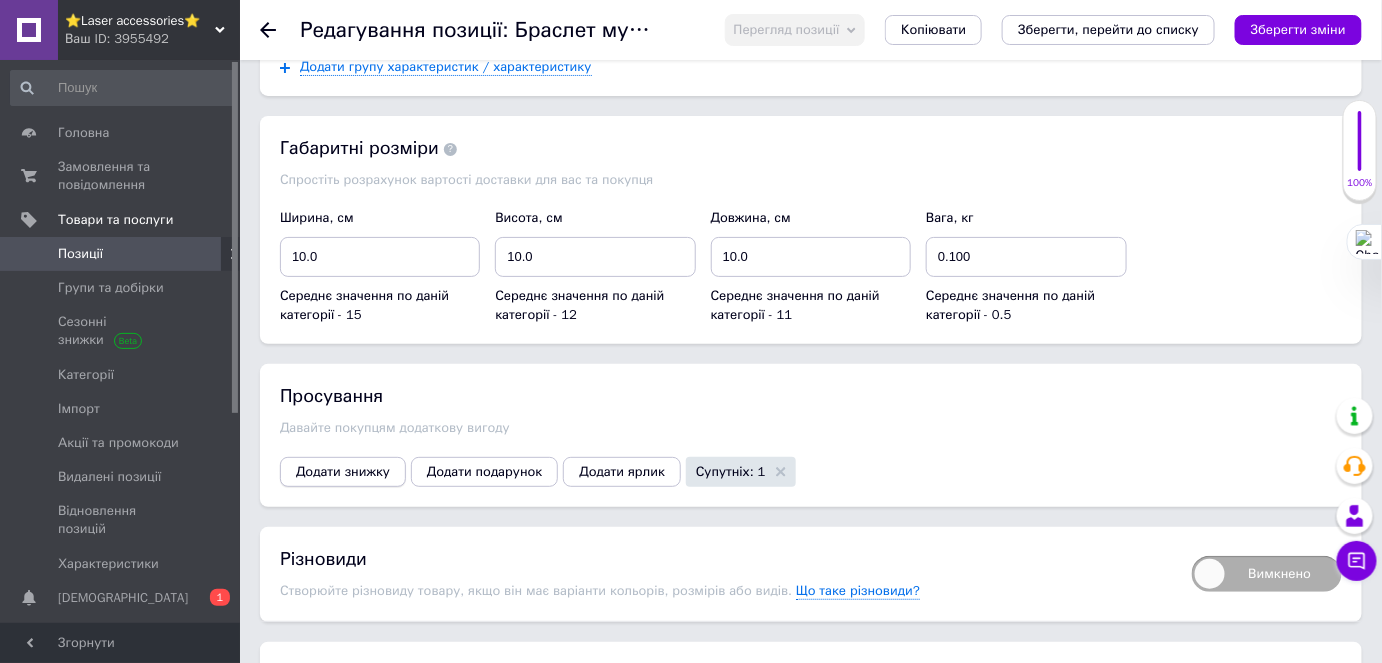 click on "Додати знижку" at bounding box center [343, 472] 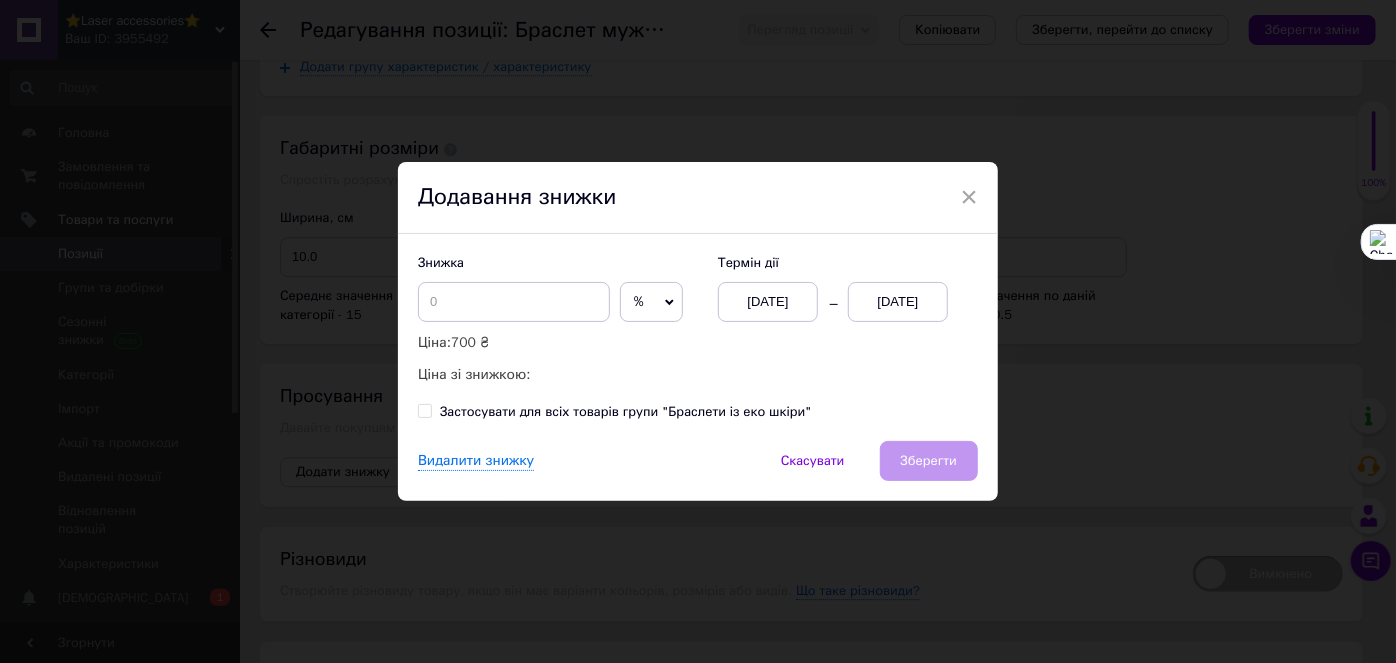 click on "%" at bounding box center (639, 301) 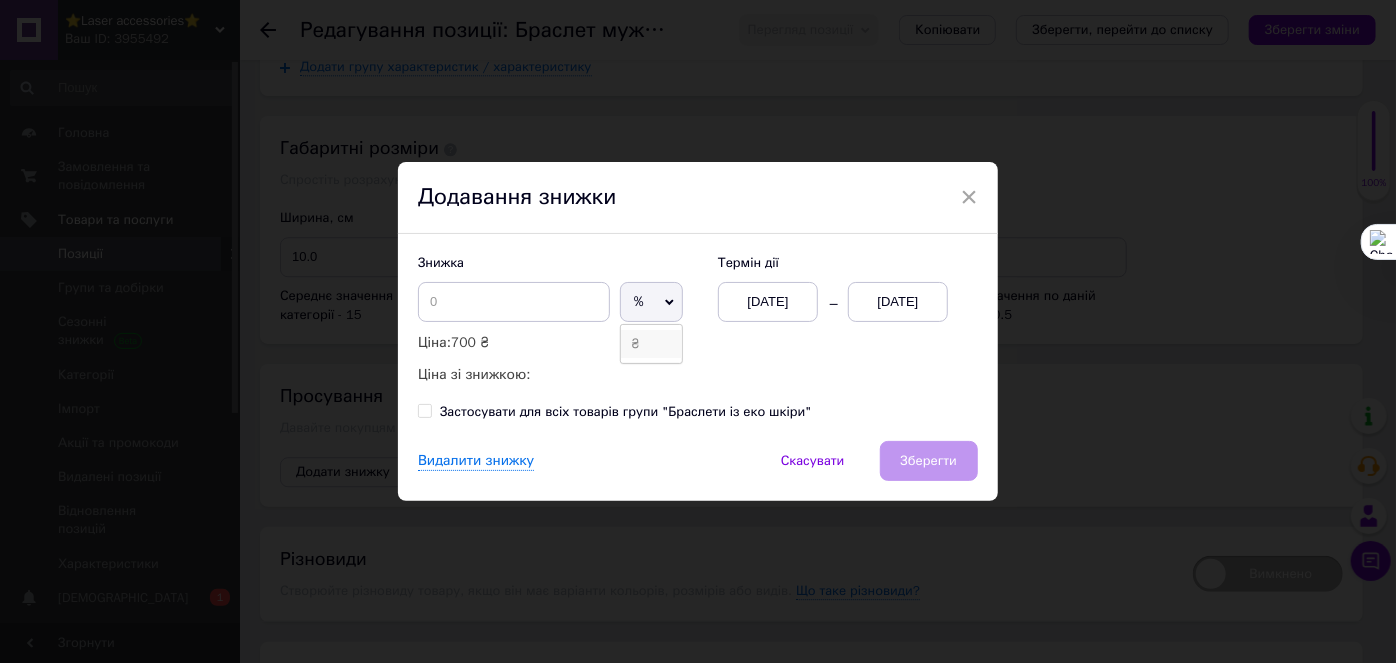 click on "₴" at bounding box center (651, 344) 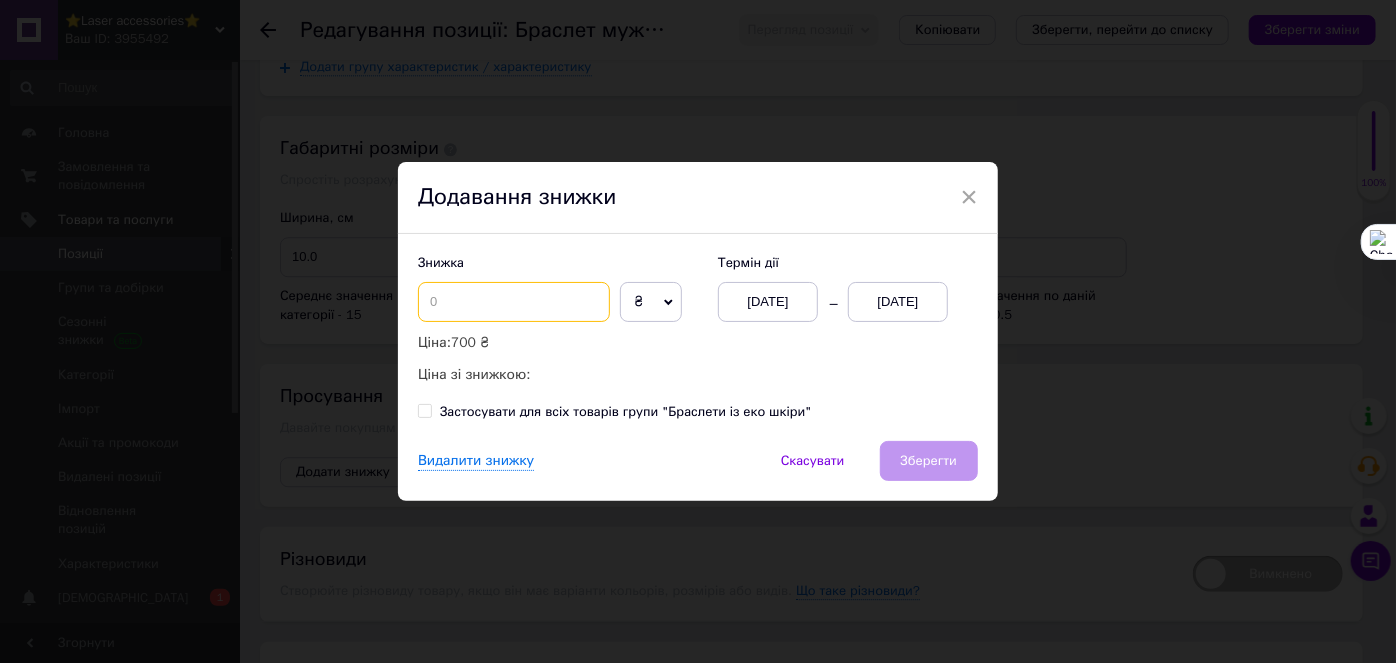 click at bounding box center (514, 302) 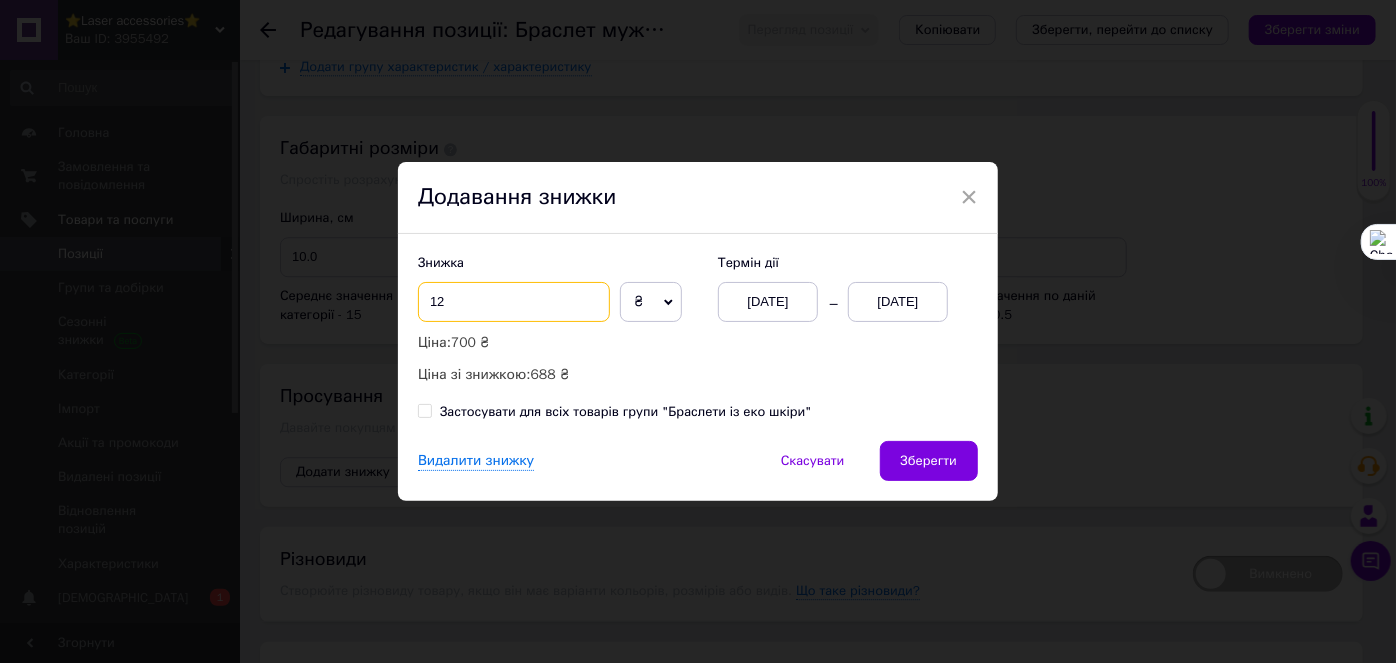 type on "12" 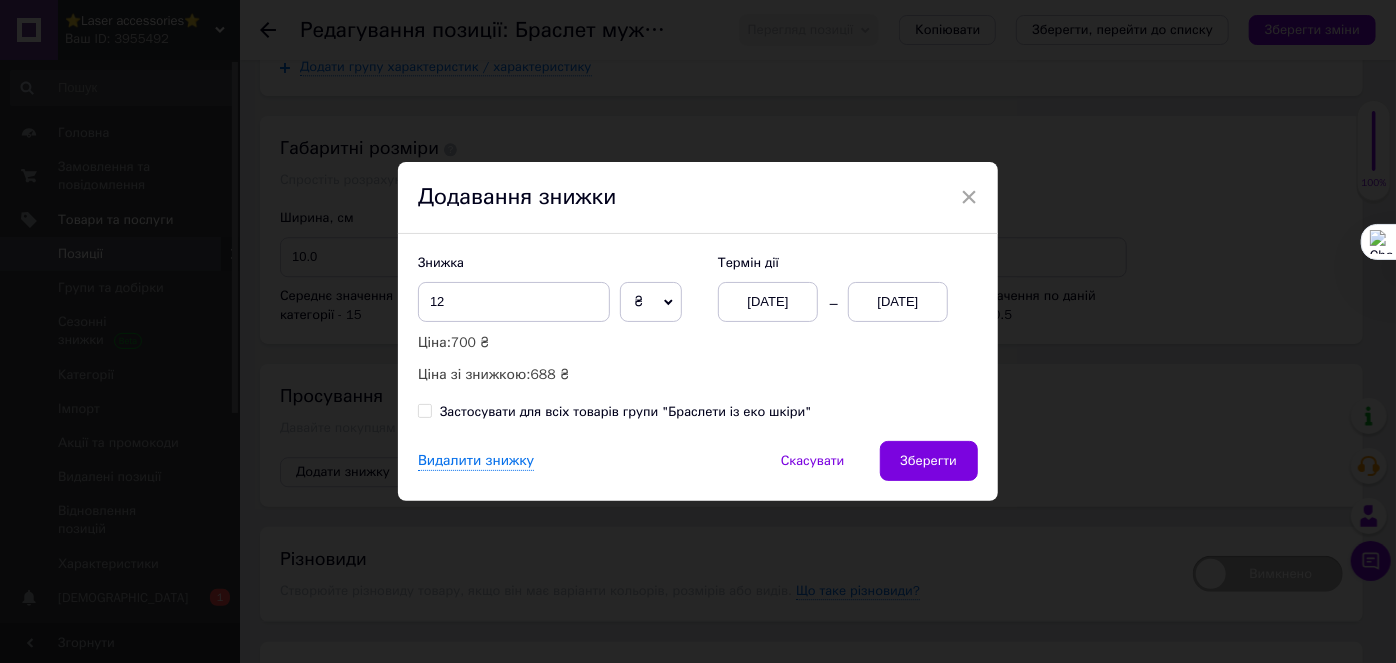 click on "[DATE]" at bounding box center (898, 302) 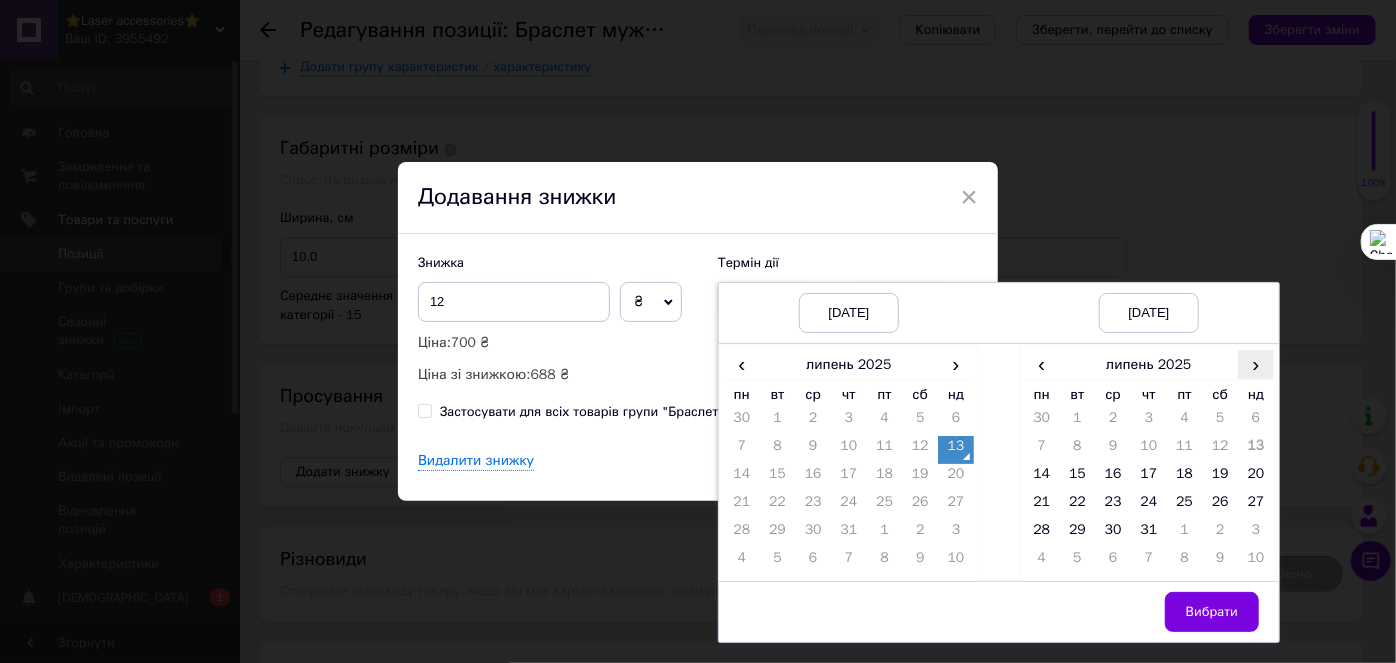 click on "›" at bounding box center (1256, 364) 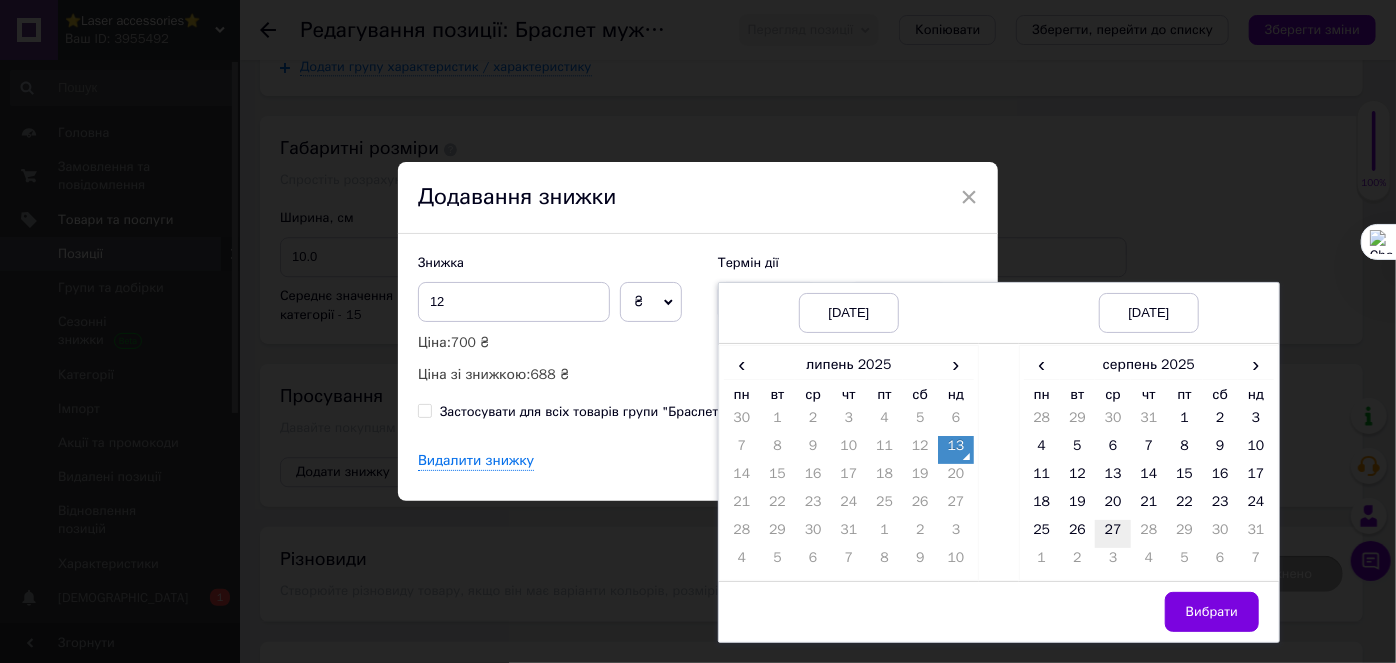 click on "27" at bounding box center [1113, 534] 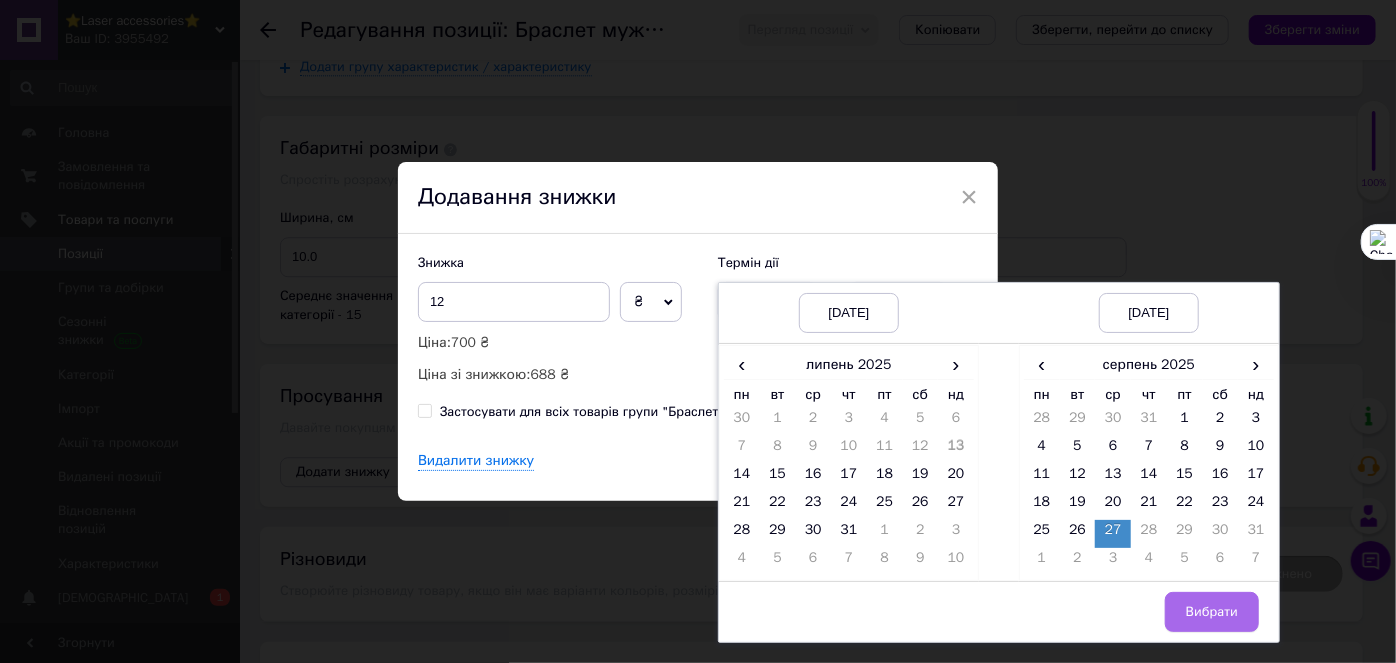 click on "Вибрати" at bounding box center [1212, 612] 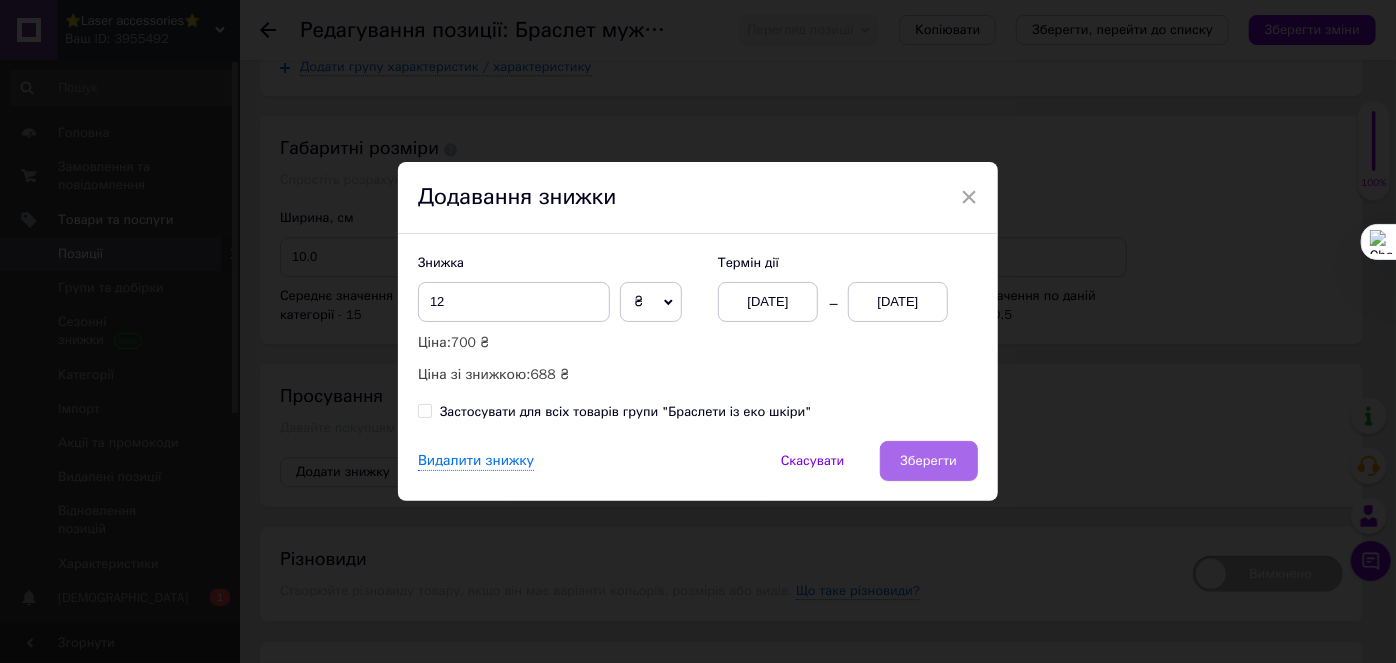 click on "Зберегти" at bounding box center [929, 461] 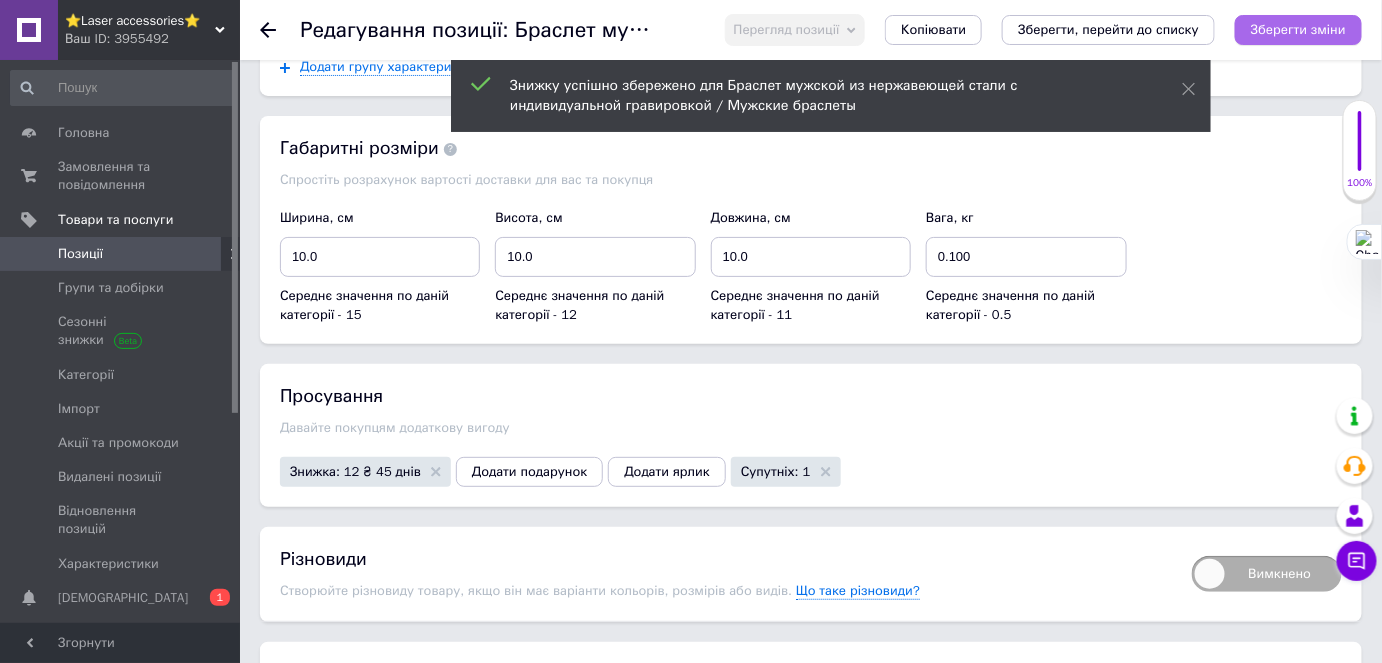 click on "Зберегти зміни" at bounding box center (1298, 29) 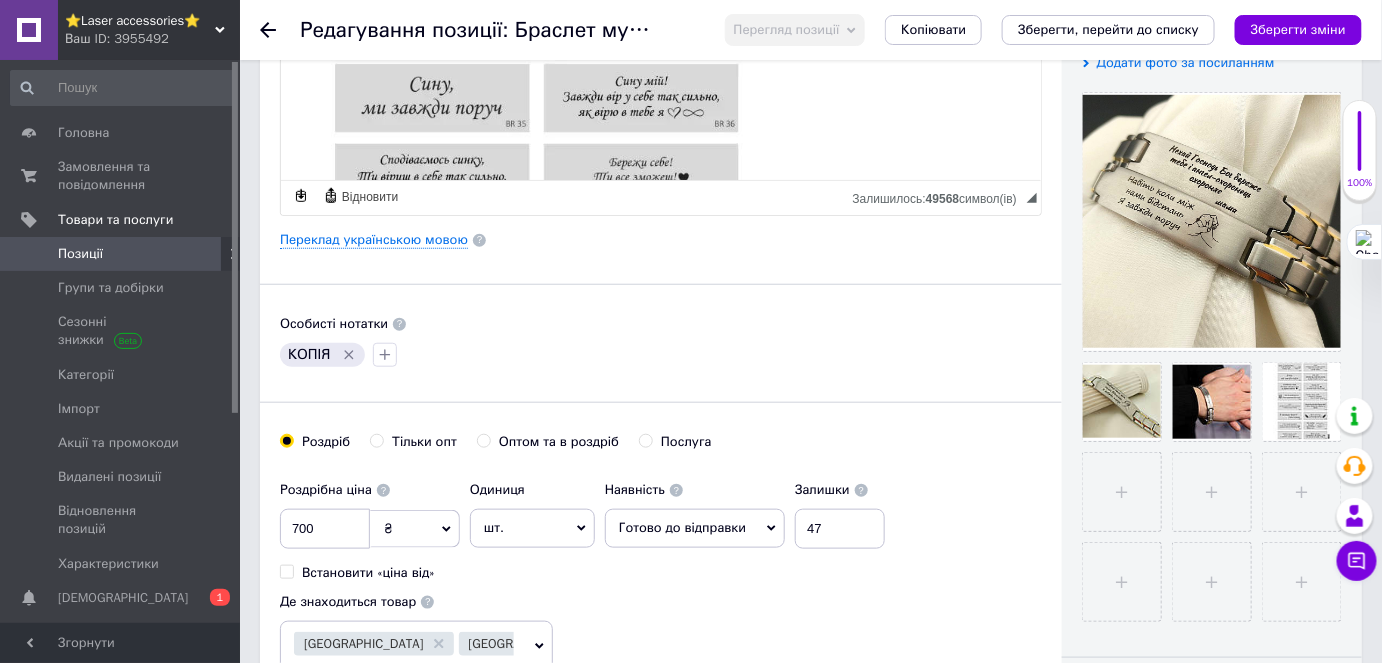 scroll, scrollTop: 272, scrollLeft: 0, axis: vertical 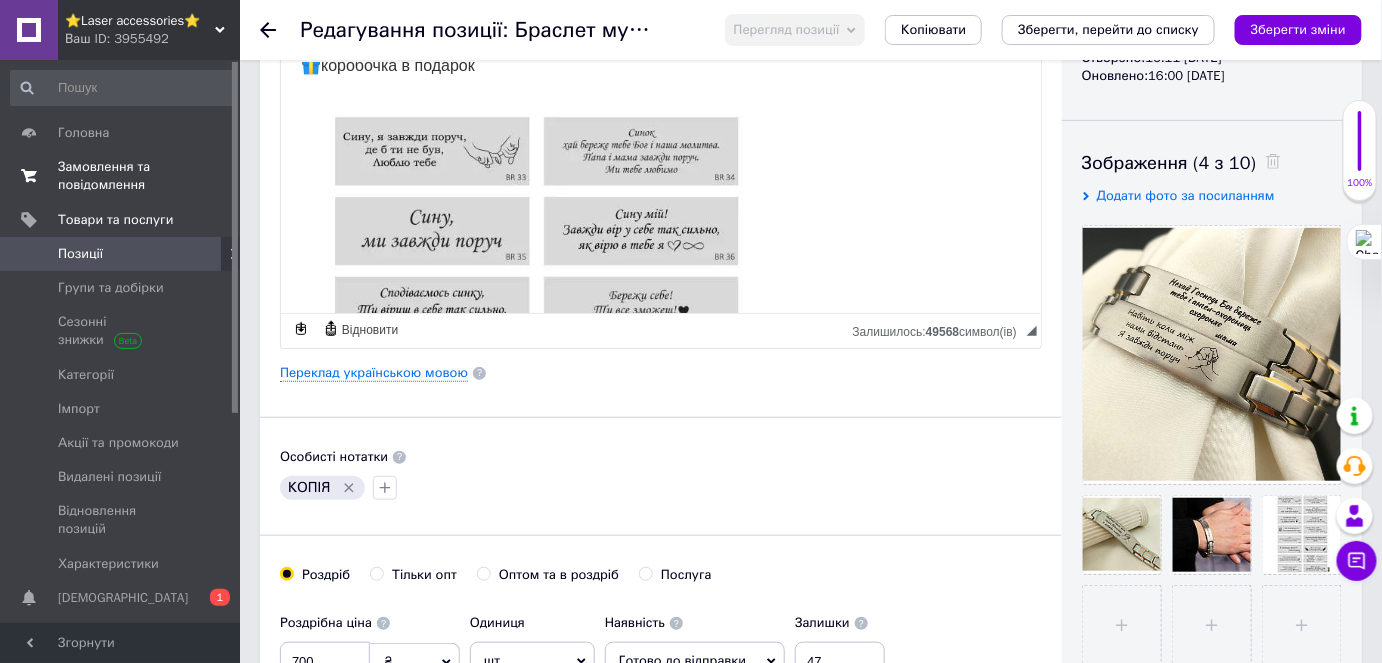click on "Замовлення та повідомлення" at bounding box center (121, 176) 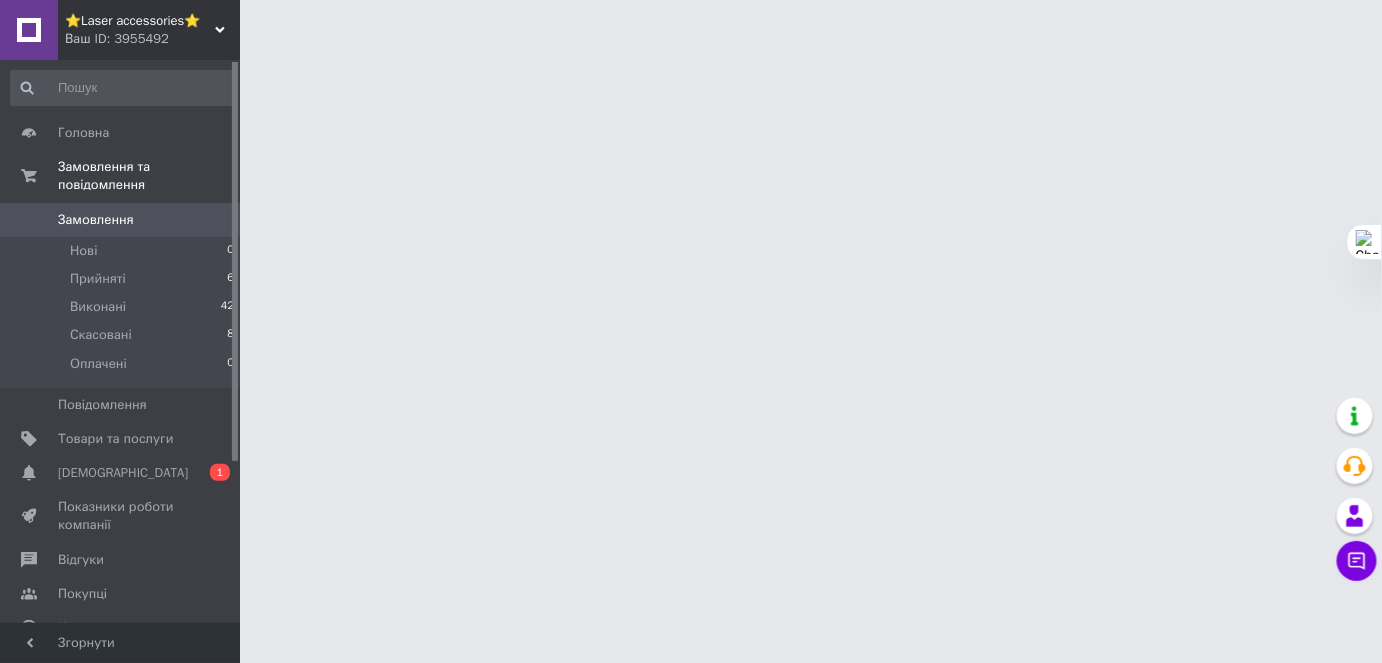 scroll, scrollTop: 0, scrollLeft: 0, axis: both 